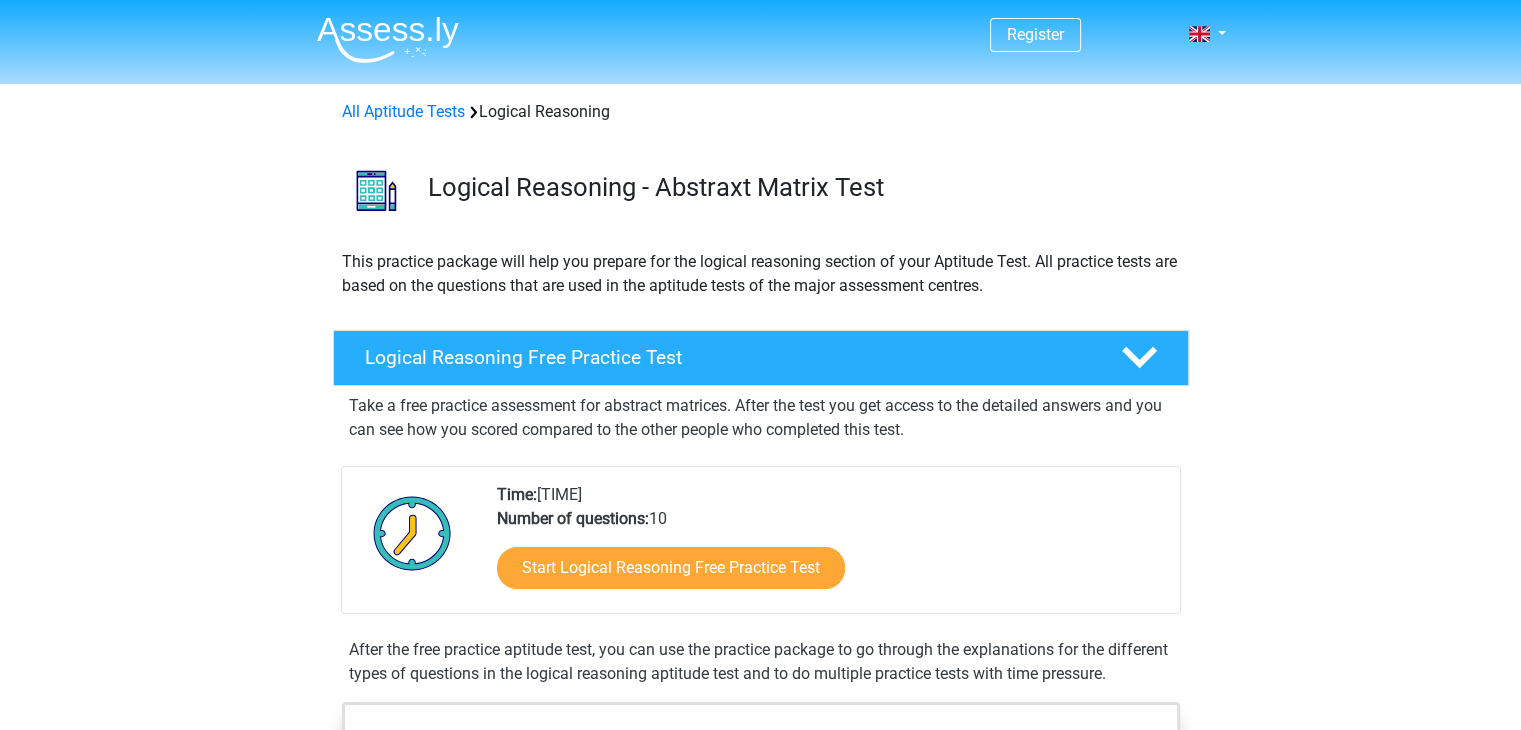 scroll, scrollTop: 72, scrollLeft: 0, axis: vertical 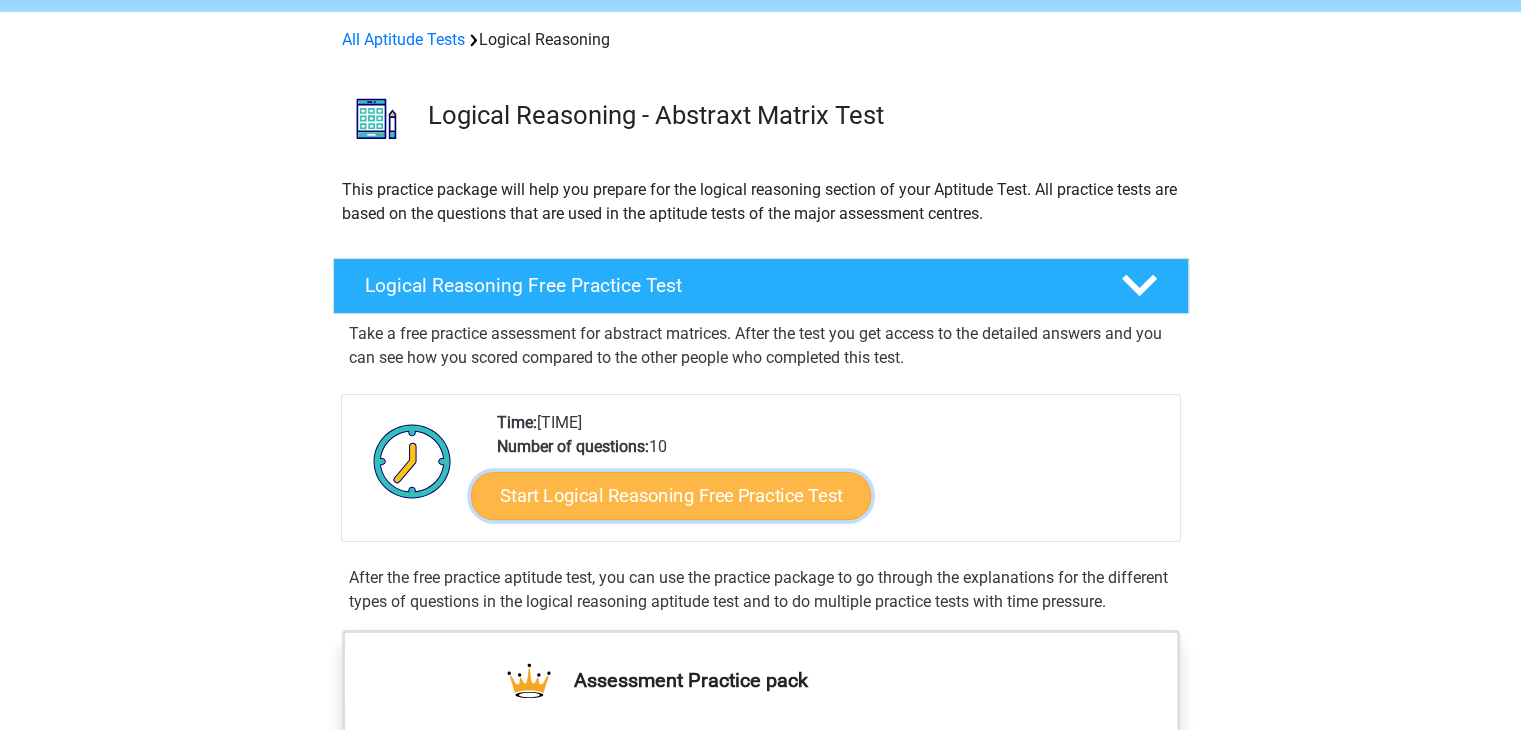 click on "Start Logical Reasoning
Free Practice Test" at bounding box center (671, 495) 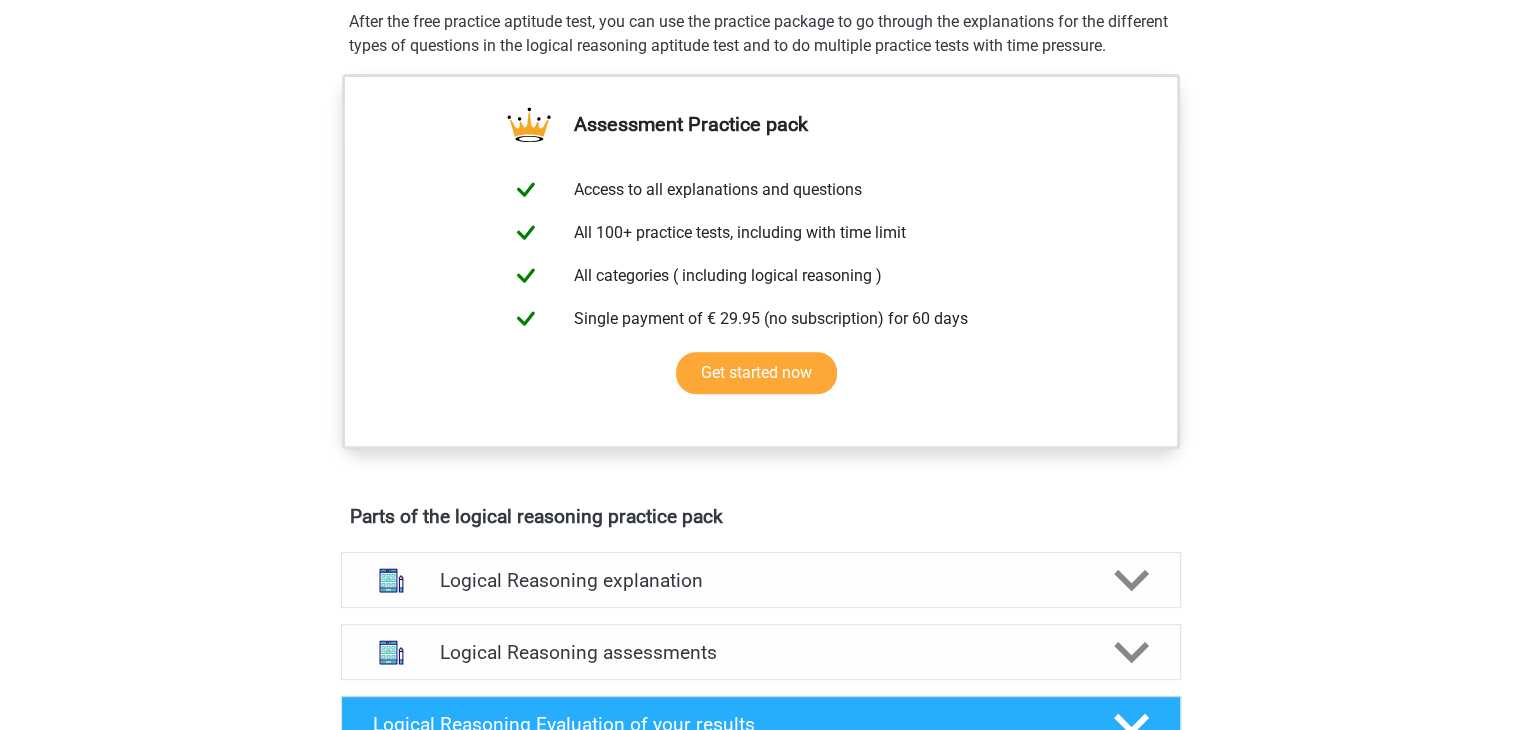scroll, scrollTop: 908, scrollLeft: 0, axis: vertical 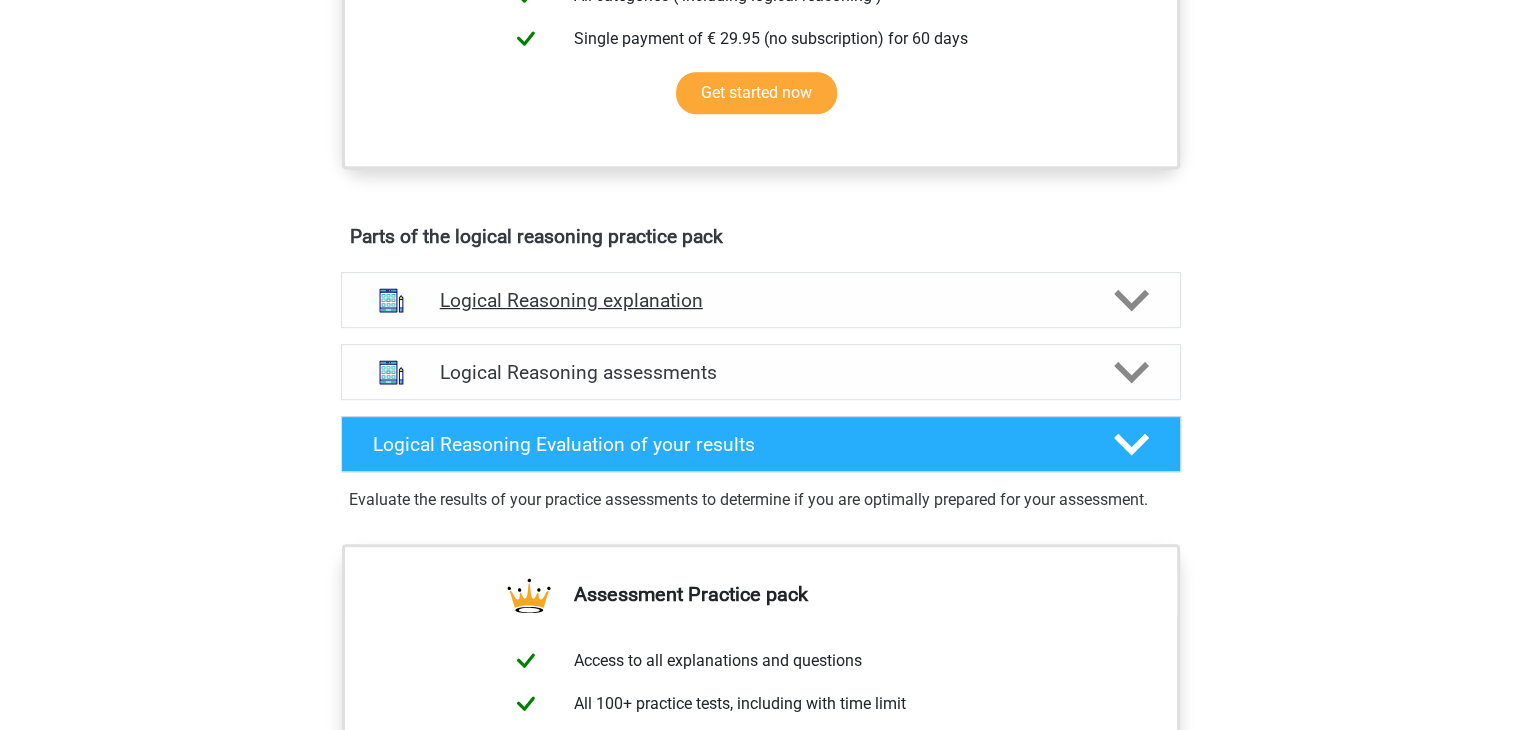 click on "Logical Reasoning explanation" at bounding box center [761, 300] 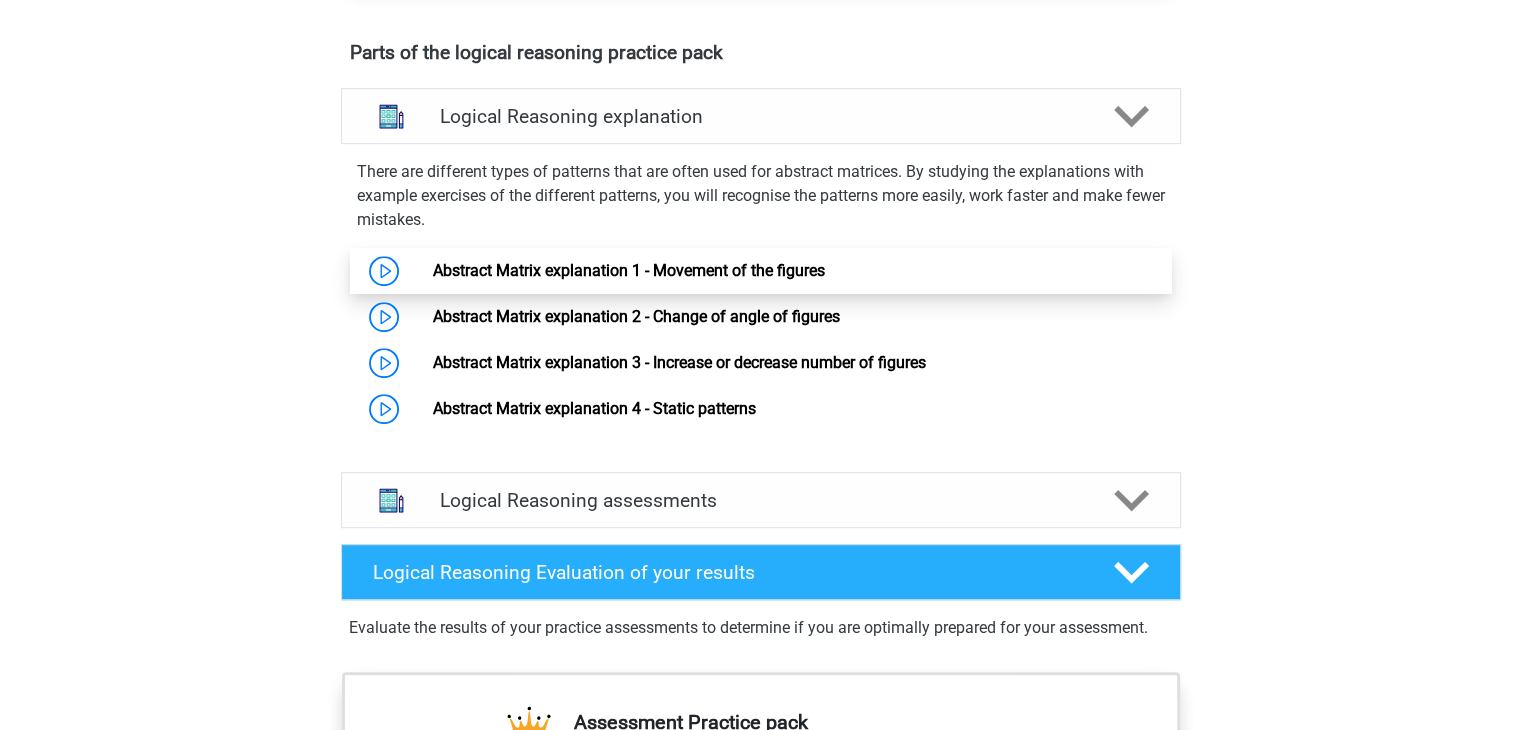scroll, scrollTop: 1104, scrollLeft: 0, axis: vertical 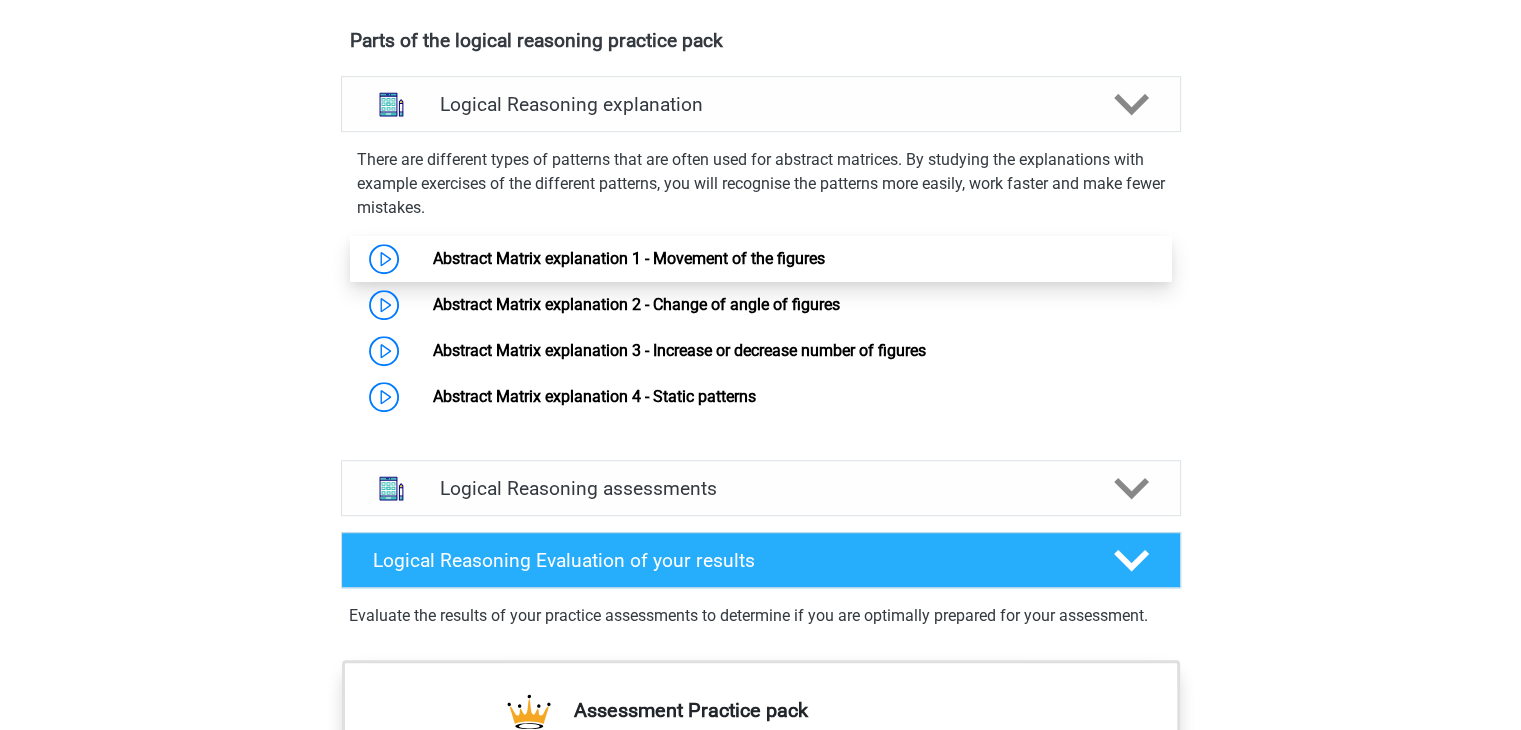 click on "Abstract Matrix explanation 1 - Movement of the figures" at bounding box center (629, 258) 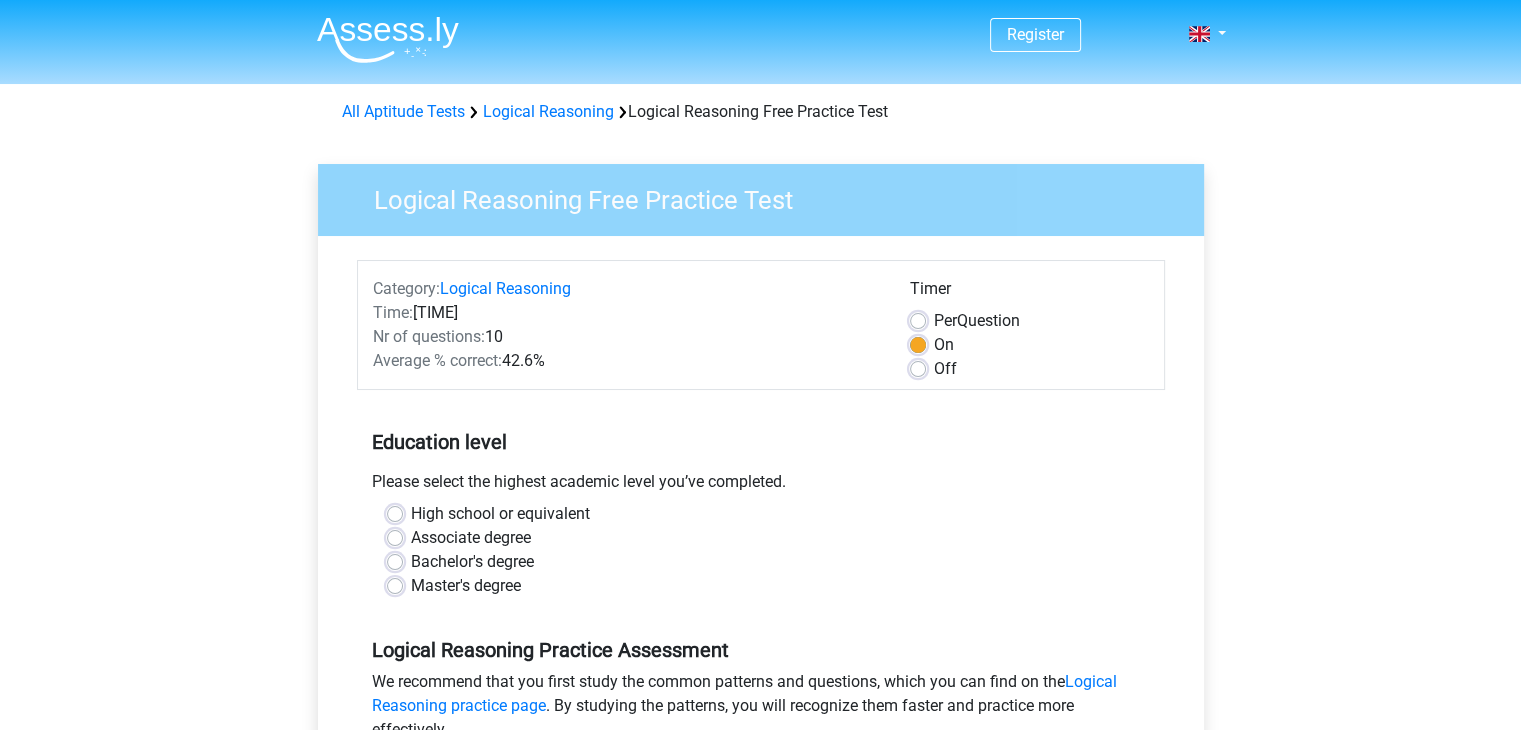 scroll, scrollTop: 215, scrollLeft: 0, axis: vertical 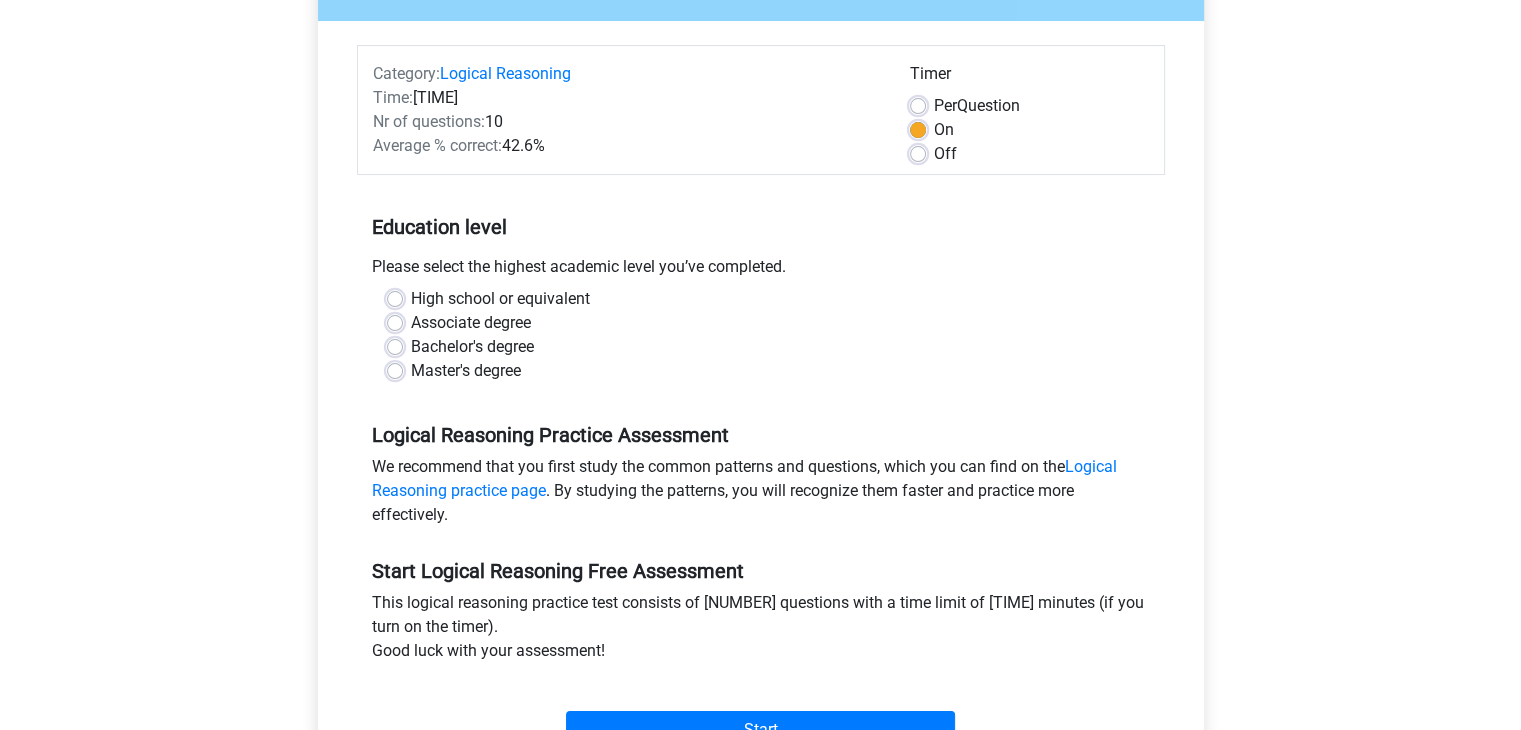click on "Master's degree" at bounding box center (466, 371) 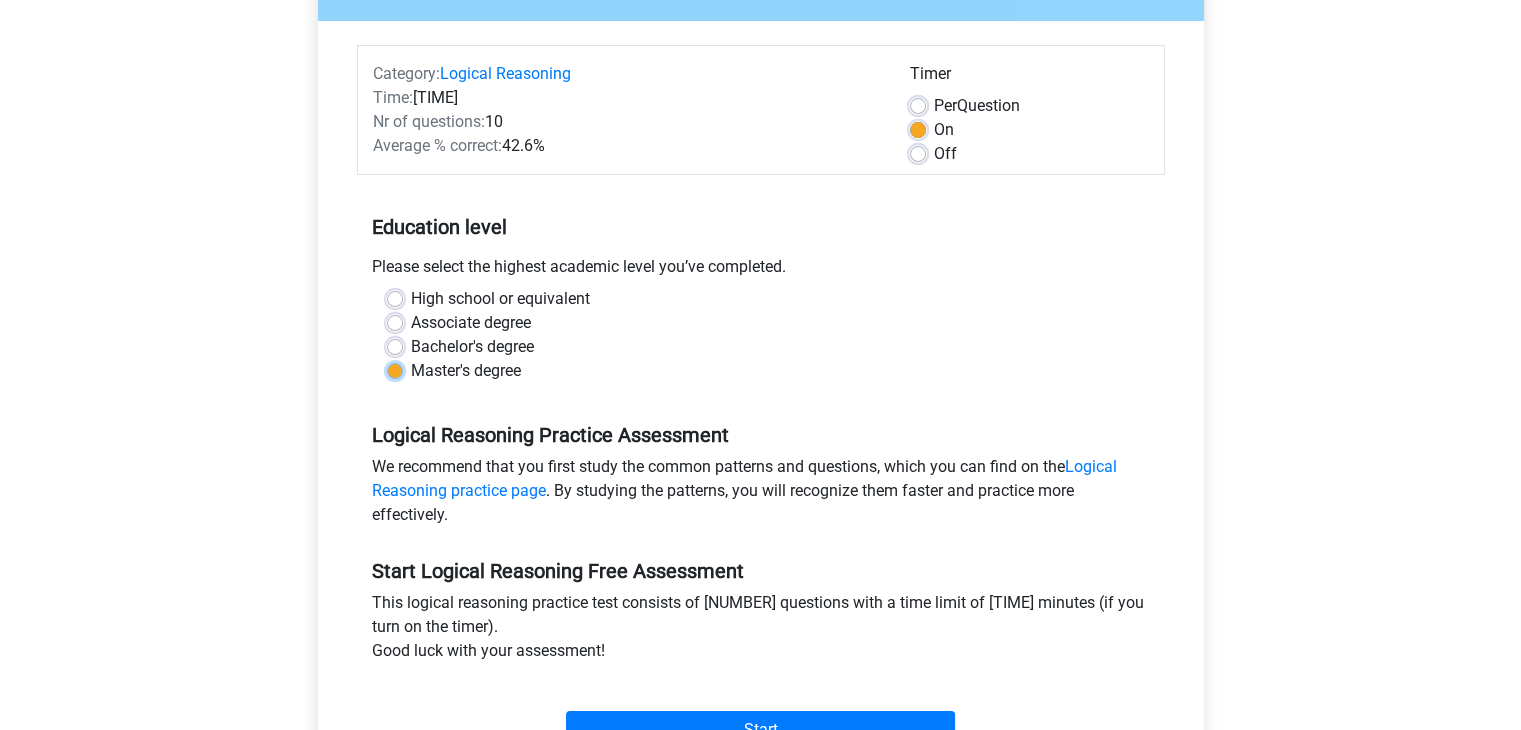 click on "Master's degree" at bounding box center [395, 369] 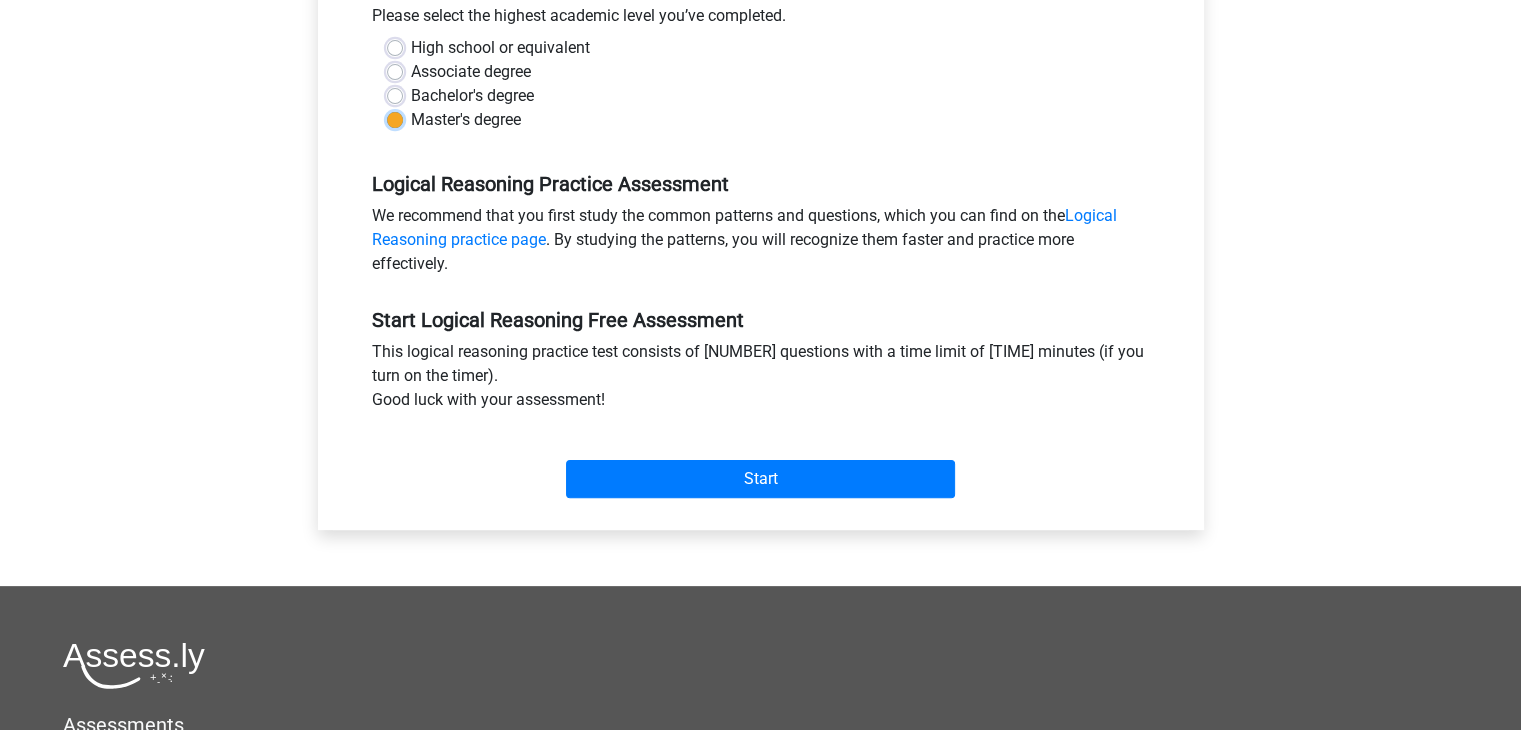 scroll, scrollTop: 467, scrollLeft: 0, axis: vertical 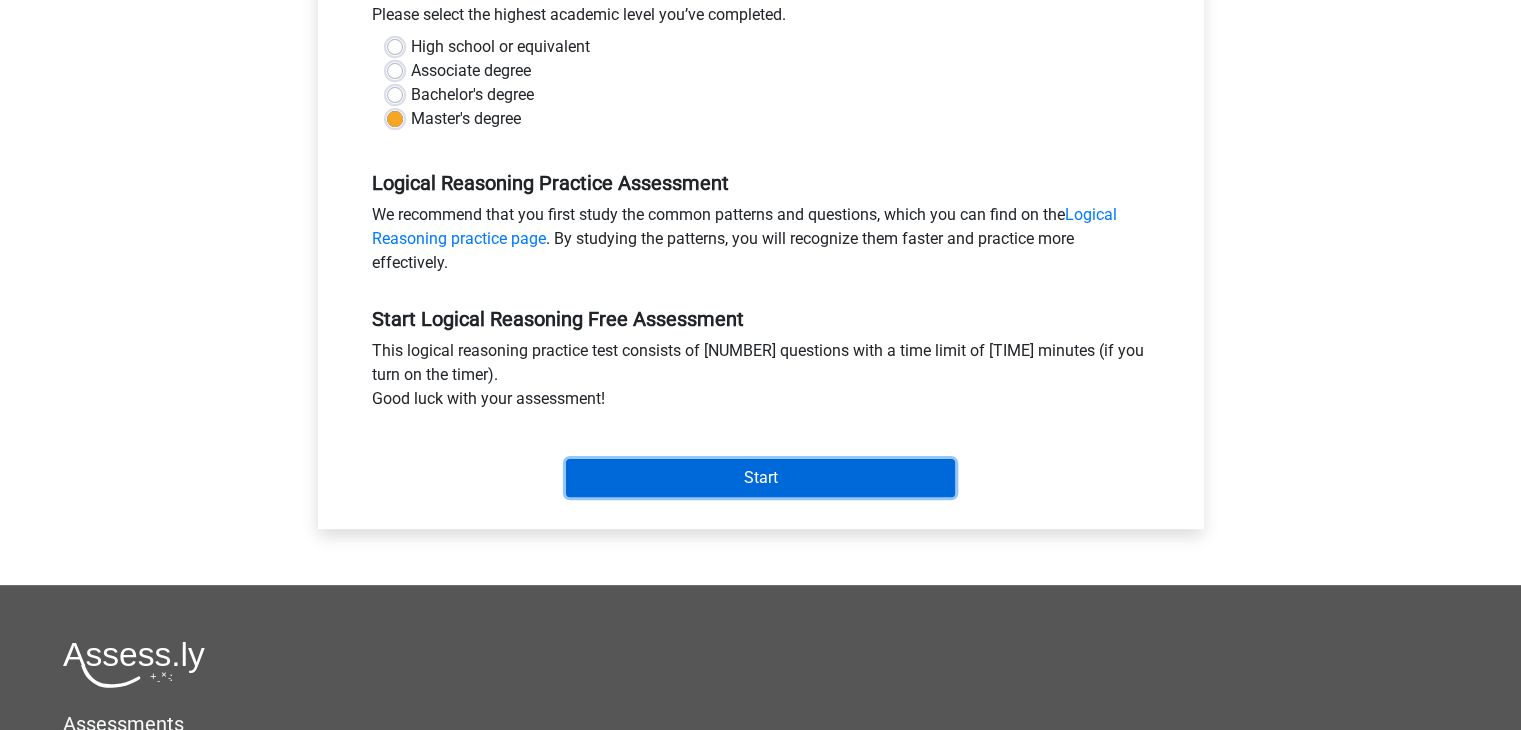 click on "Start" at bounding box center [760, 478] 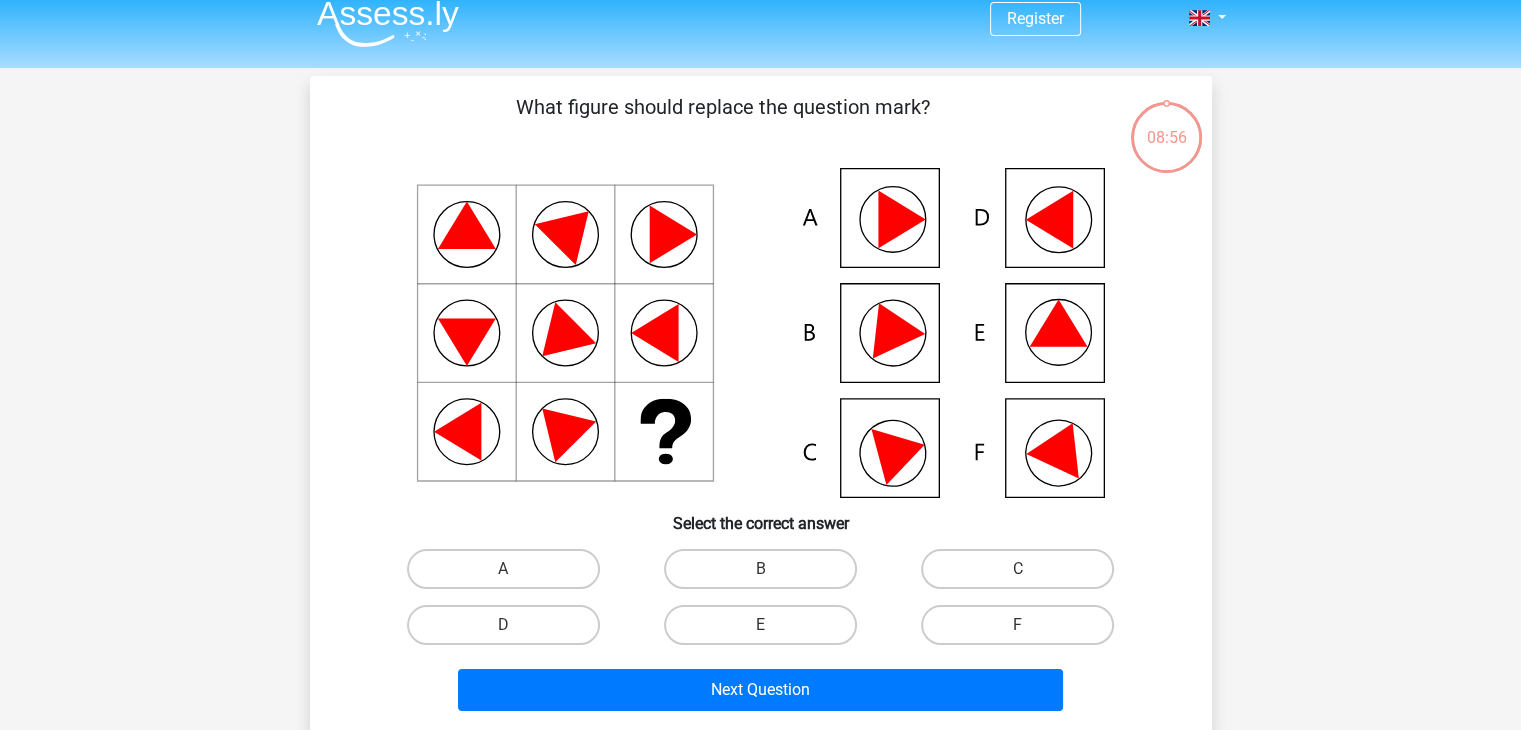scroll, scrollTop: 30, scrollLeft: 0, axis: vertical 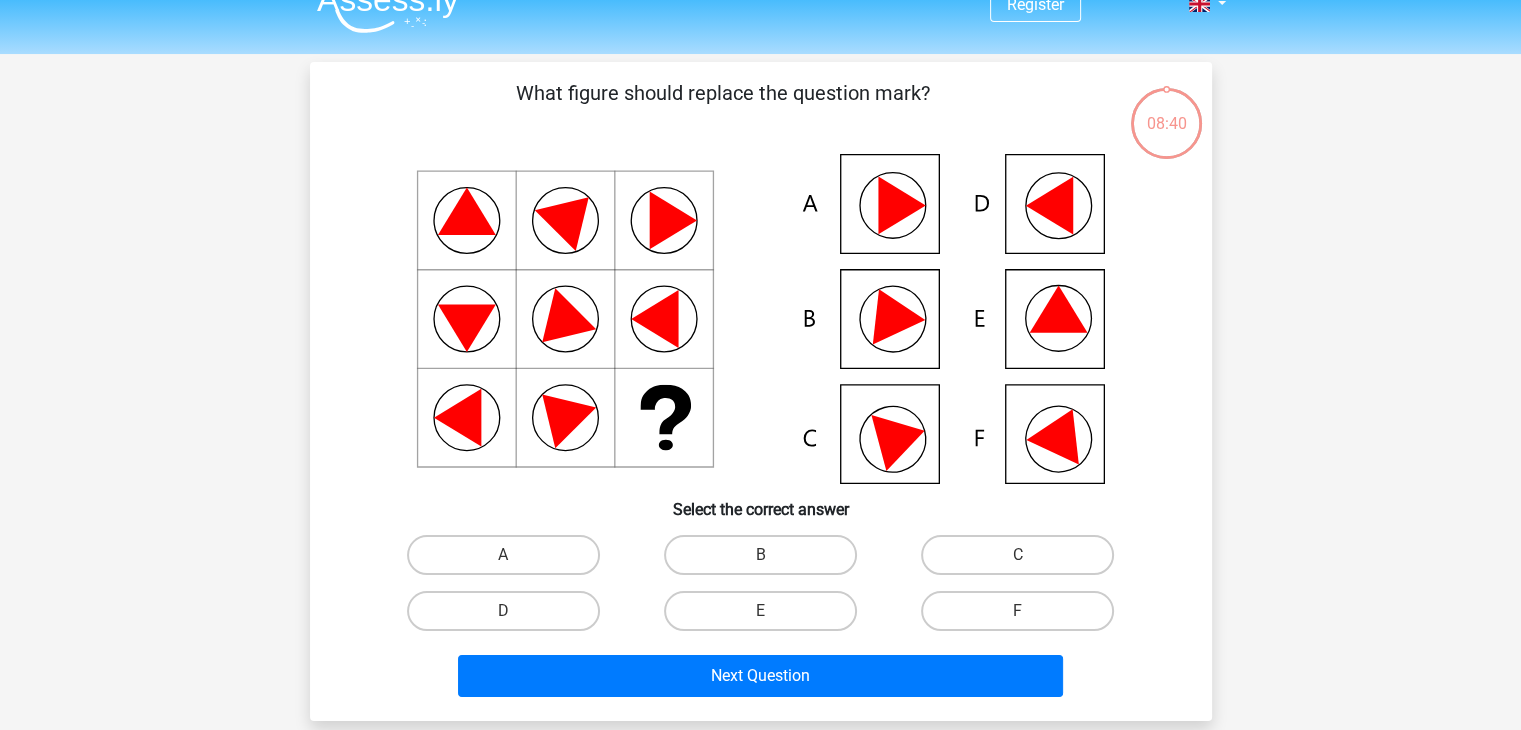 click at bounding box center [761, 319] 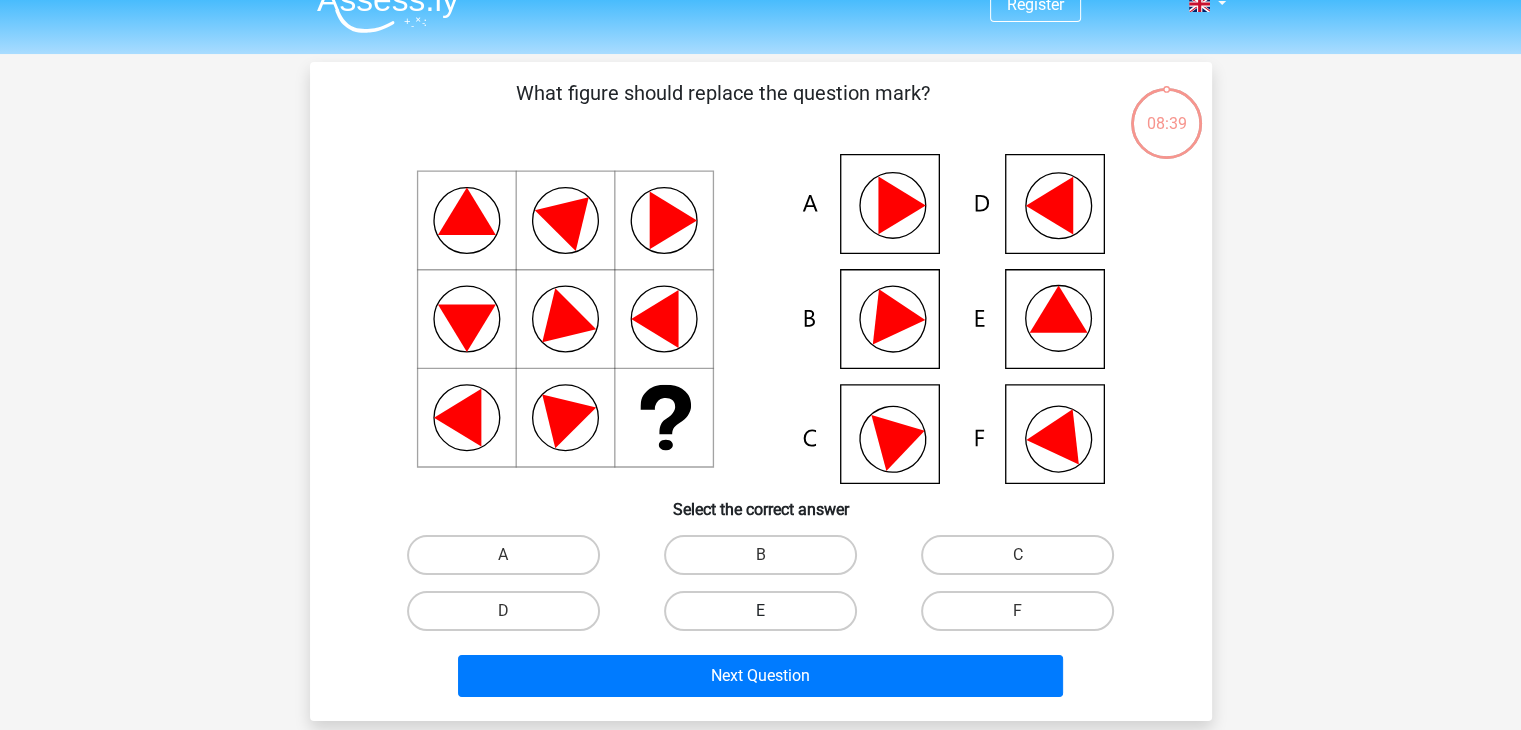 click on "E" at bounding box center [760, 611] 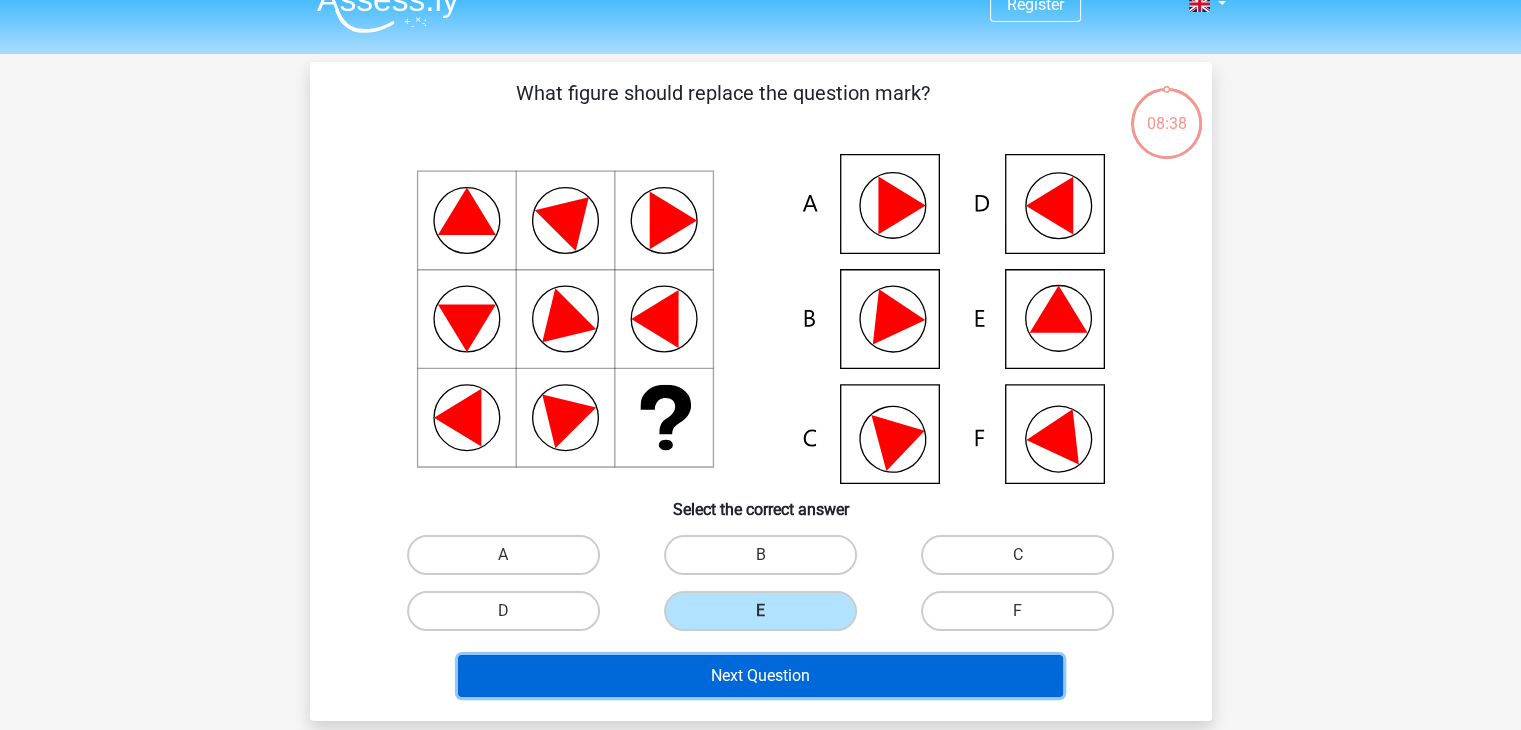 click on "Next Question" at bounding box center (760, 676) 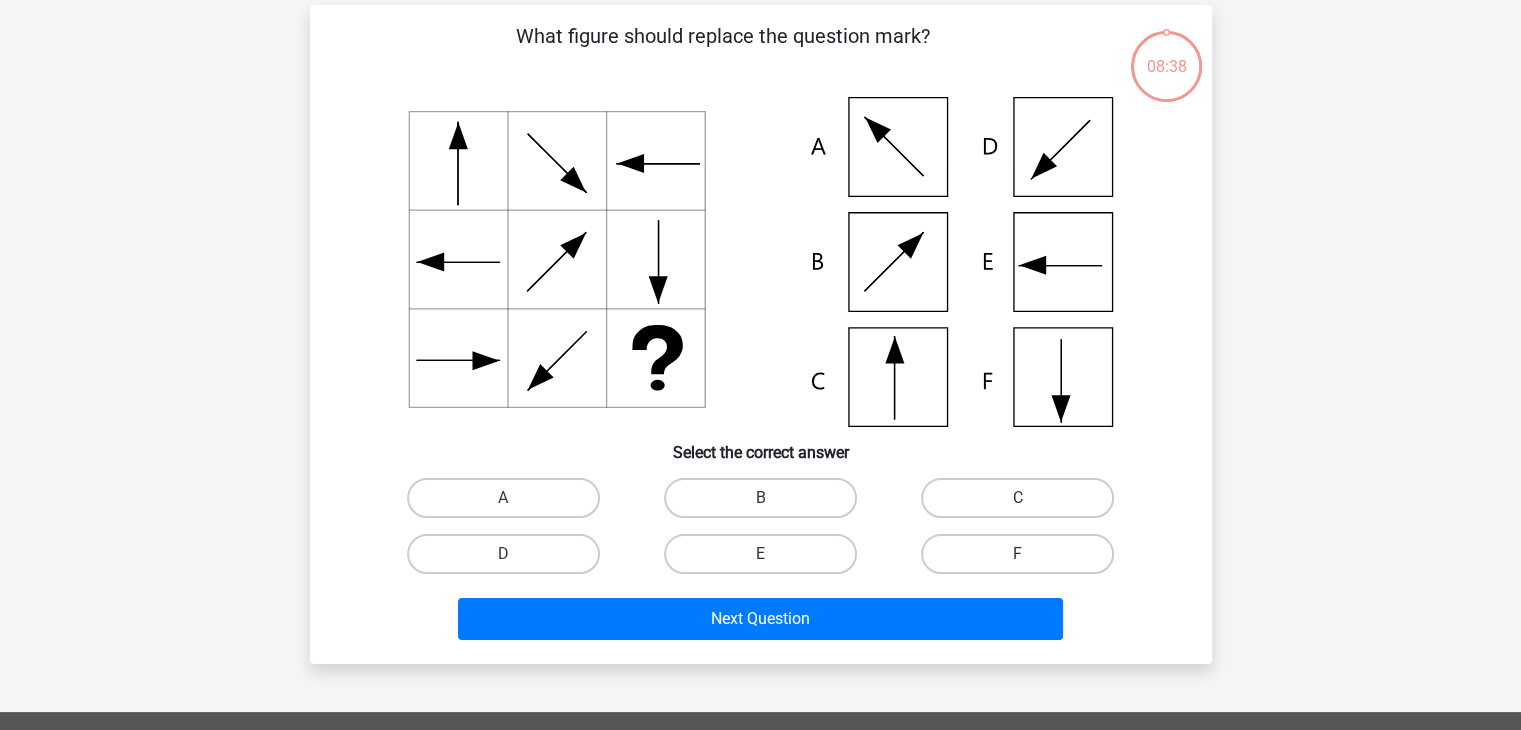 scroll, scrollTop: 92, scrollLeft: 0, axis: vertical 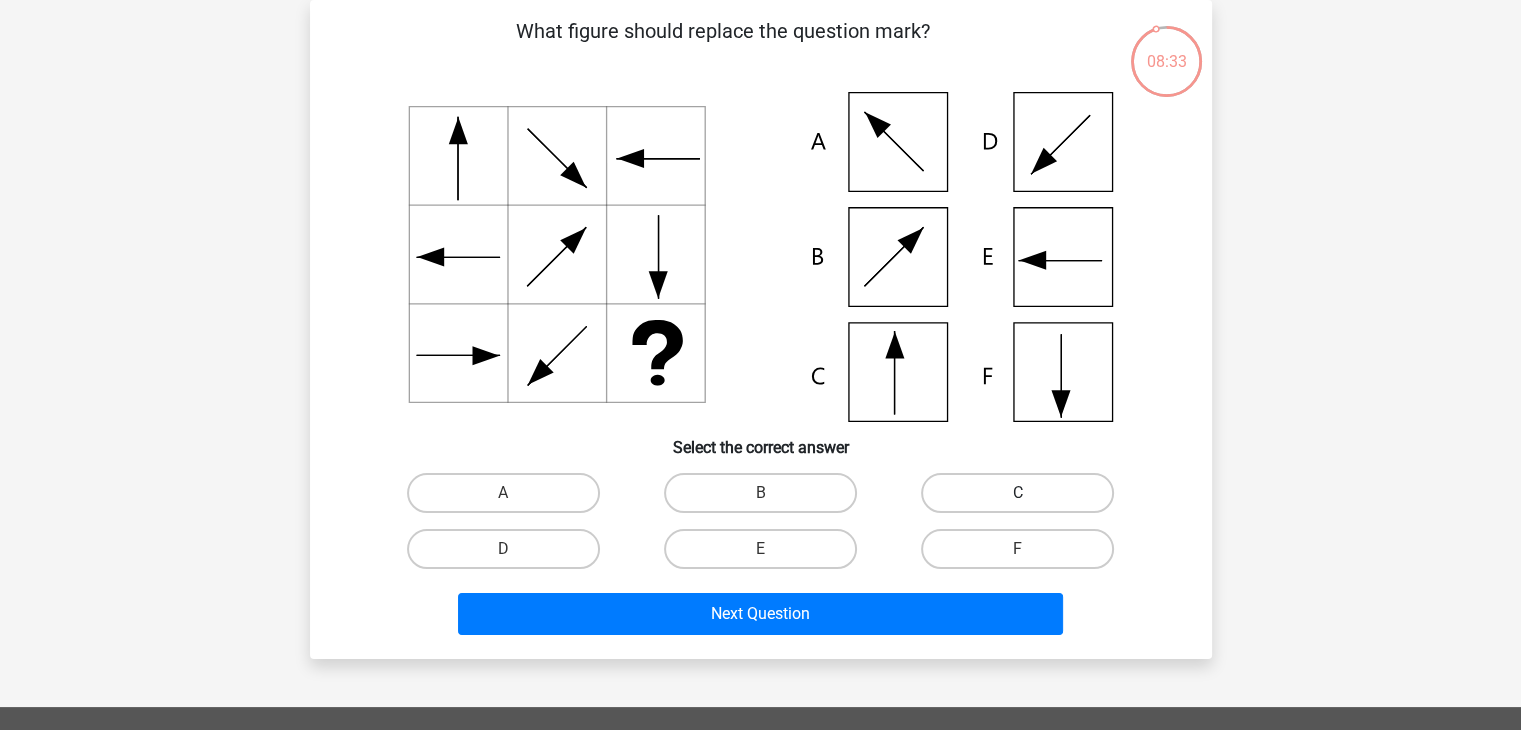 click on "C" at bounding box center [1017, 493] 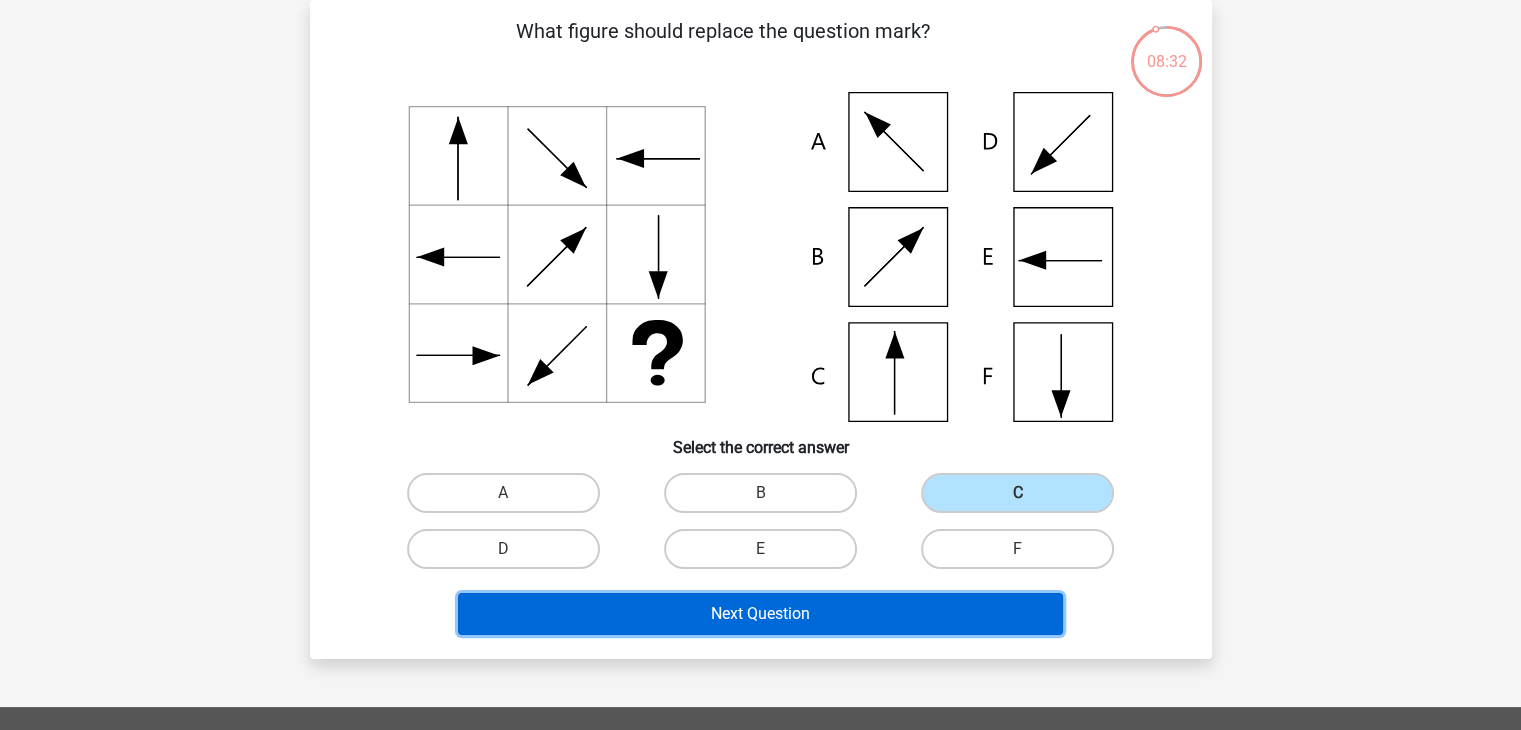 click on "Next Question" at bounding box center [760, 614] 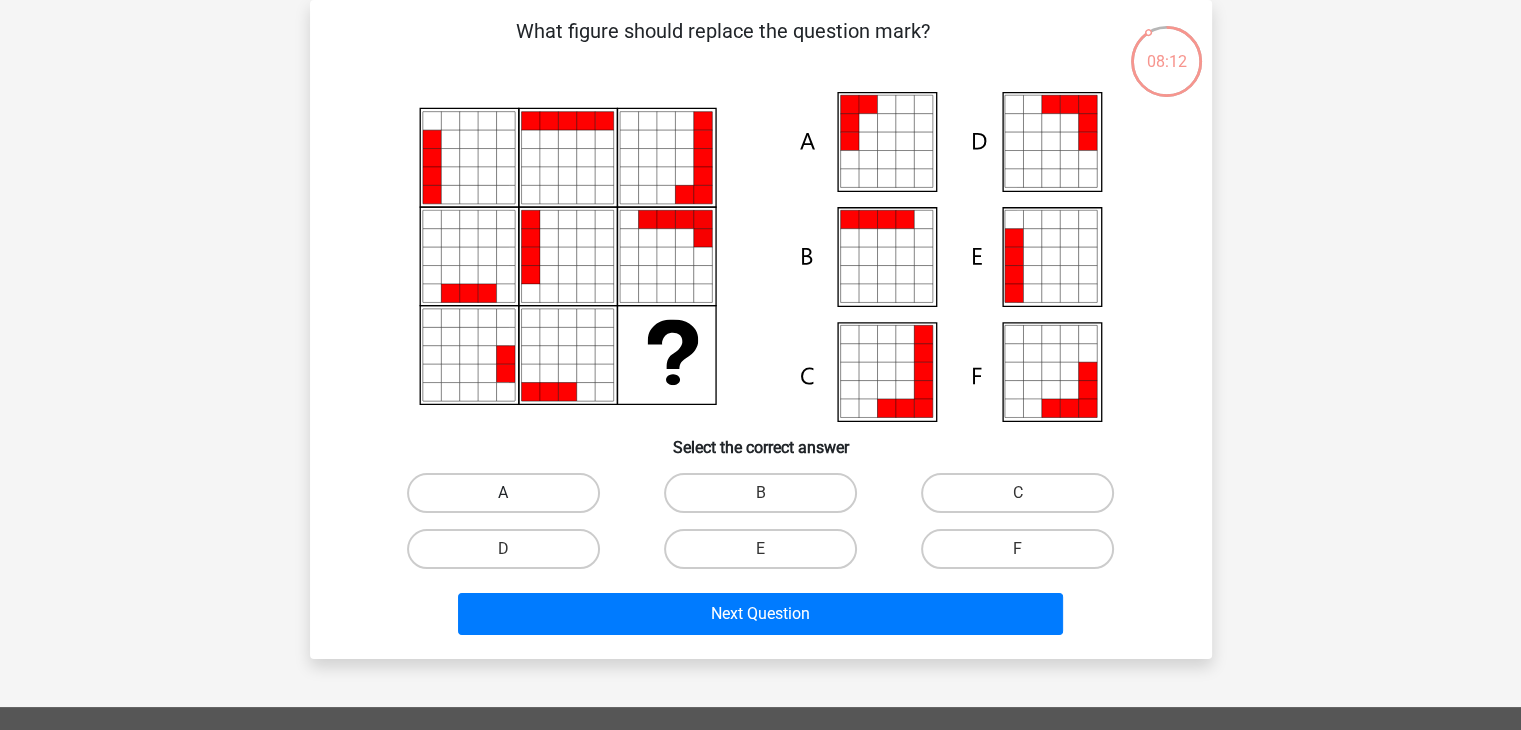 click on "A" at bounding box center [503, 493] 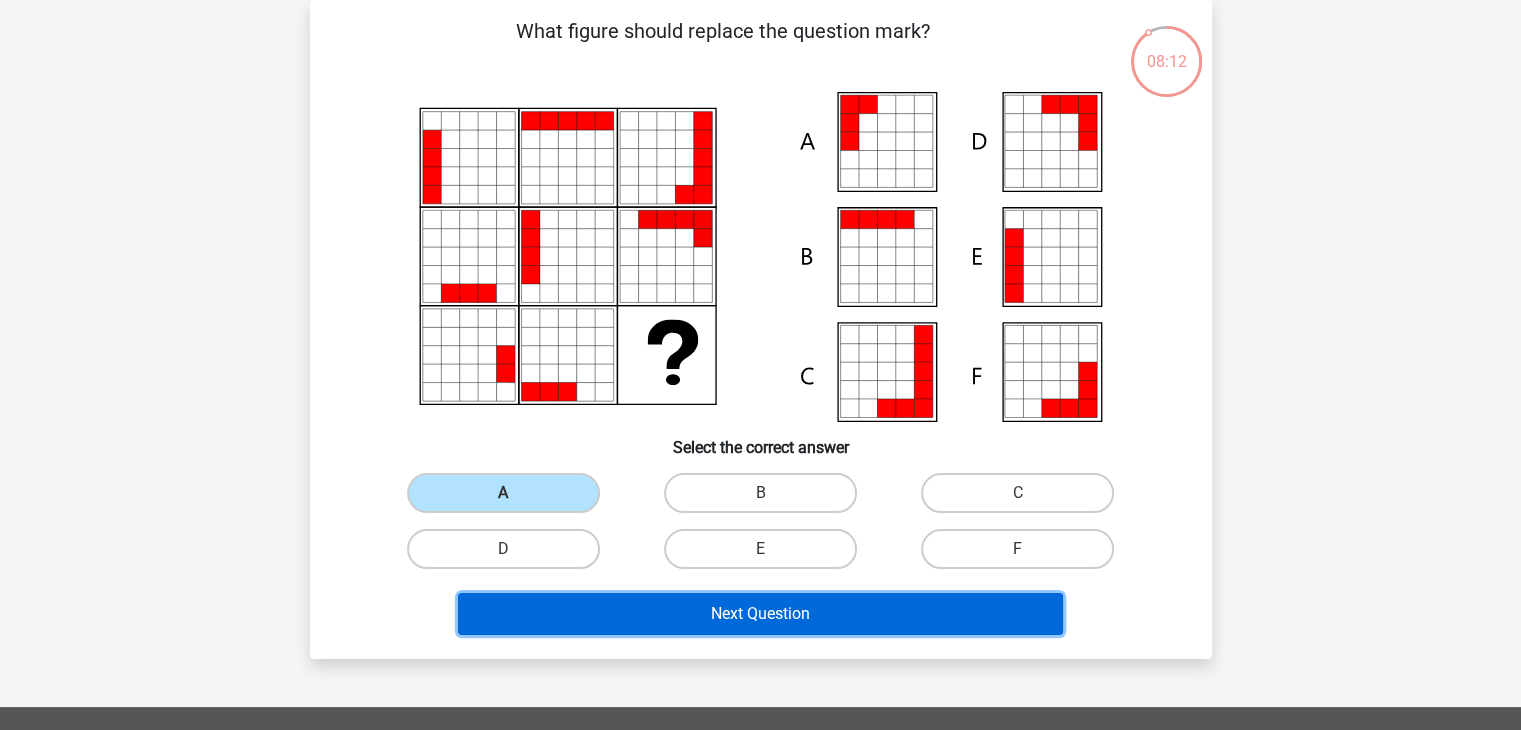 click on "Next Question" at bounding box center [760, 614] 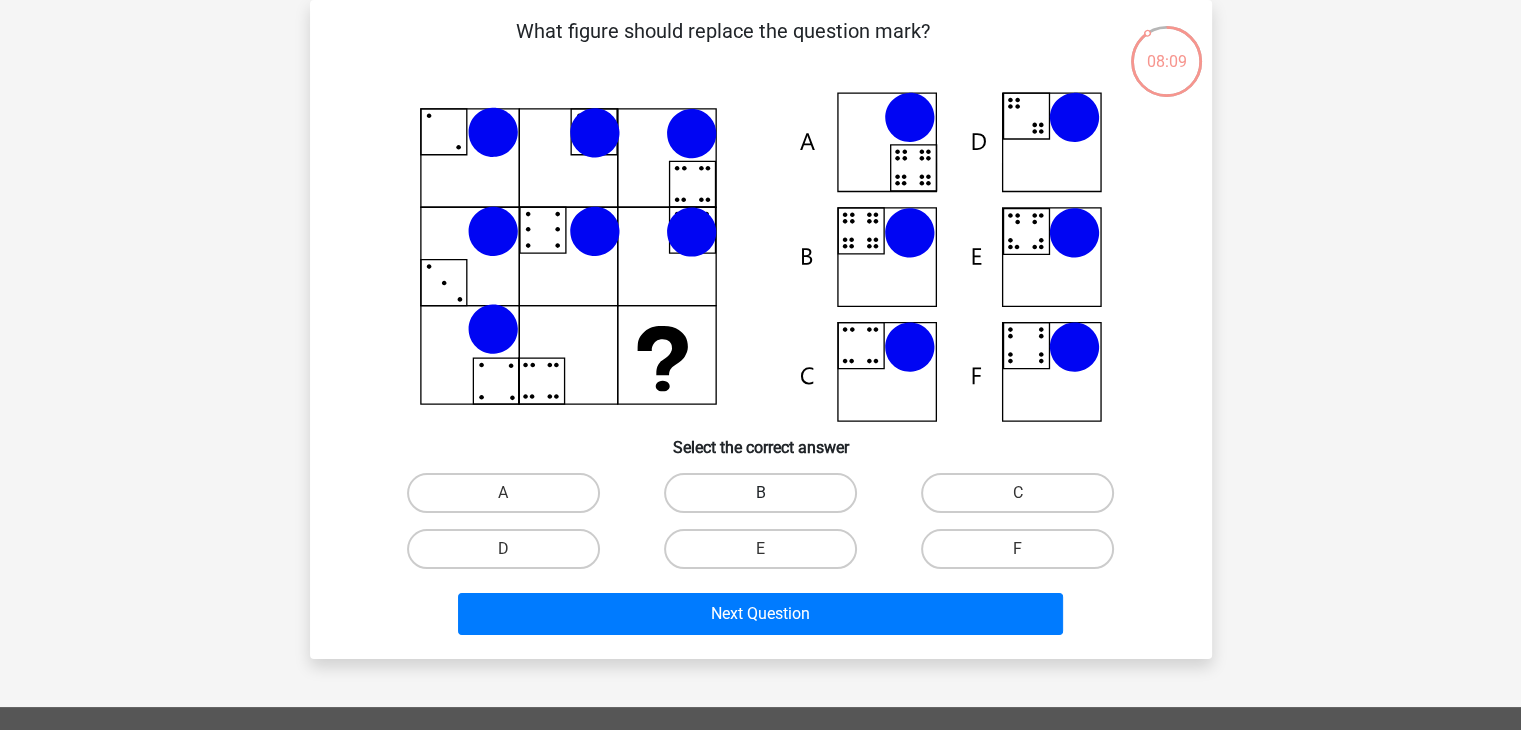 click on "B" at bounding box center [760, 493] 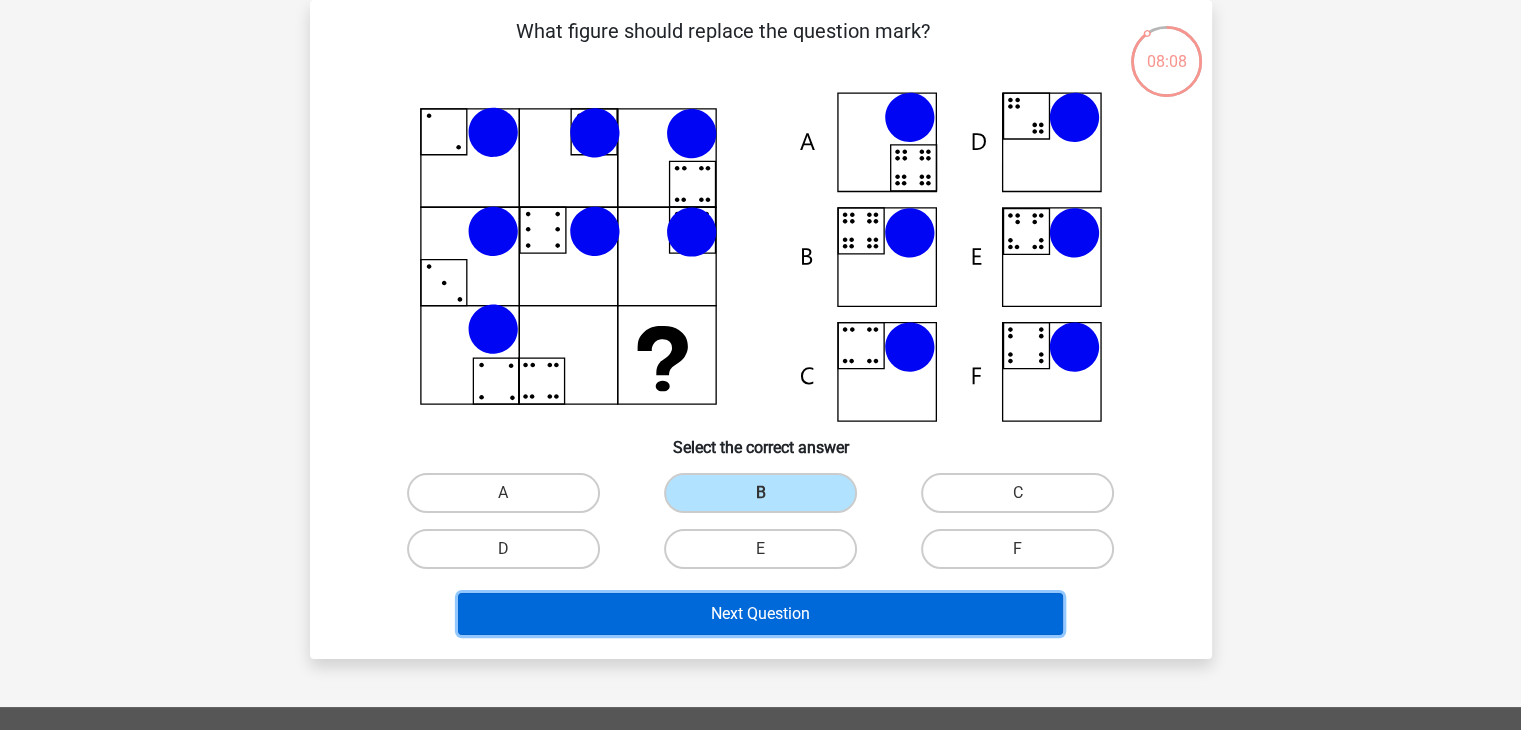 click on "Next Question" at bounding box center (760, 614) 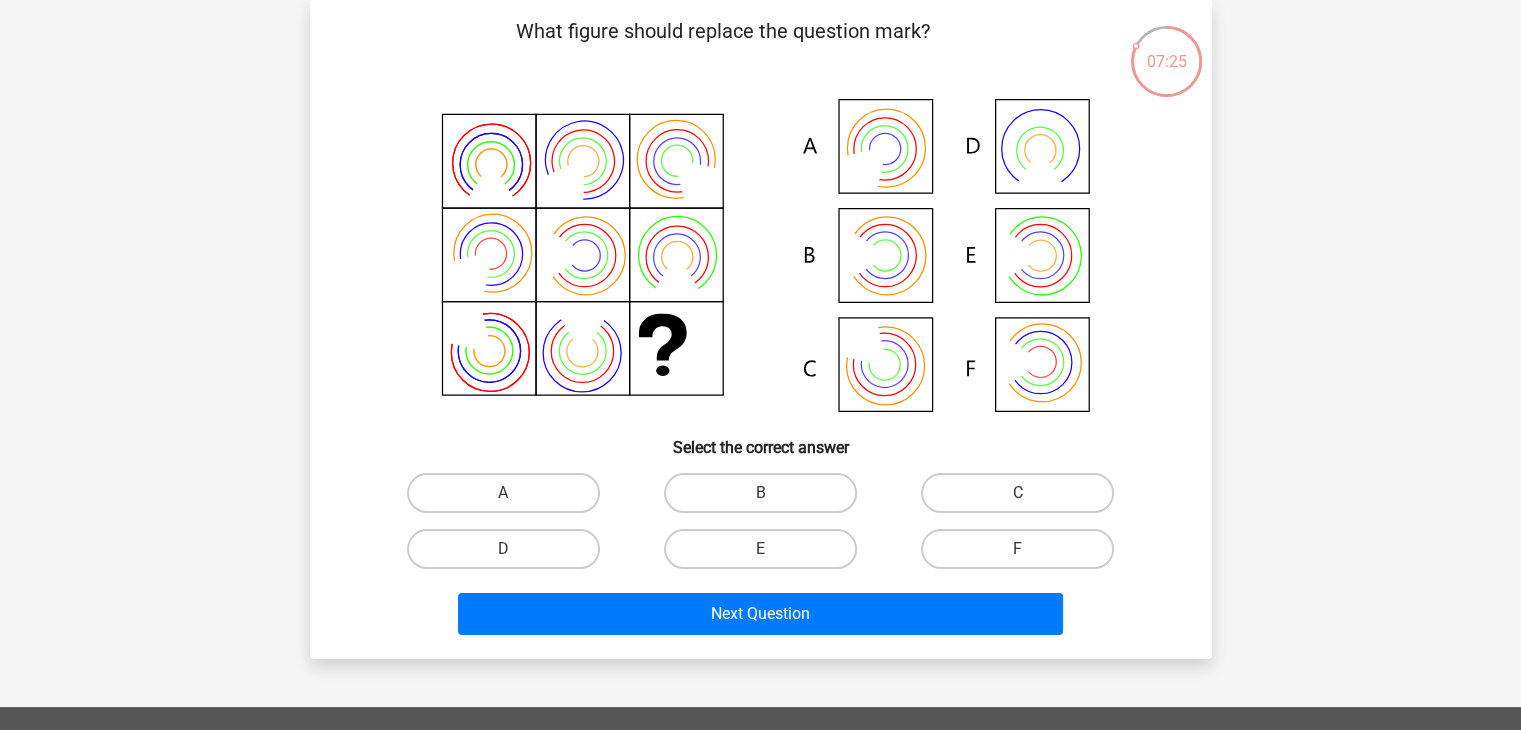 click at bounding box center [761, 257] 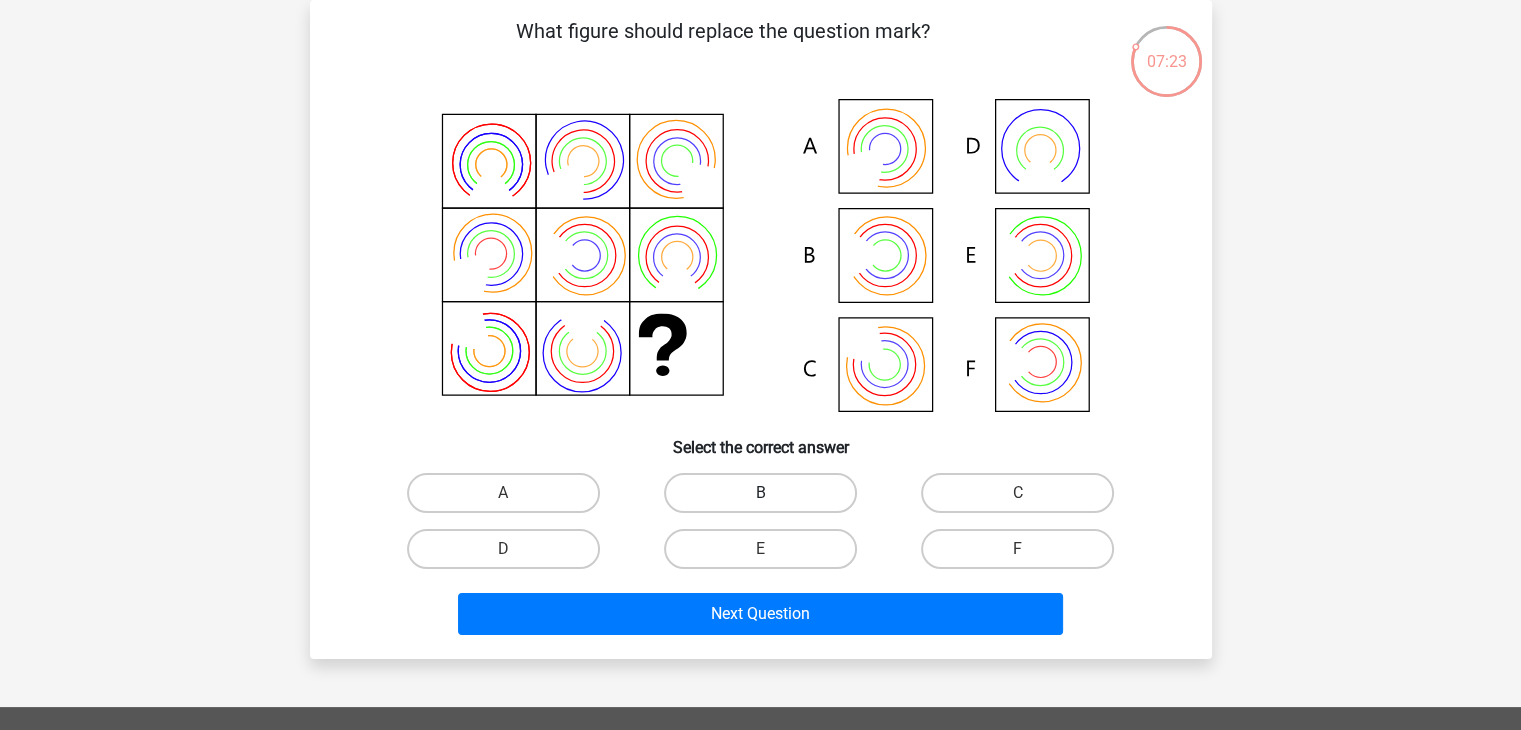 click on "B" at bounding box center [760, 493] 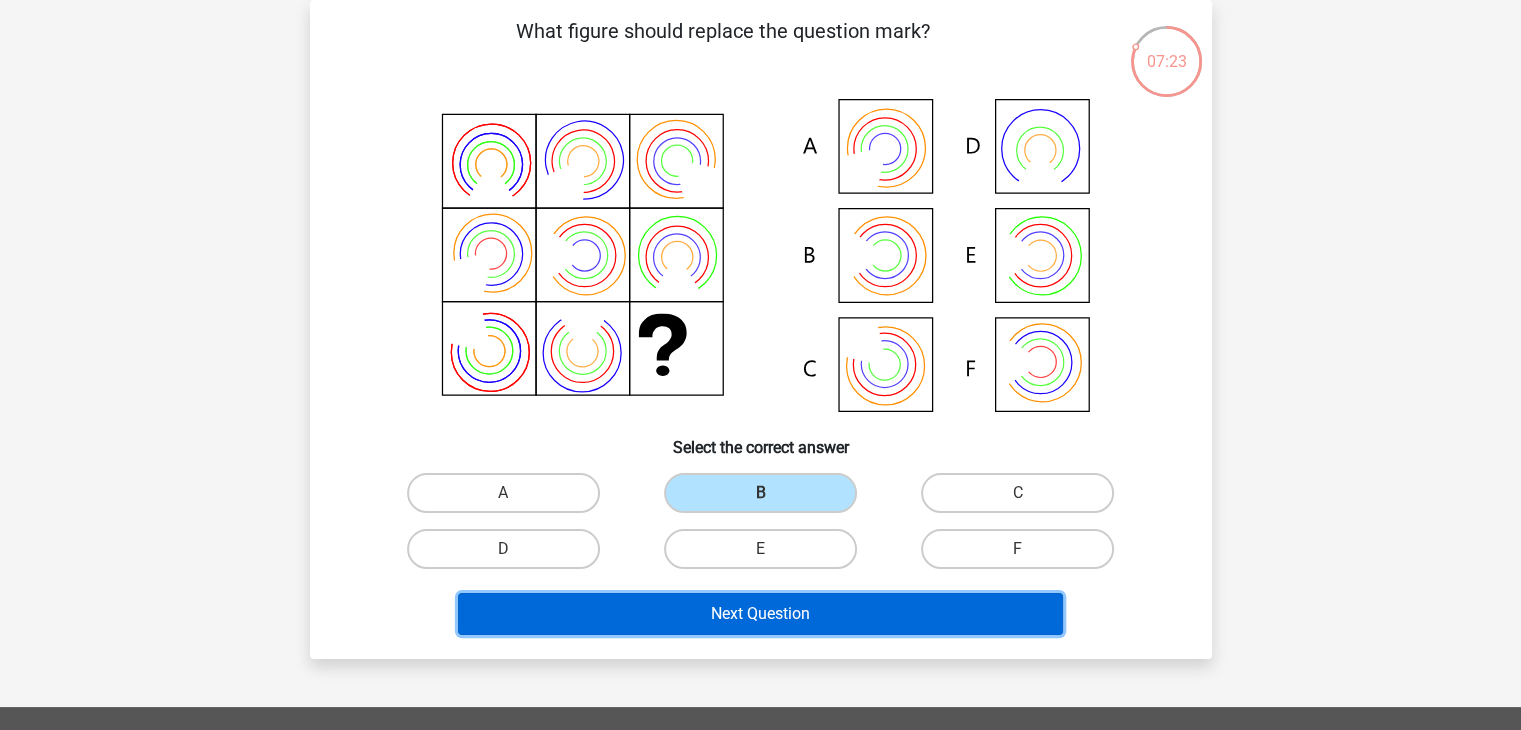 click on "Next Question" at bounding box center [760, 614] 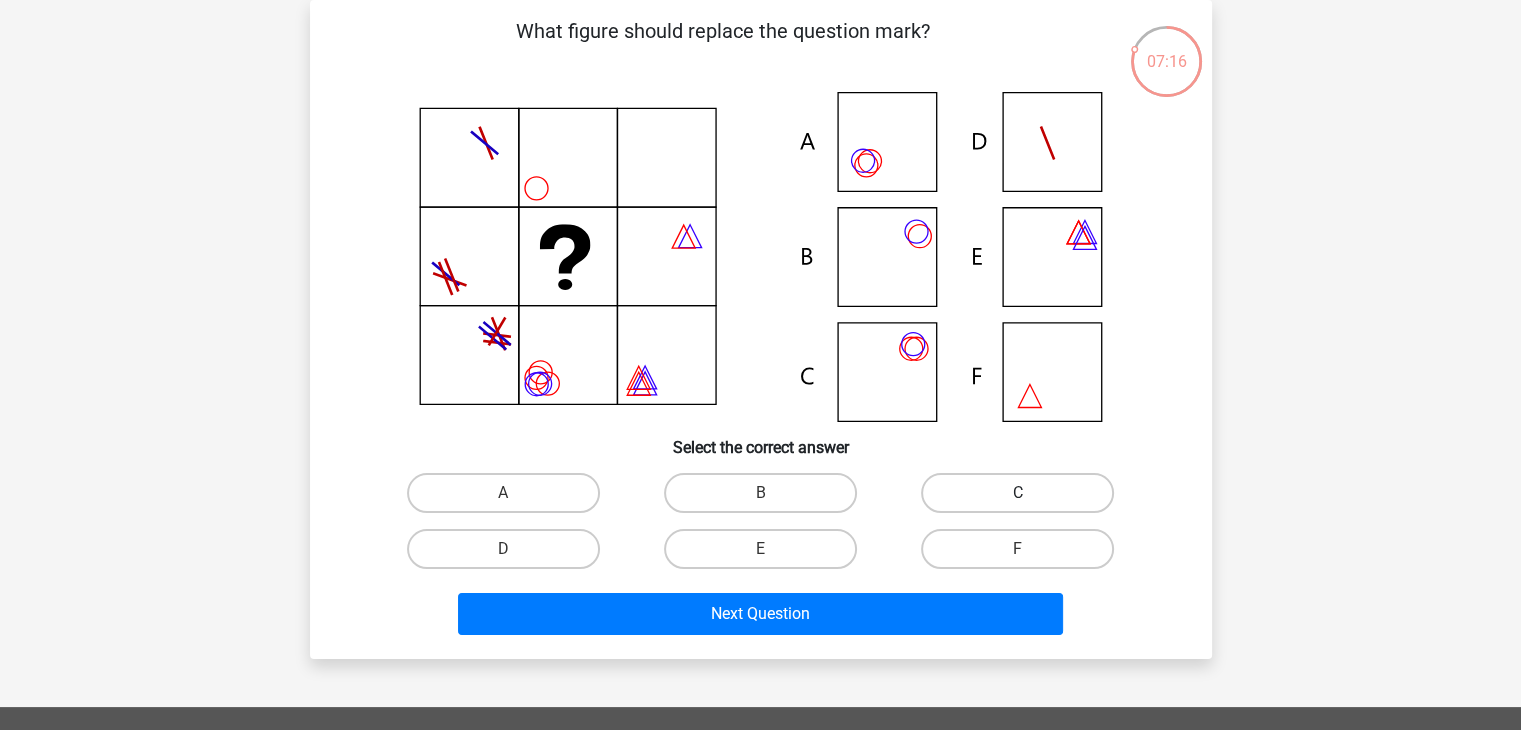 click on "C" at bounding box center [1017, 493] 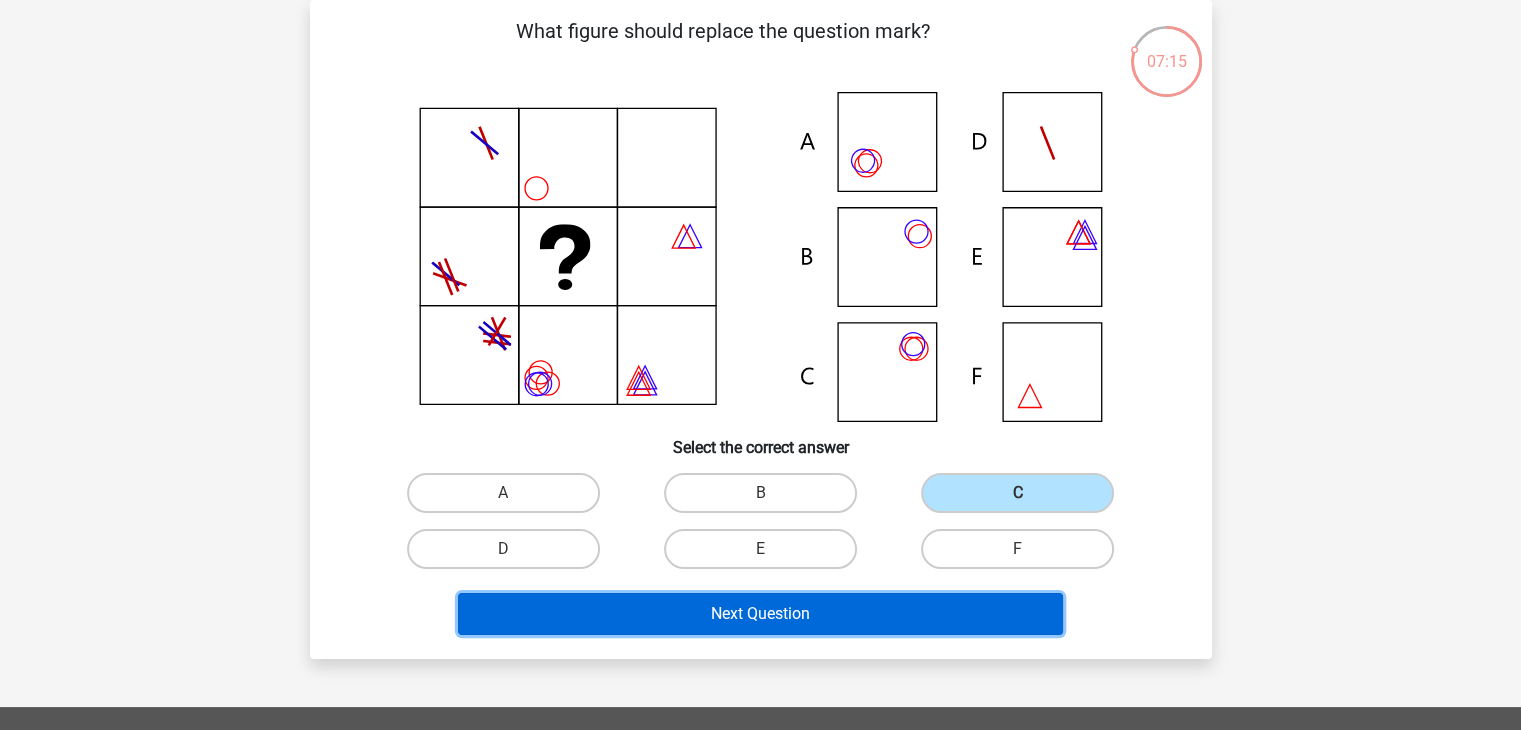 click on "Next Question" at bounding box center (760, 614) 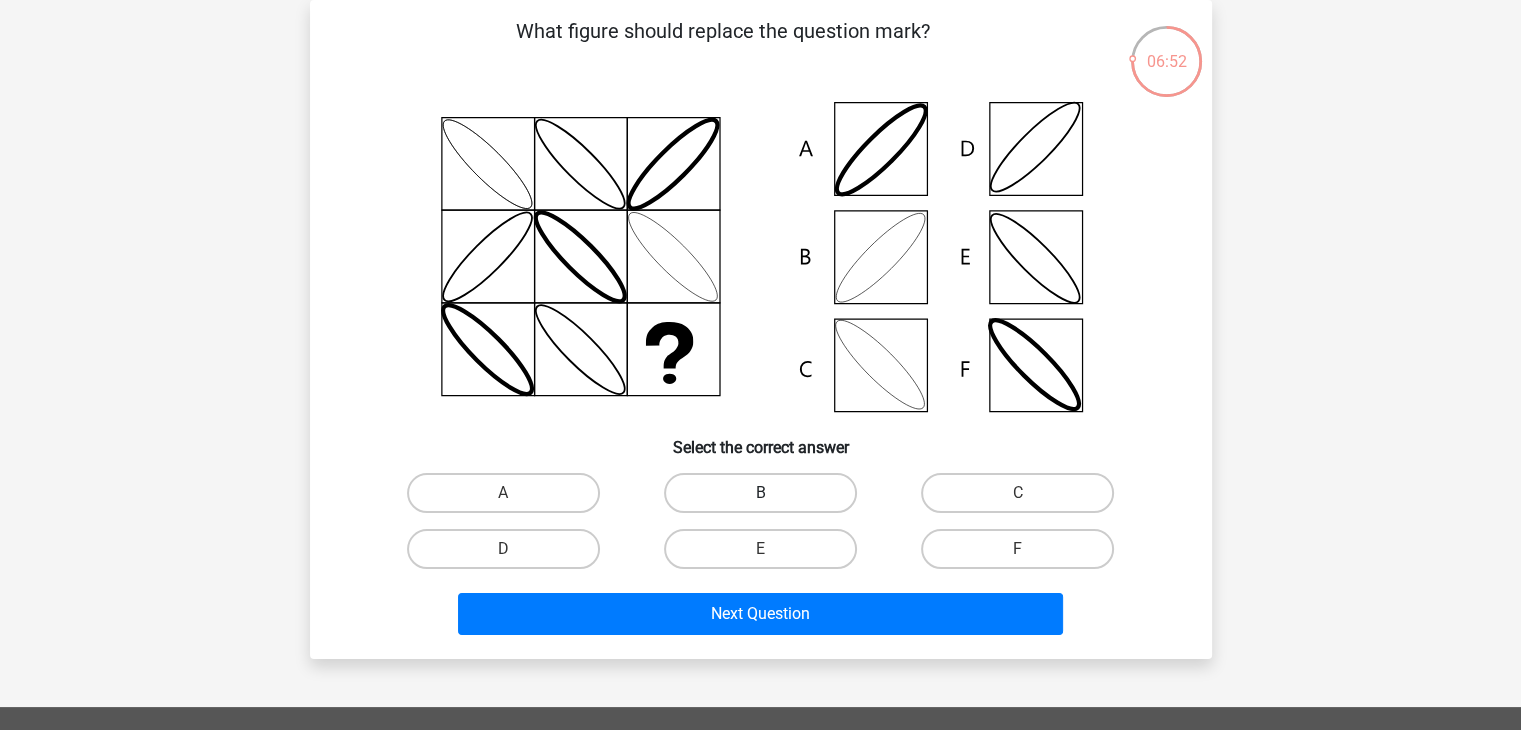 click on "B" at bounding box center [760, 493] 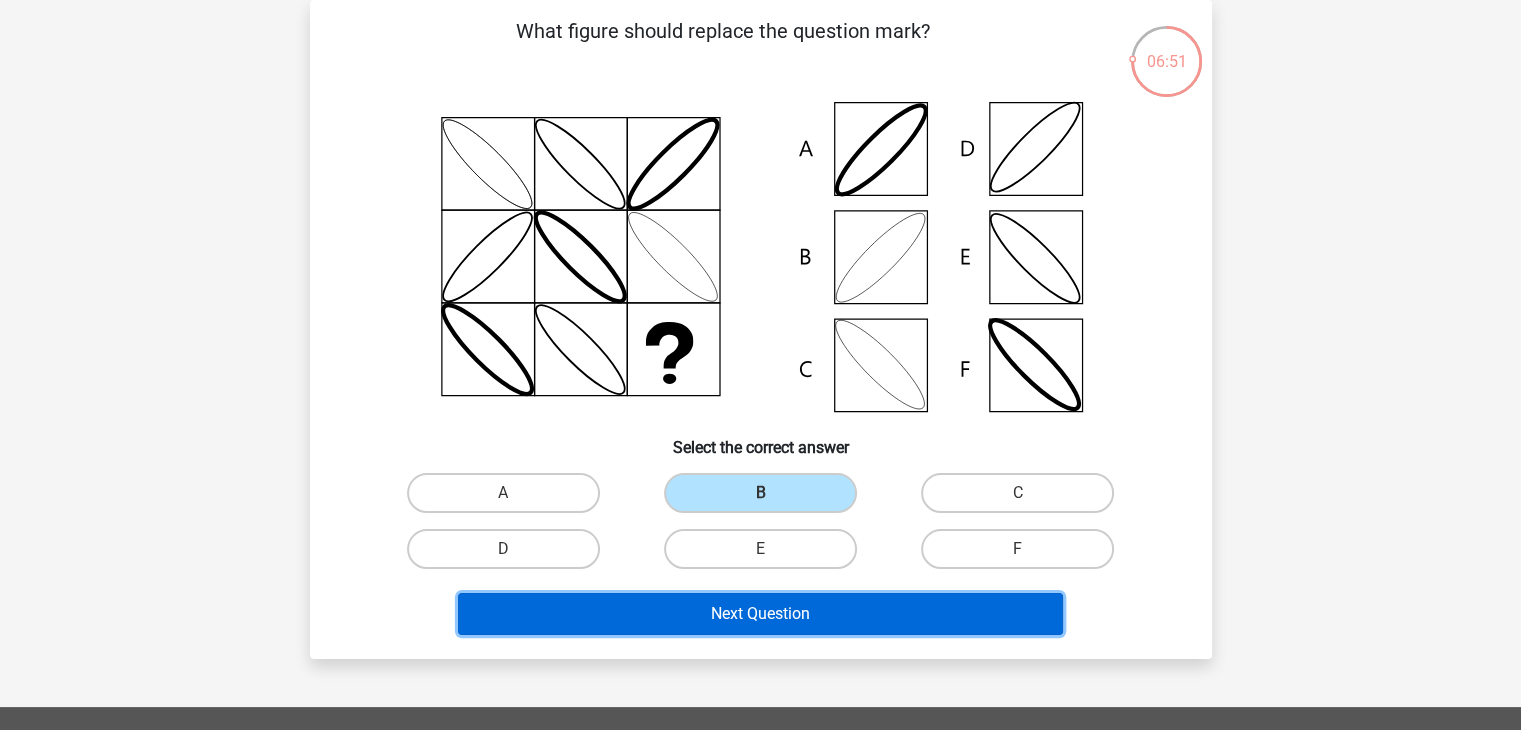 click on "Next Question" at bounding box center [760, 614] 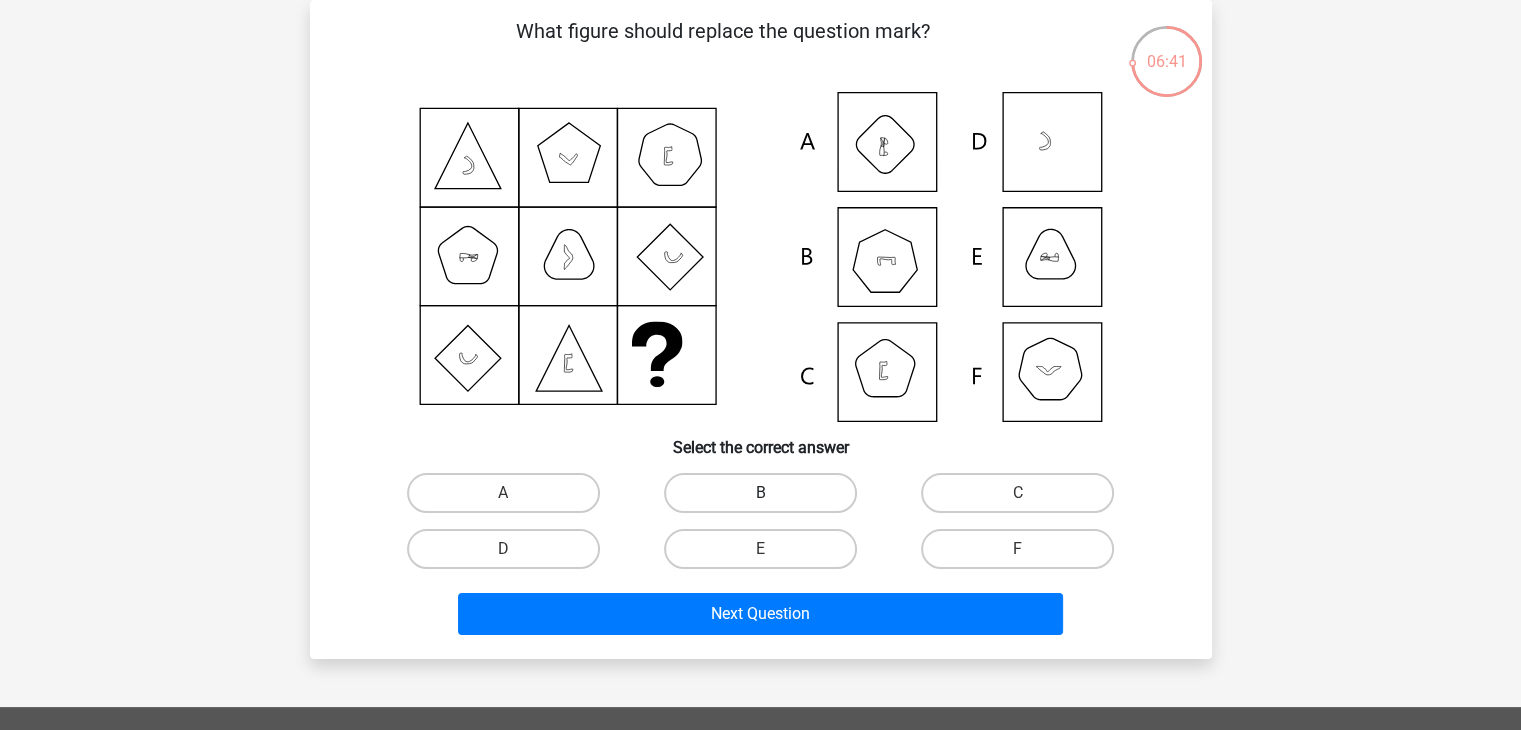 click on "B" at bounding box center [760, 493] 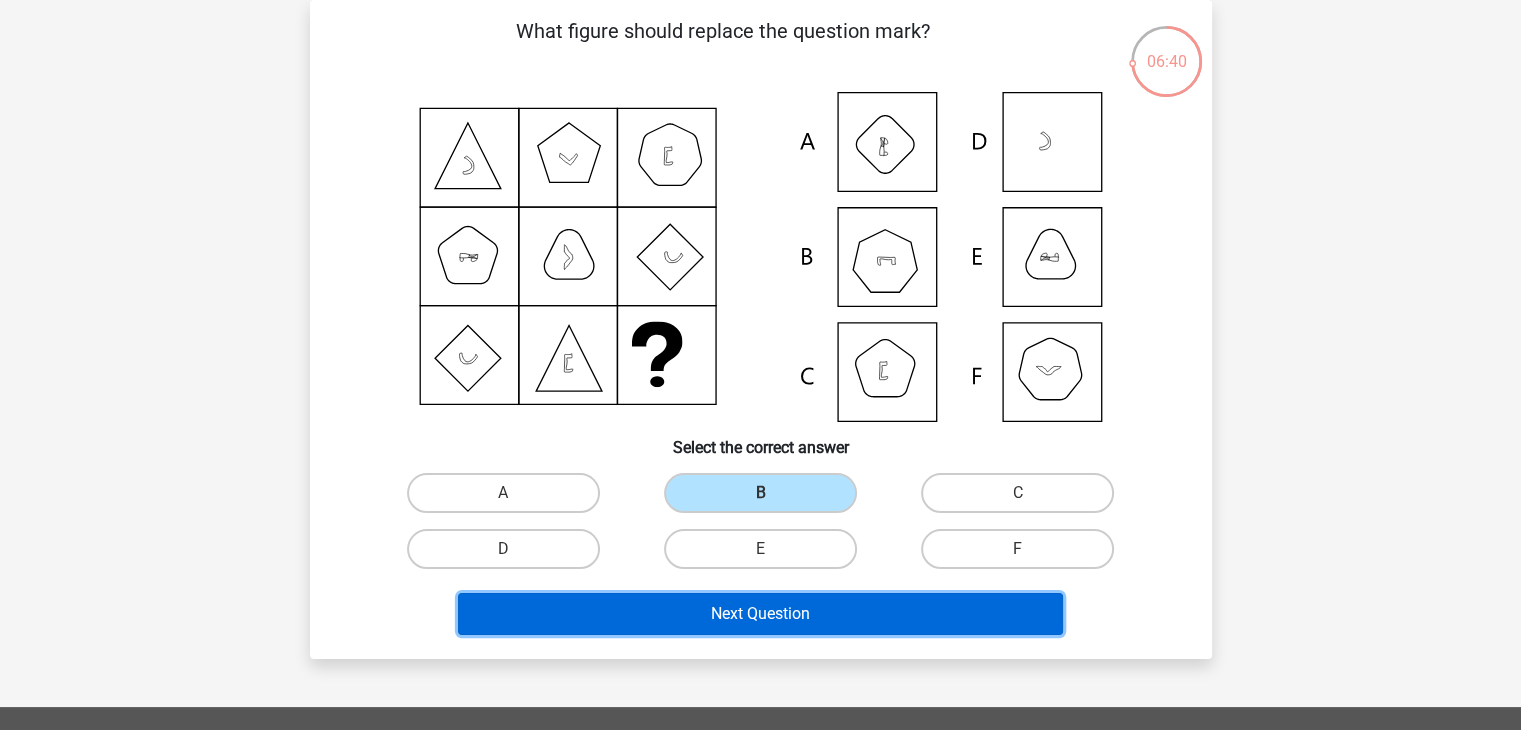 click on "Next Question" at bounding box center [760, 614] 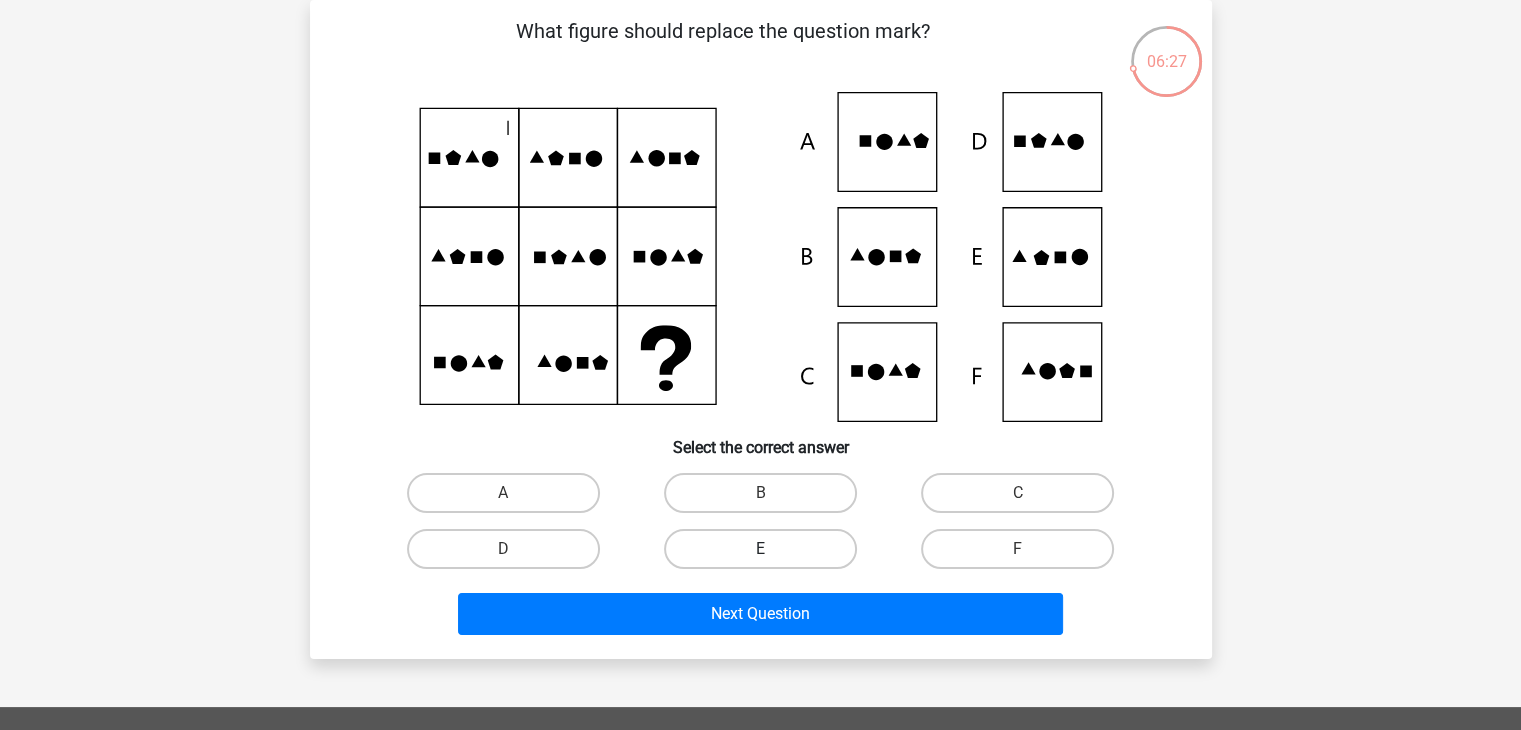 click on "E" at bounding box center (760, 549) 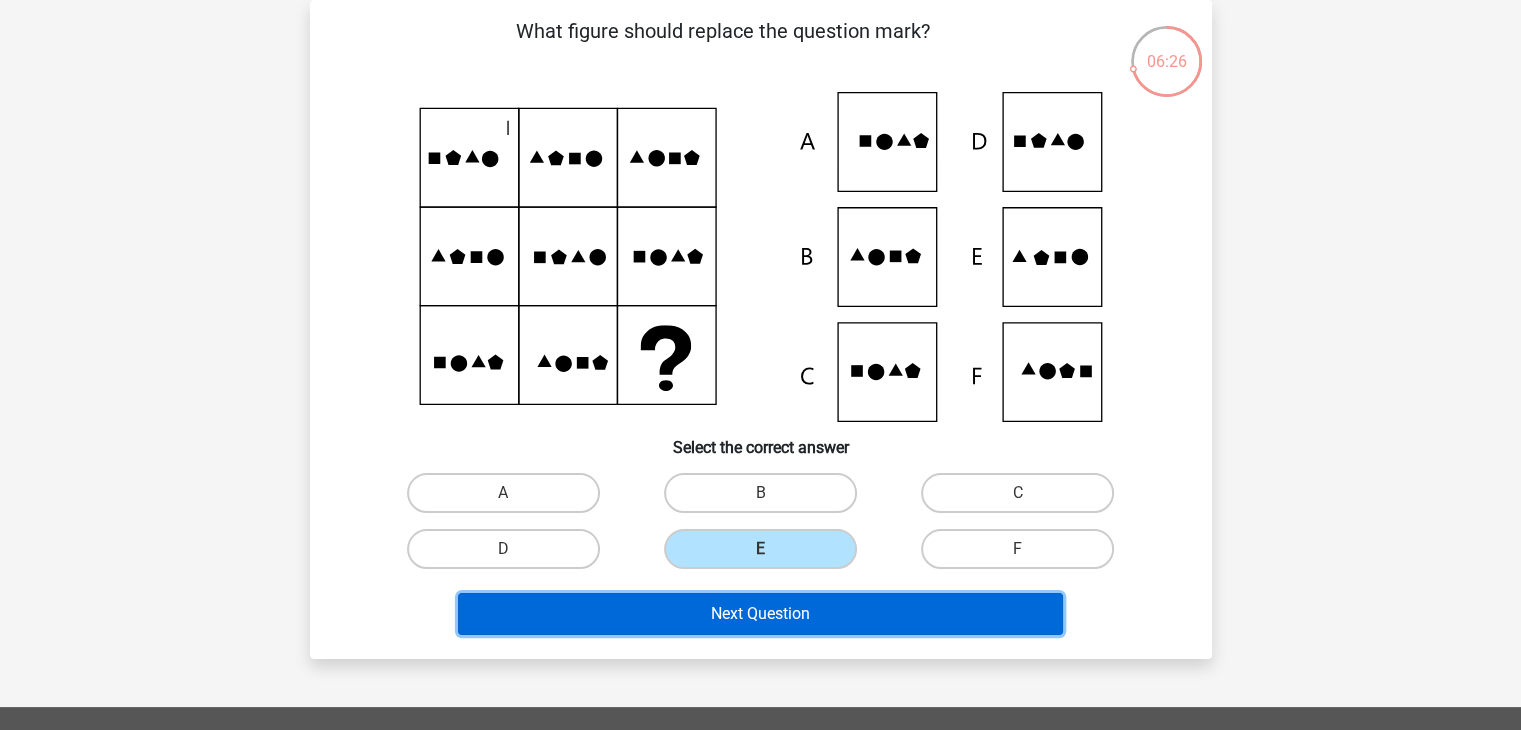 click on "Next Question" at bounding box center [760, 614] 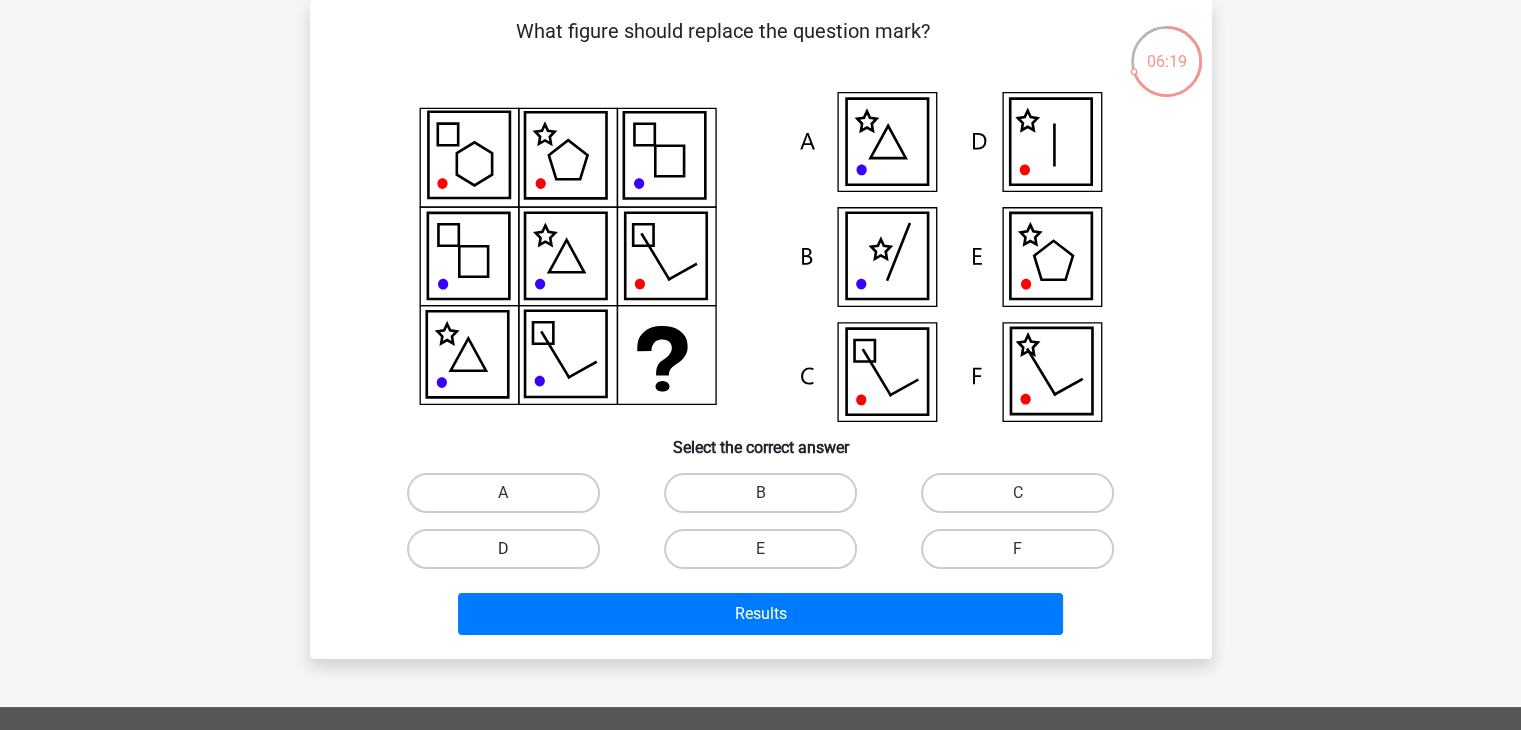 click on "D" at bounding box center [503, 549] 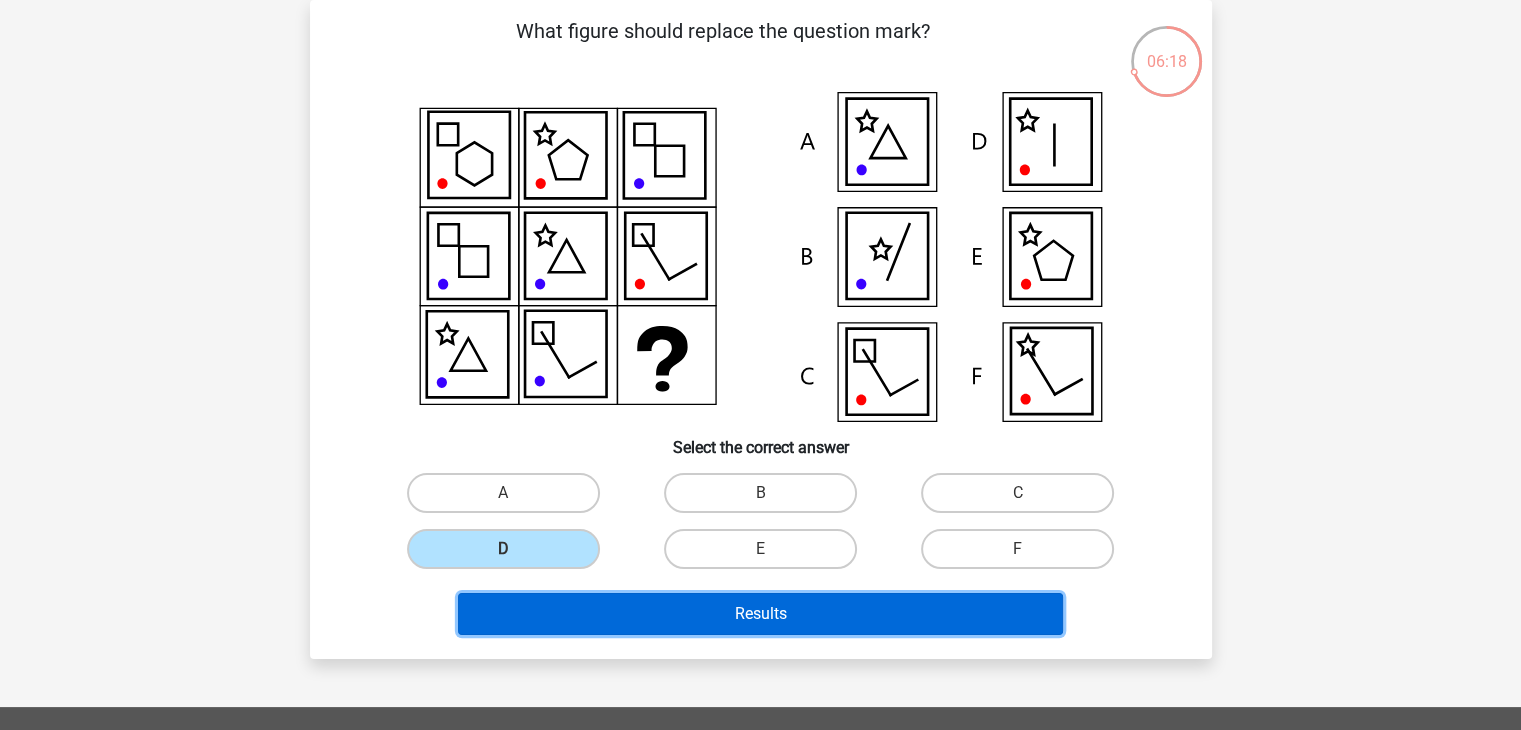 click on "Results" at bounding box center (760, 614) 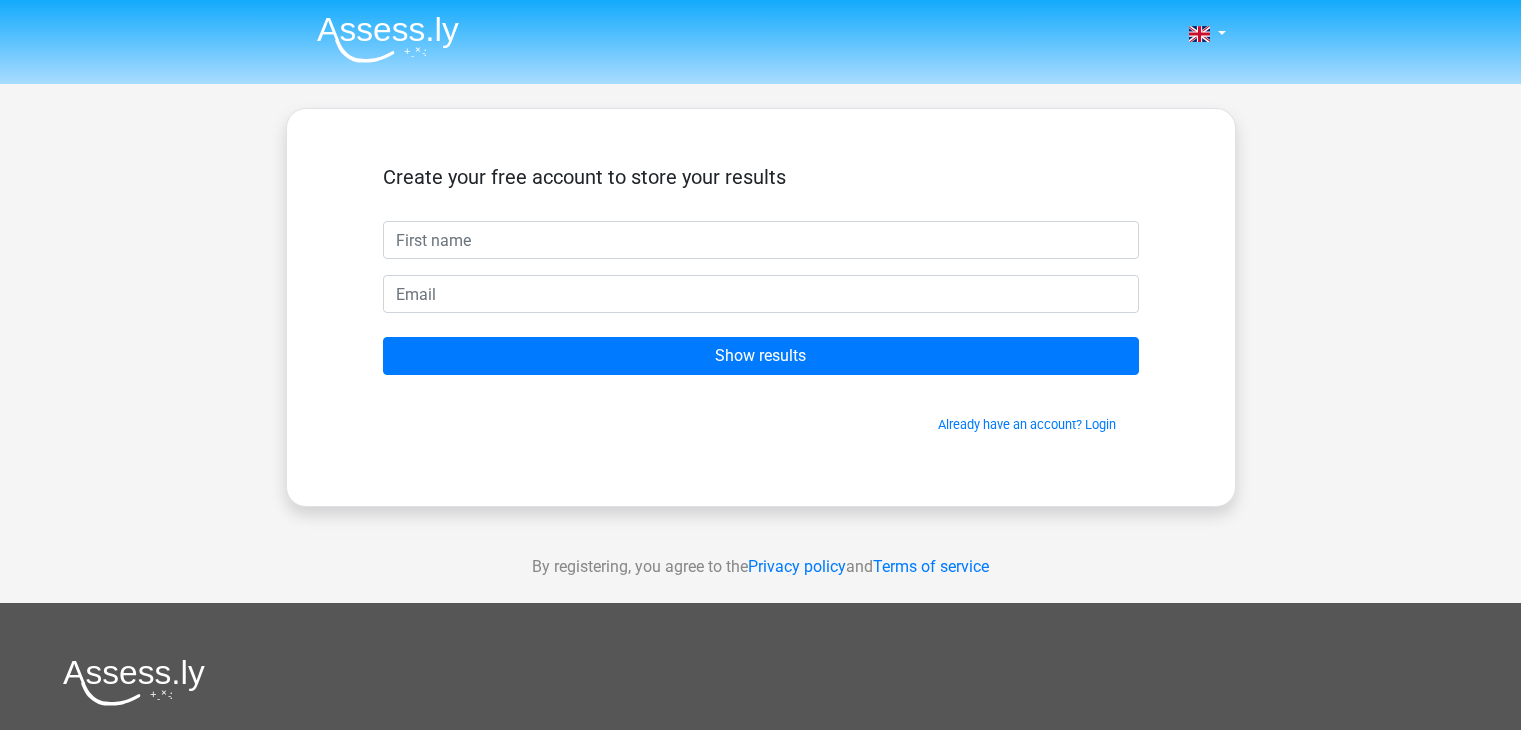 scroll, scrollTop: 0, scrollLeft: 0, axis: both 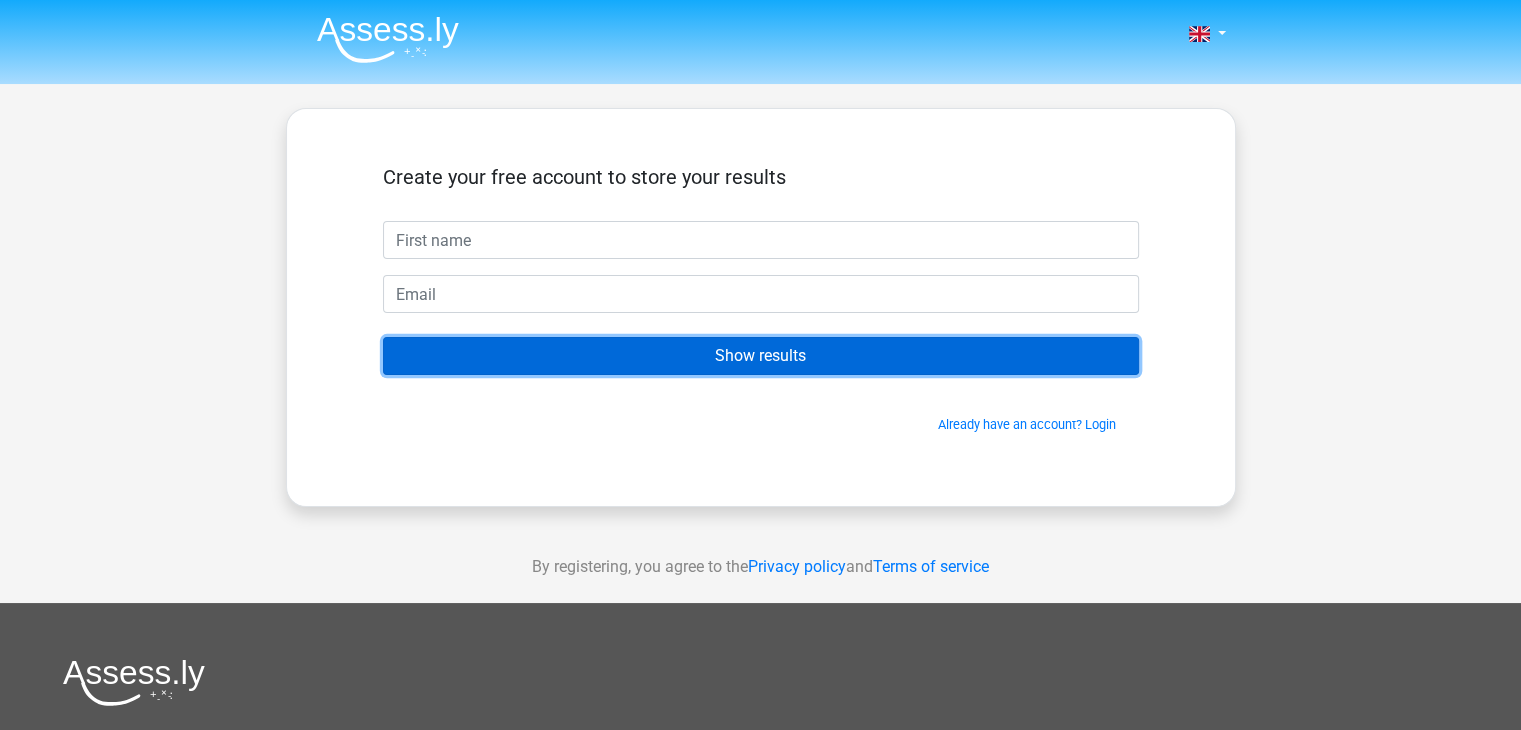 click on "Show results" at bounding box center [761, 356] 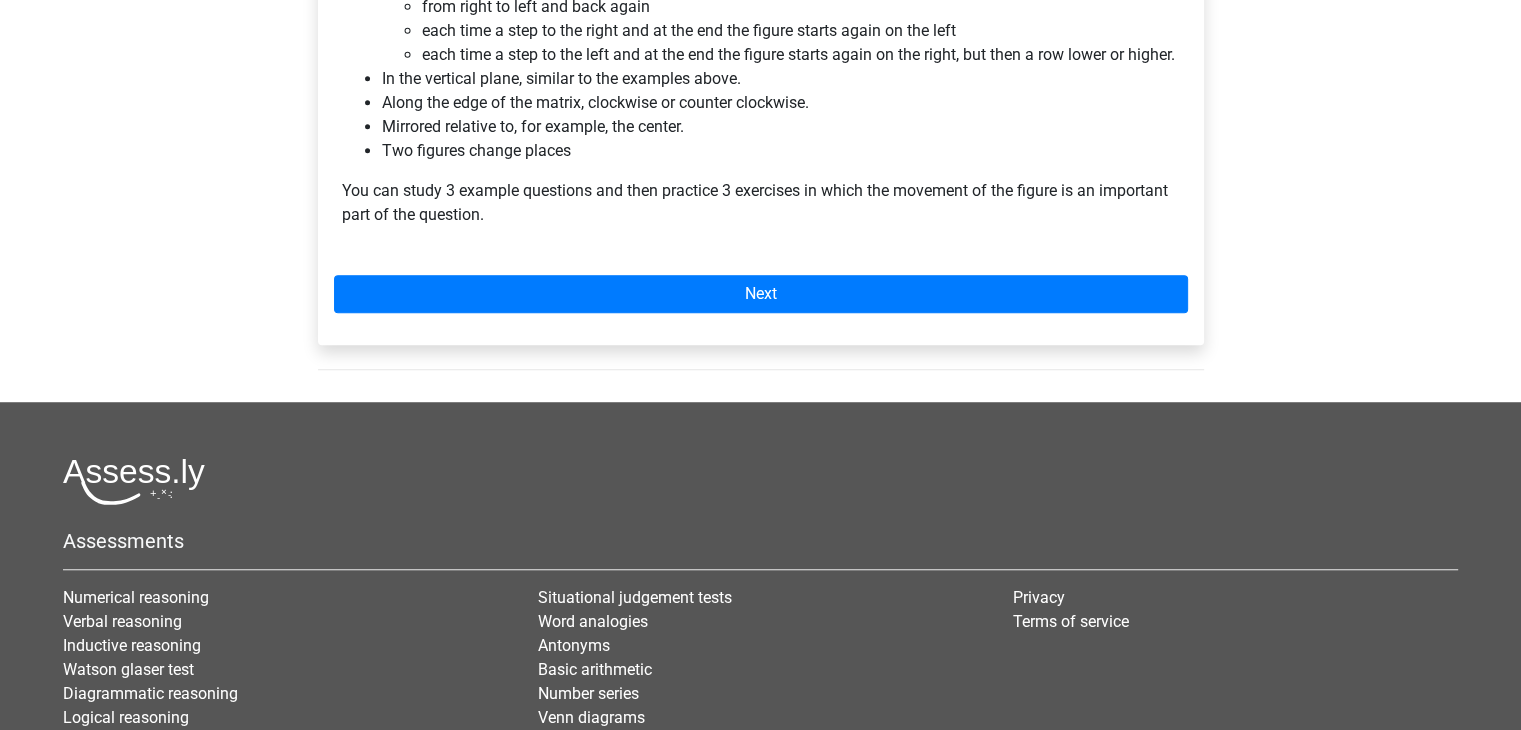 scroll, scrollTop: 1414, scrollLeft: 0, axis: vertical 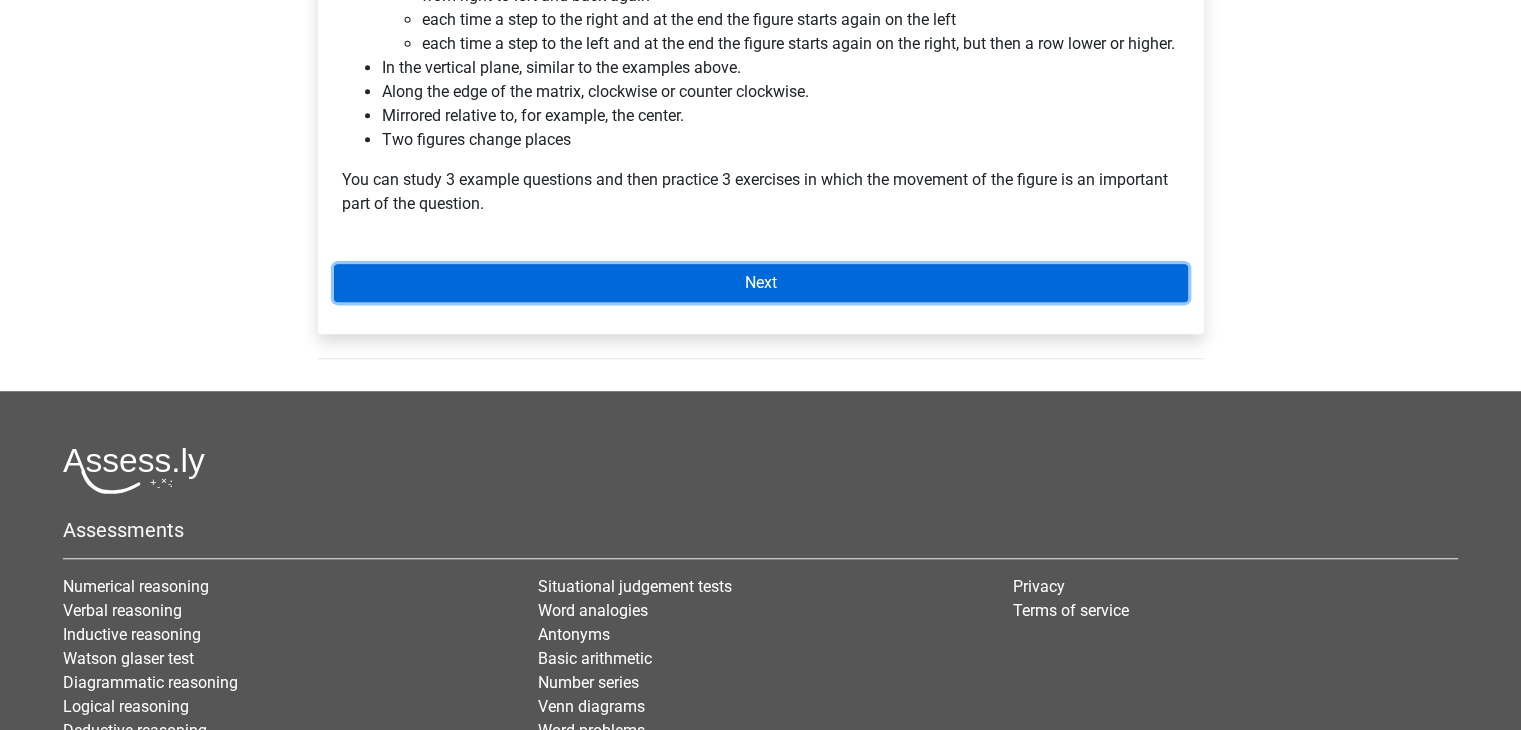 click on "Next" at bounding box center (761, 283) 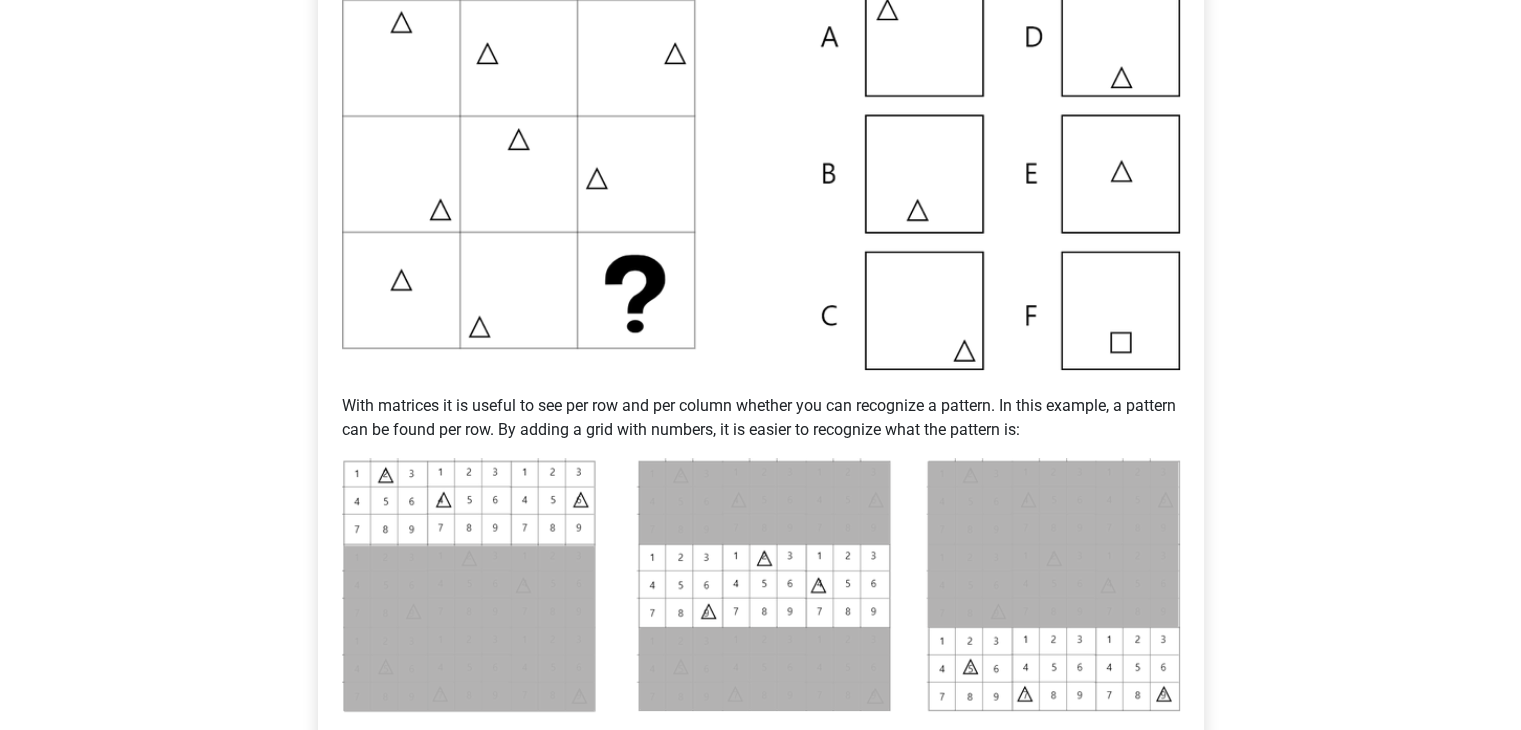 scroll, scrollTop: 723, scrollLeft: 0, axis: vertical 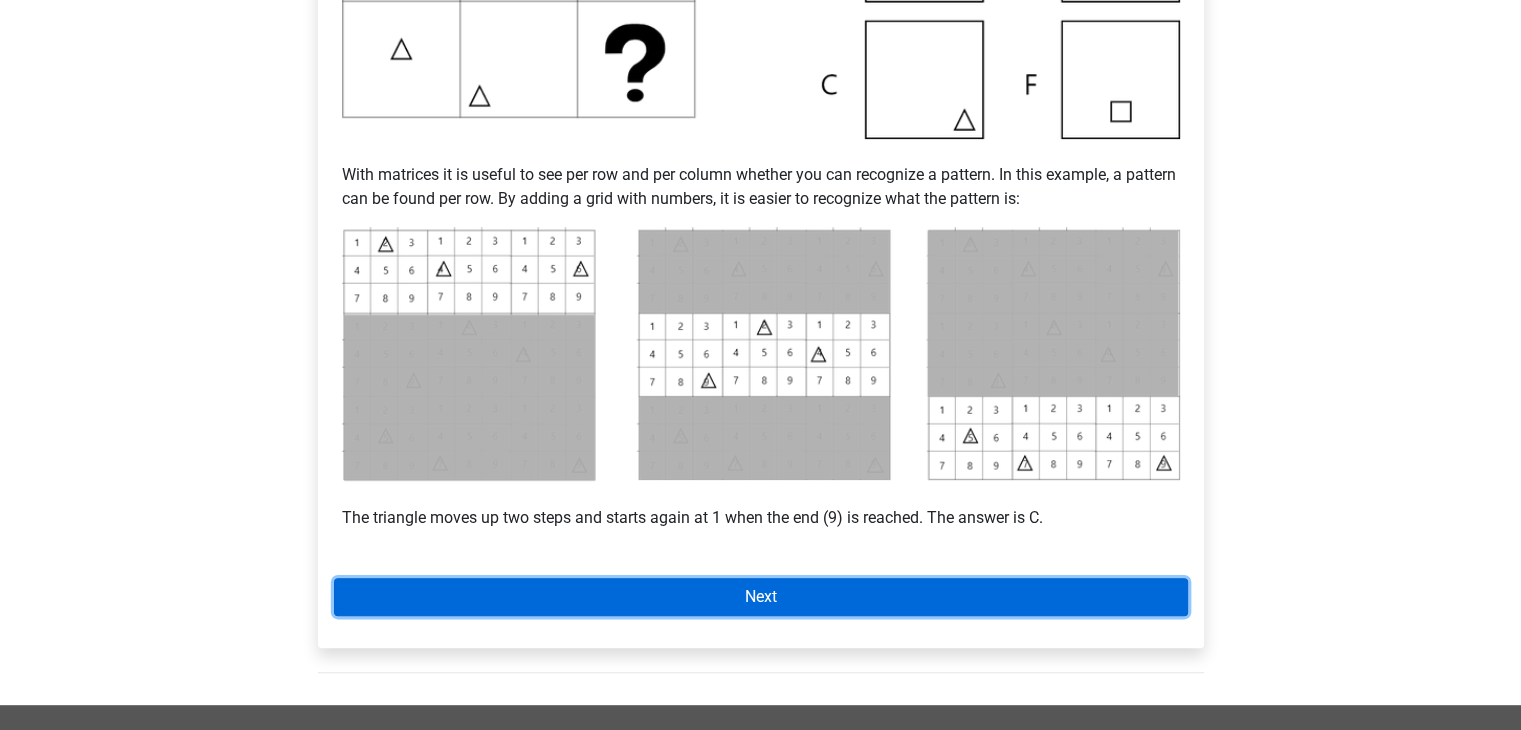 click on "Next" at bounding box center [761, 597] 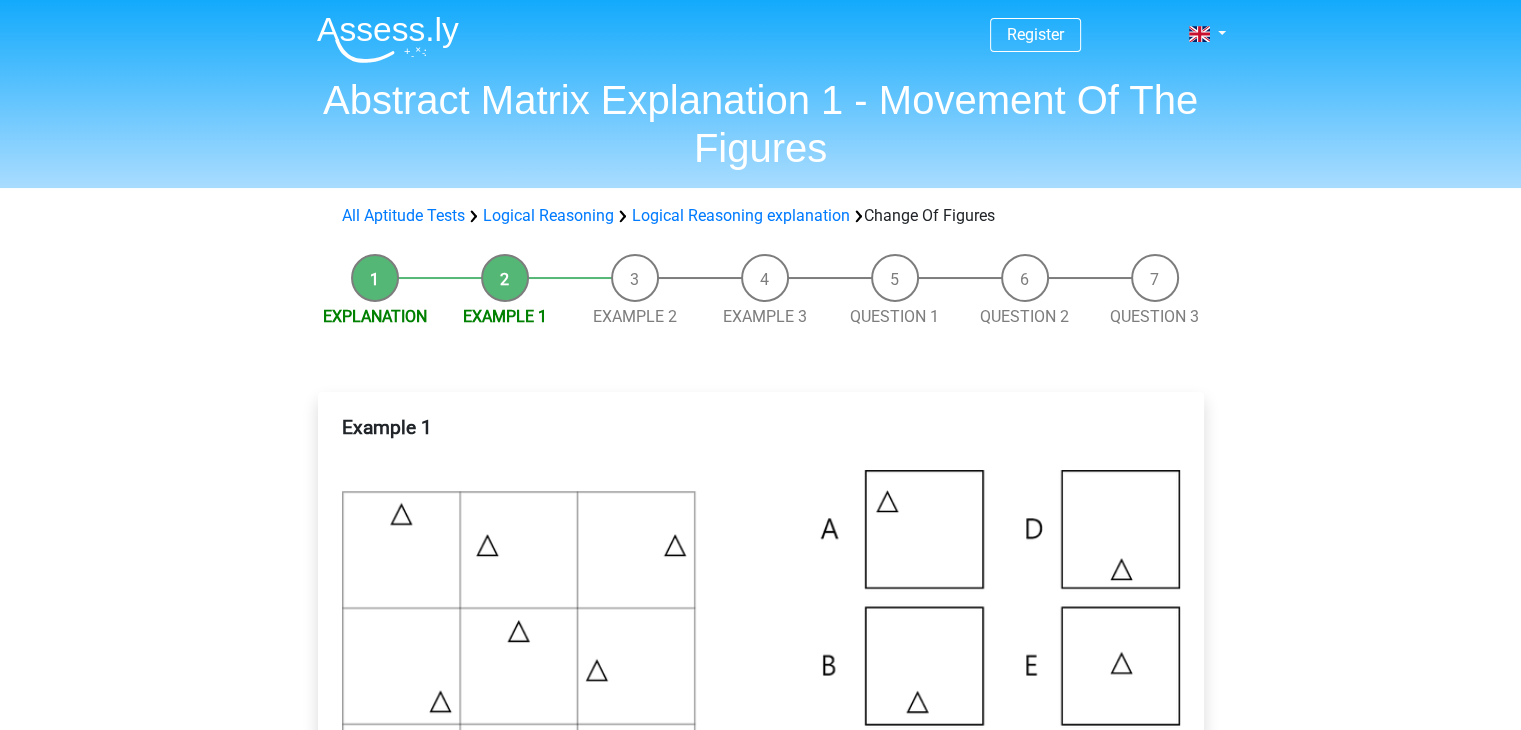 scroll, scrollTop: 79, scrollLeft: 0, axis: vertical 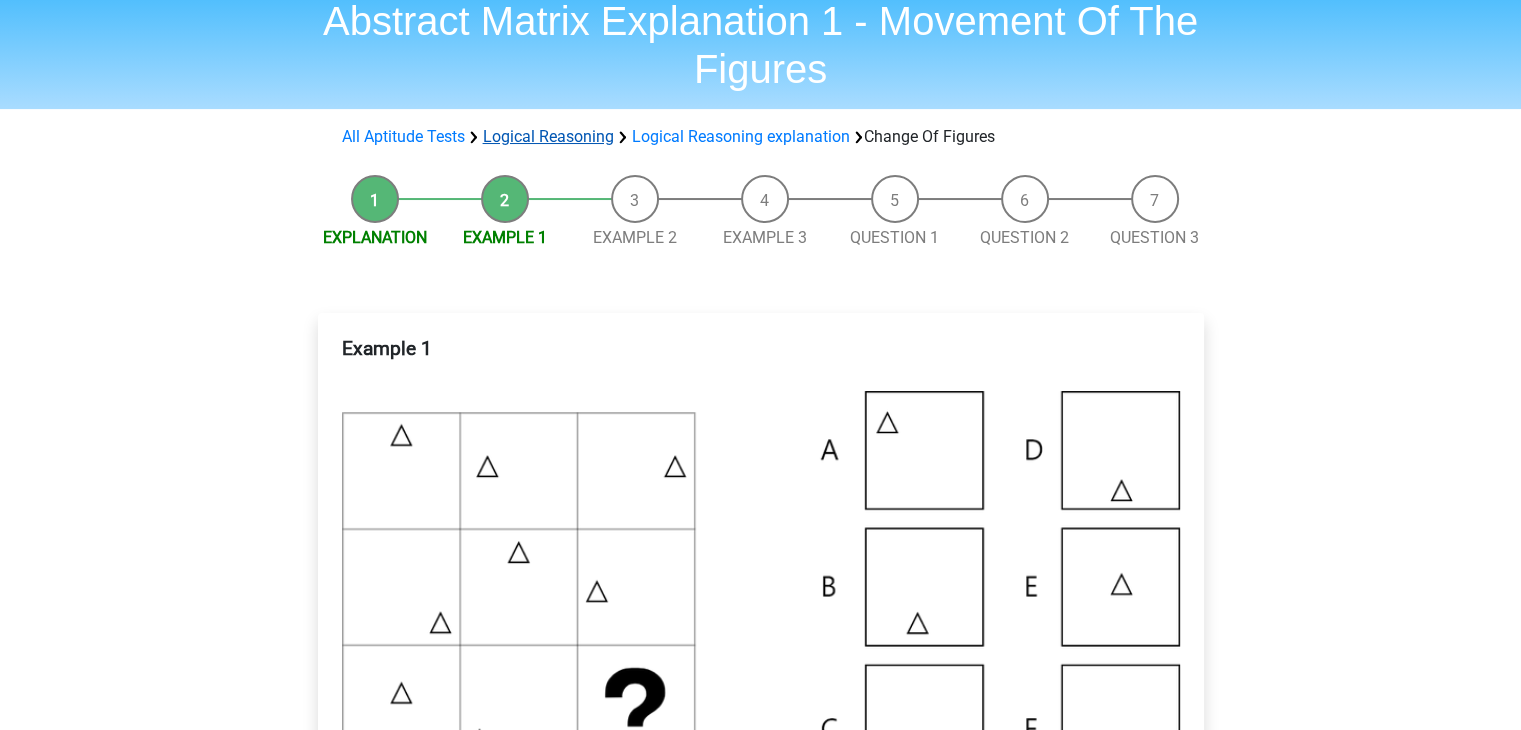 click on "Logical Reasoning" at bounding box center (548, 136) 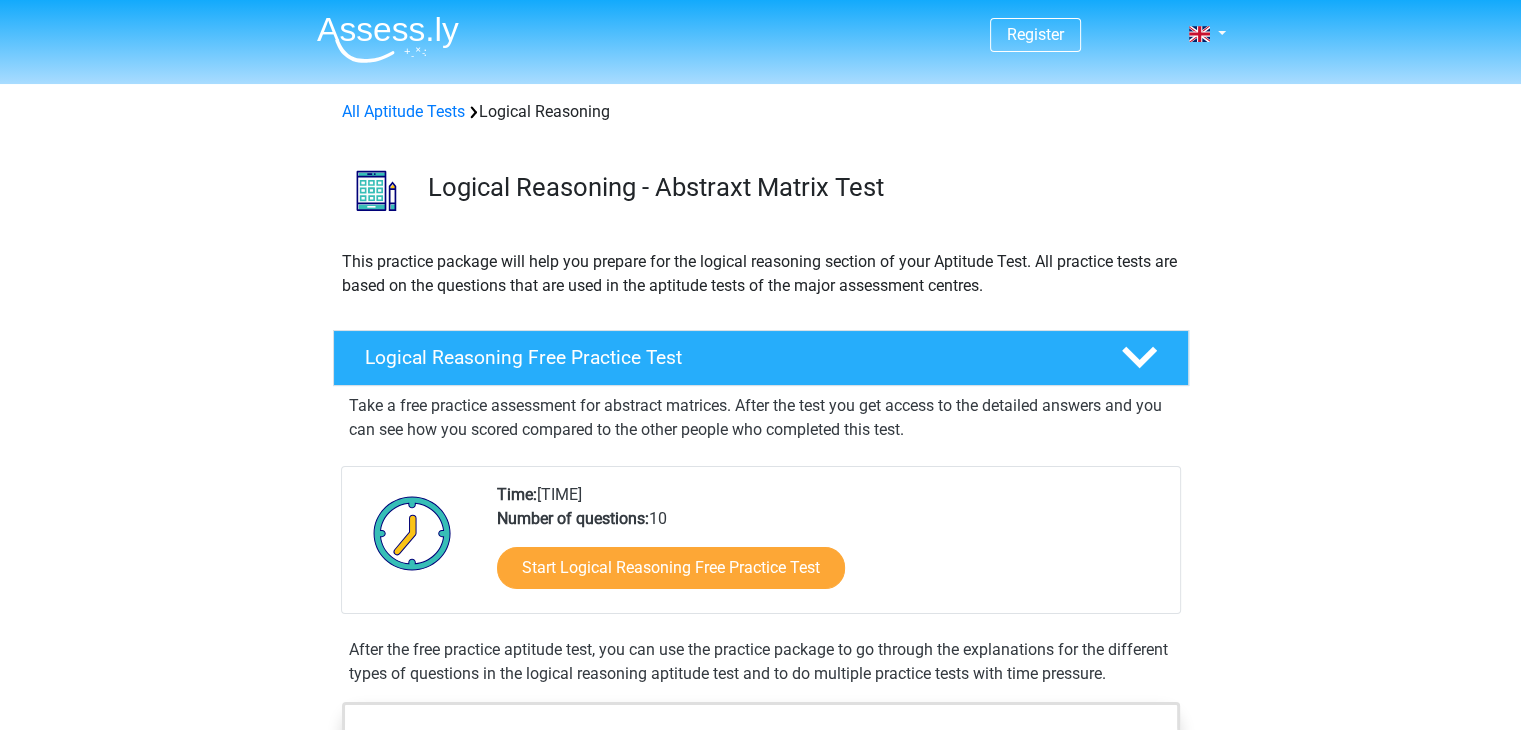 scroll, scrollTop: 70, scrollLeft: 0, axis: vertical 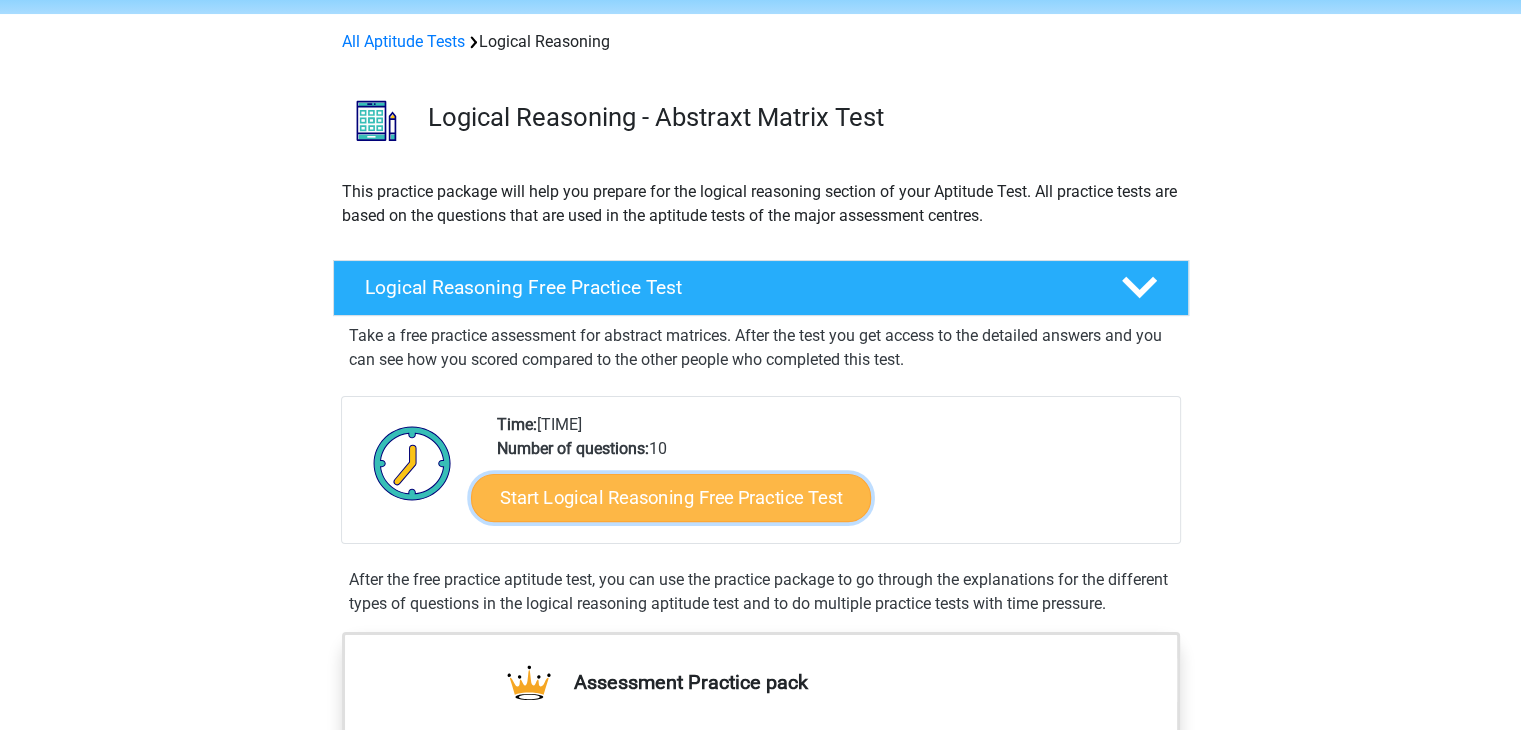 click on "Start Logical Reasoning
Free Practice Test" at bounding box center (671, 497) 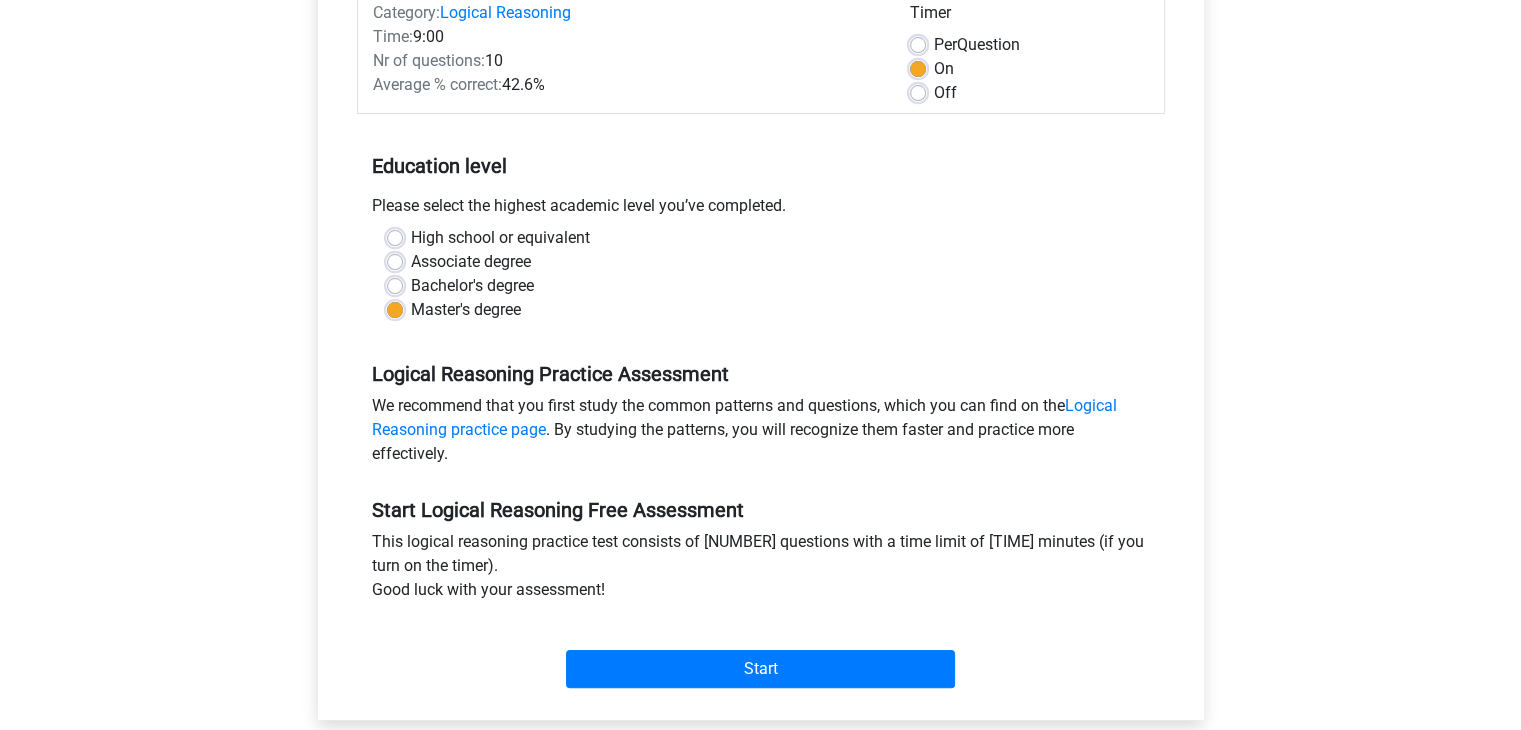 scroll, scrollTop: 300, scrollLeft: 0, axis: vertical 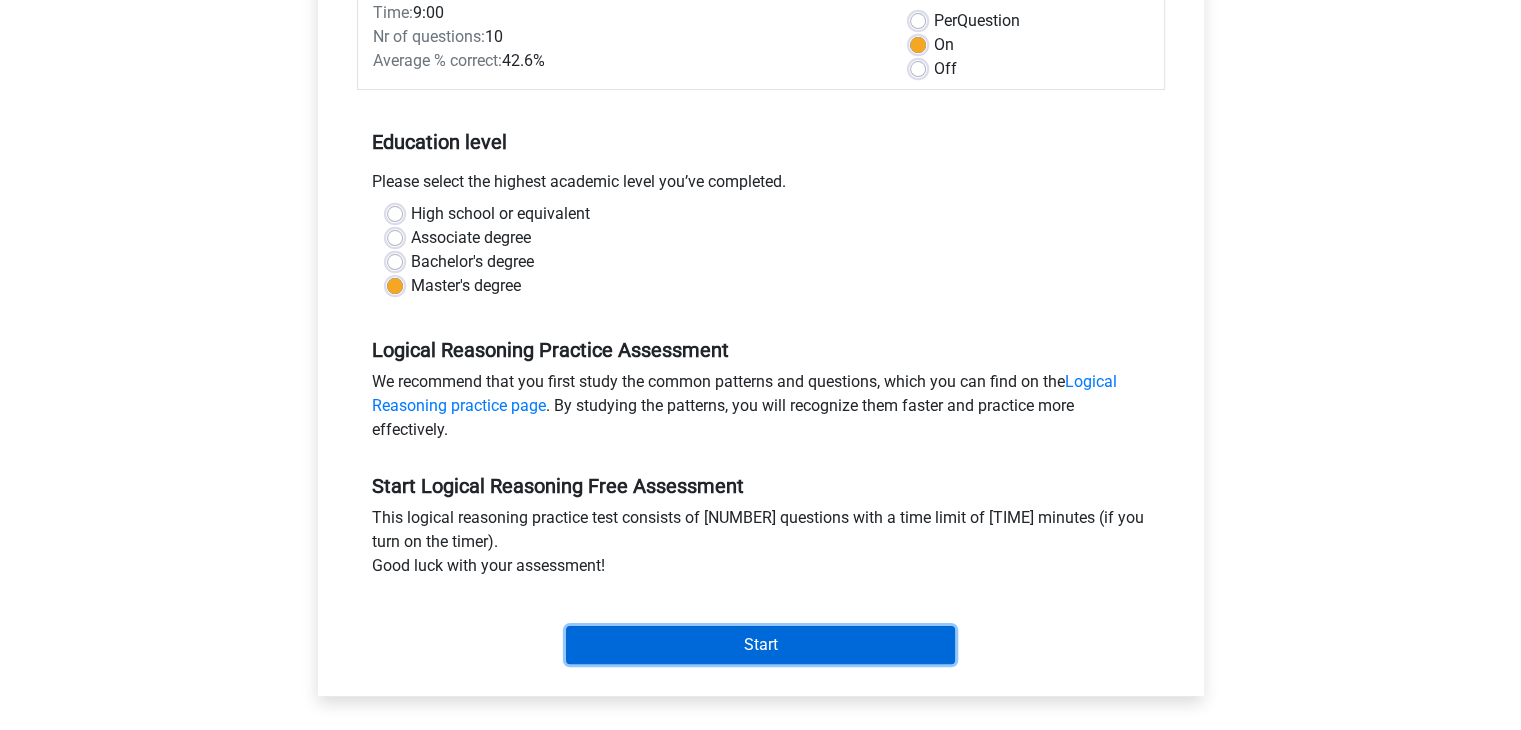 click on "Start" at bounding box center (760, 645) 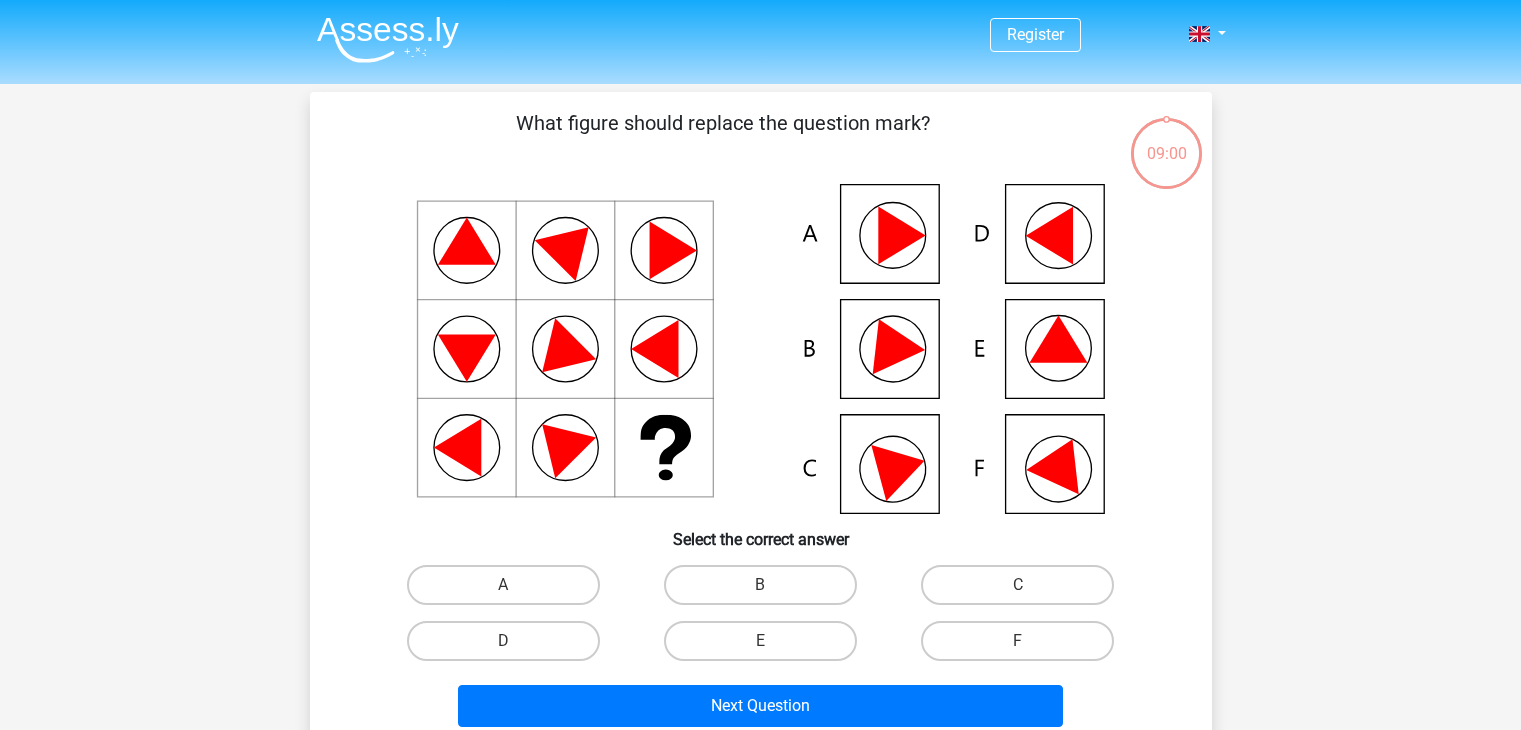 scroll, scrollTop: 0, scrollLeft: 0, axis: both 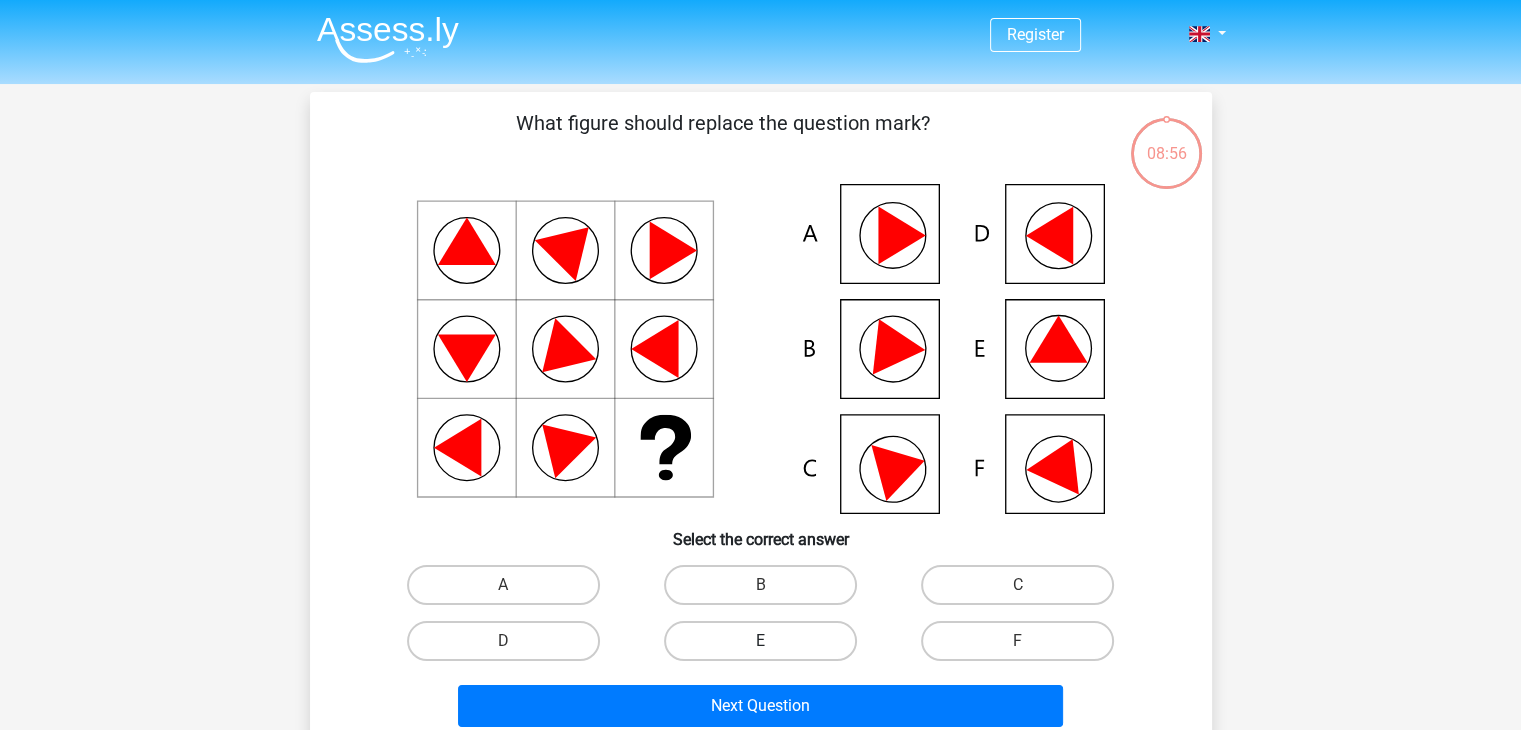 click on "E" at bounding box center [760, 641] 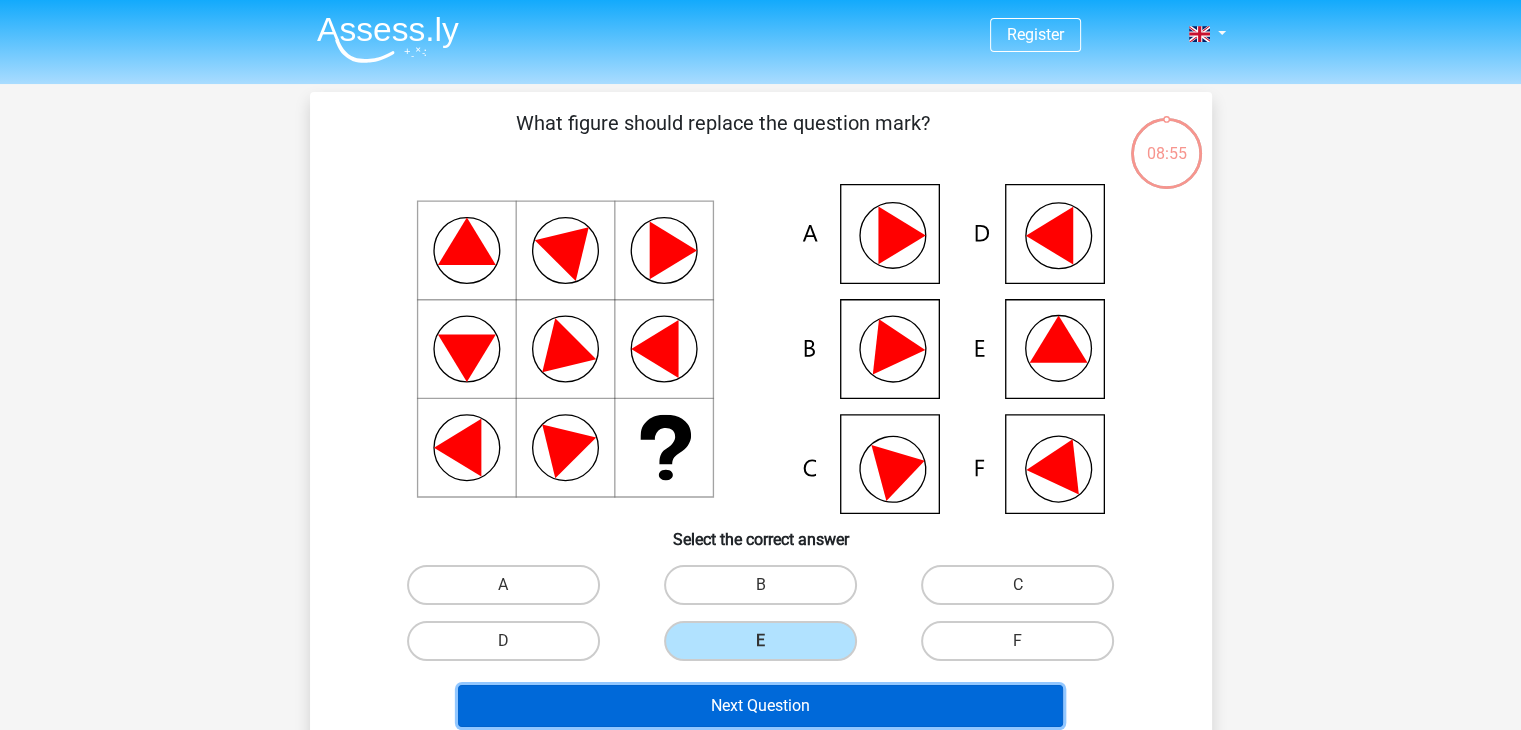 click on "Next Question" at bounding box center [760, 706] 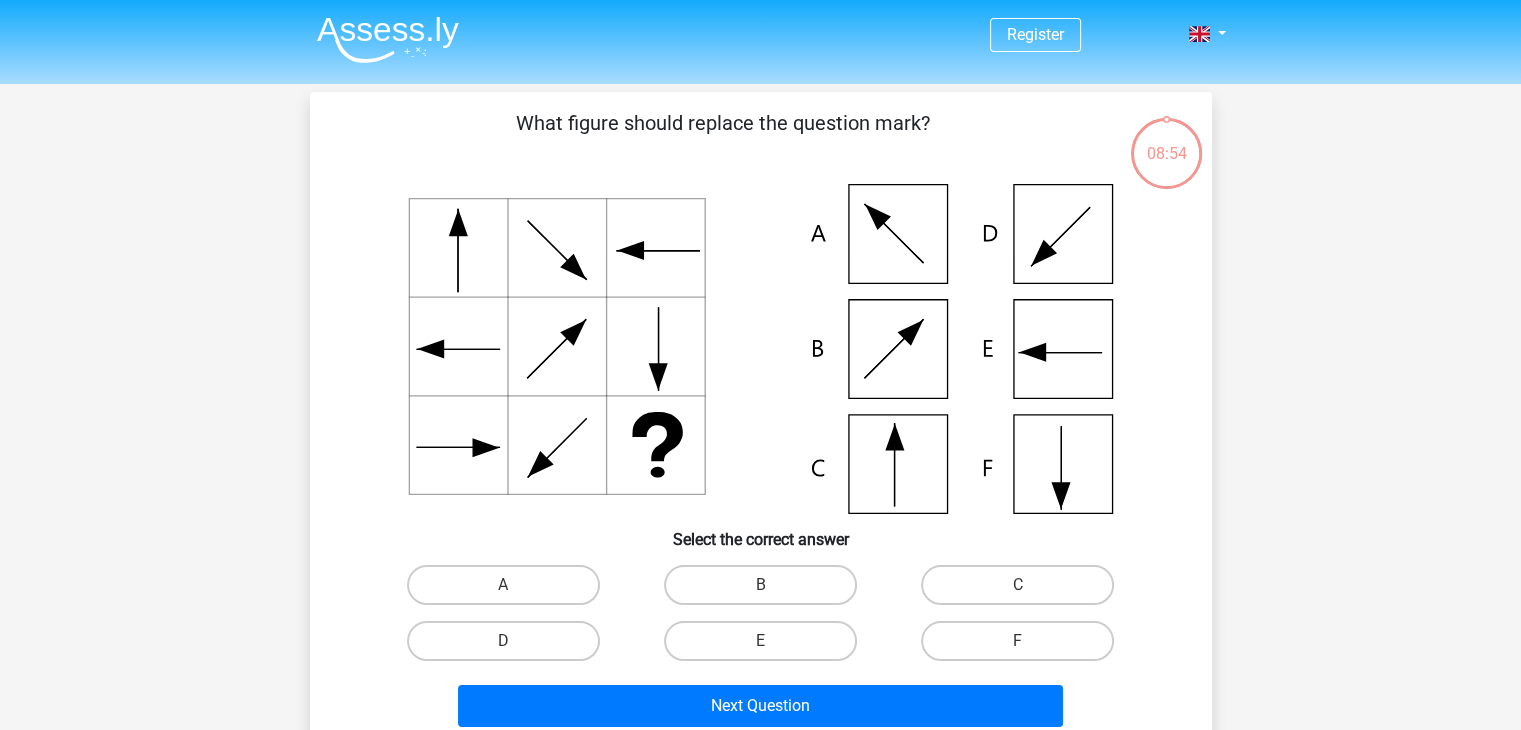 scroll, scrollTop: 92, scrollLeft: 0, axis: vertical 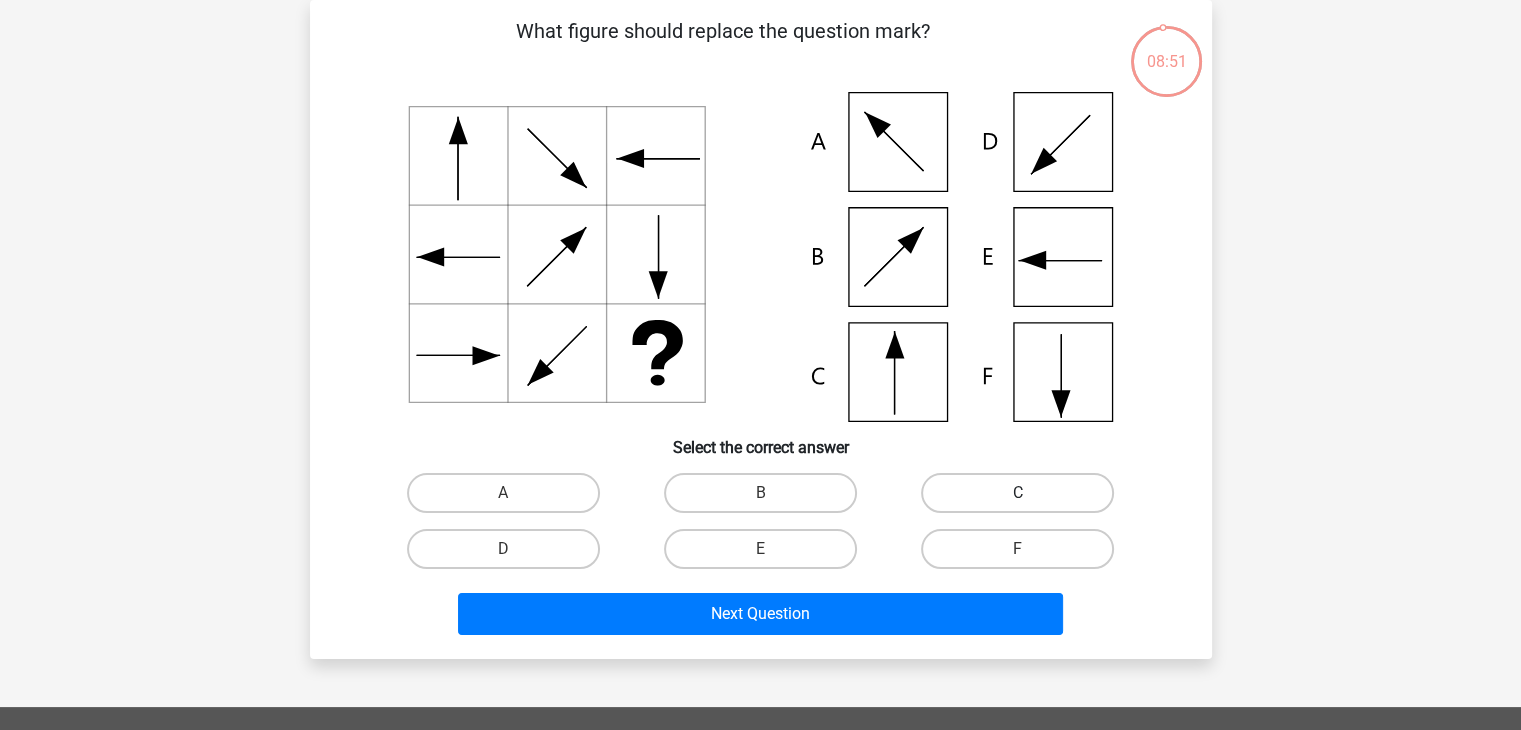 click on "C" at bounding box center (1017, 493) 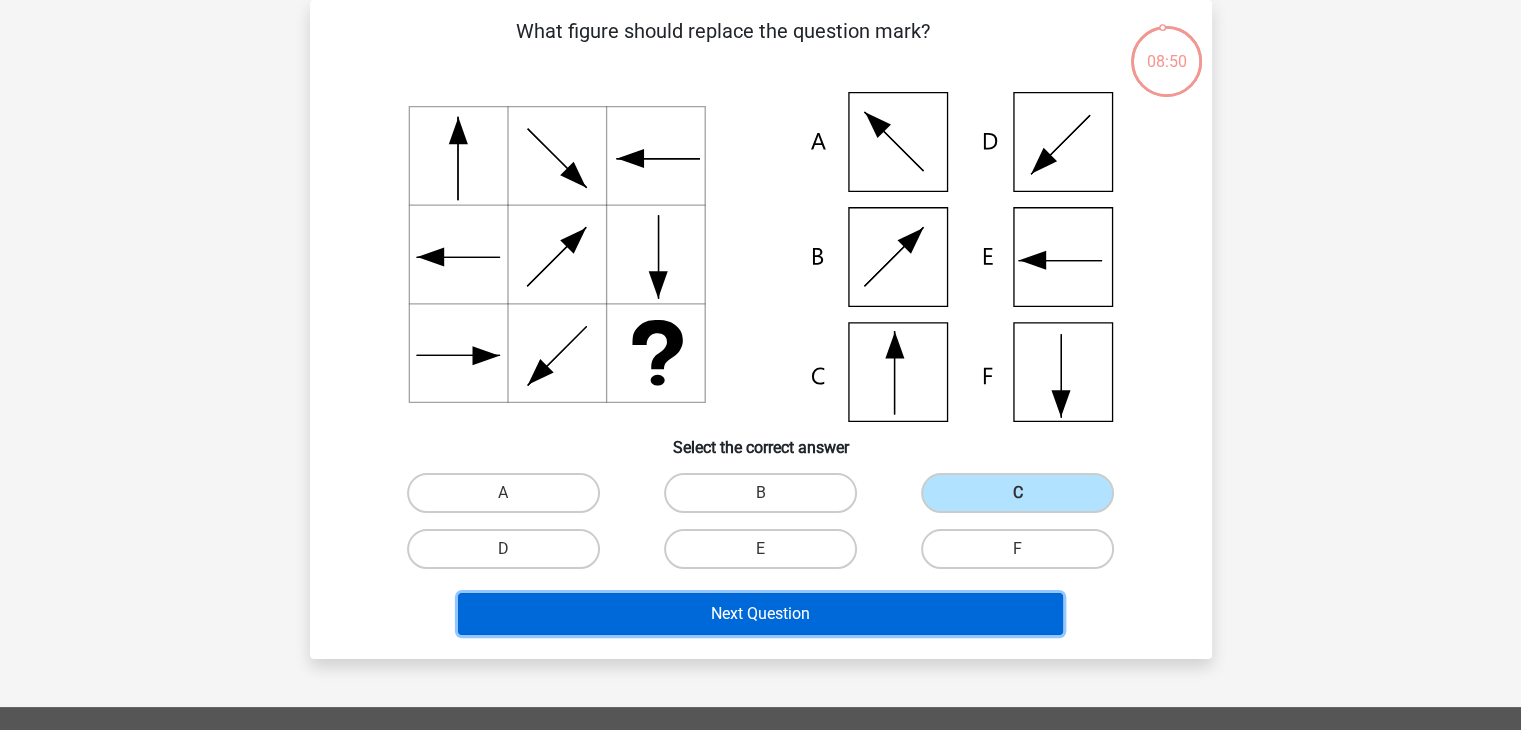 click on "Next Question" at bounding box center [760, 614] 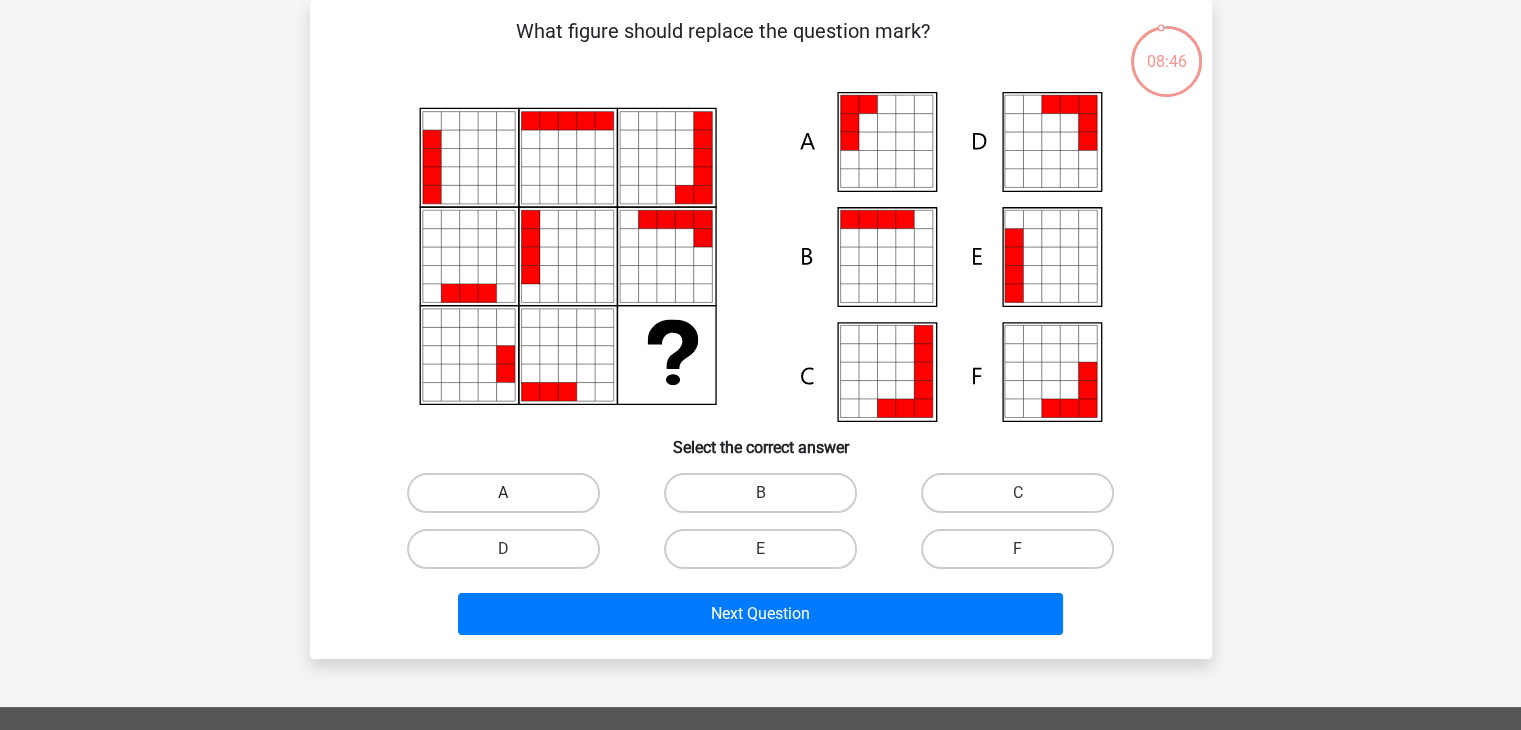 click on "A" at bounding box center (503, 493) 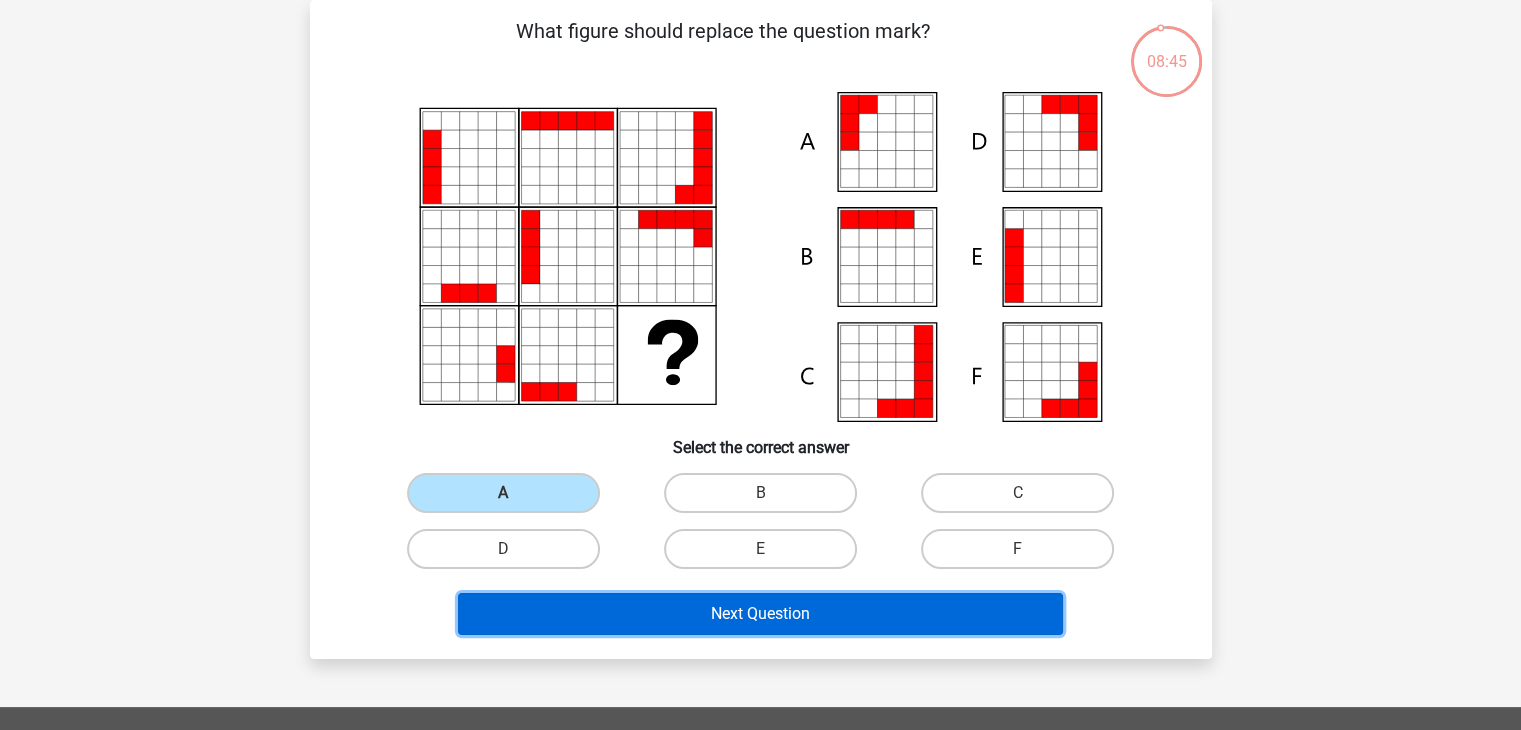 click on "Next Question" at bounding box center [760, 614] 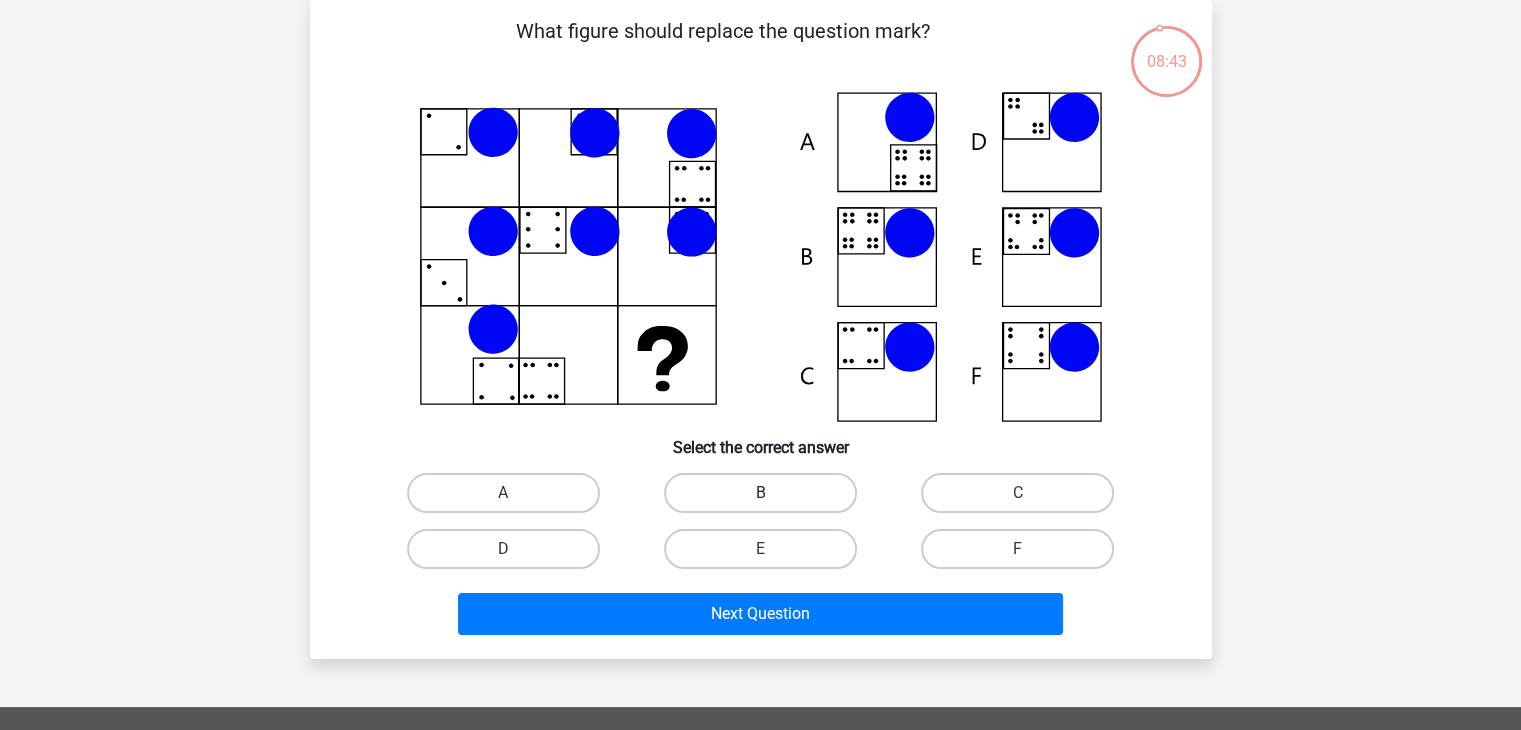 click on "B" at bounding box center (760, 493) 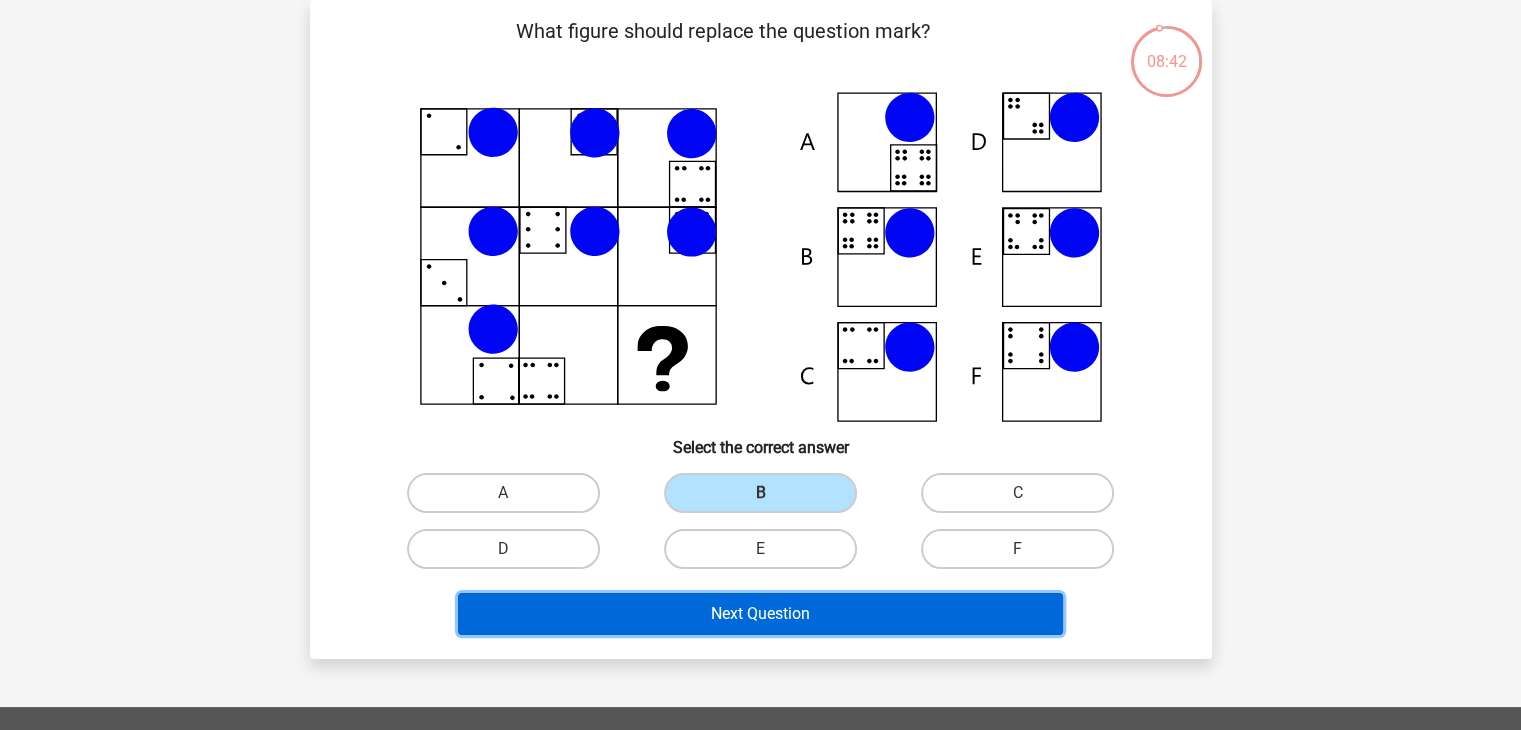 click on "Next Question" at bounding box center (760, 614) 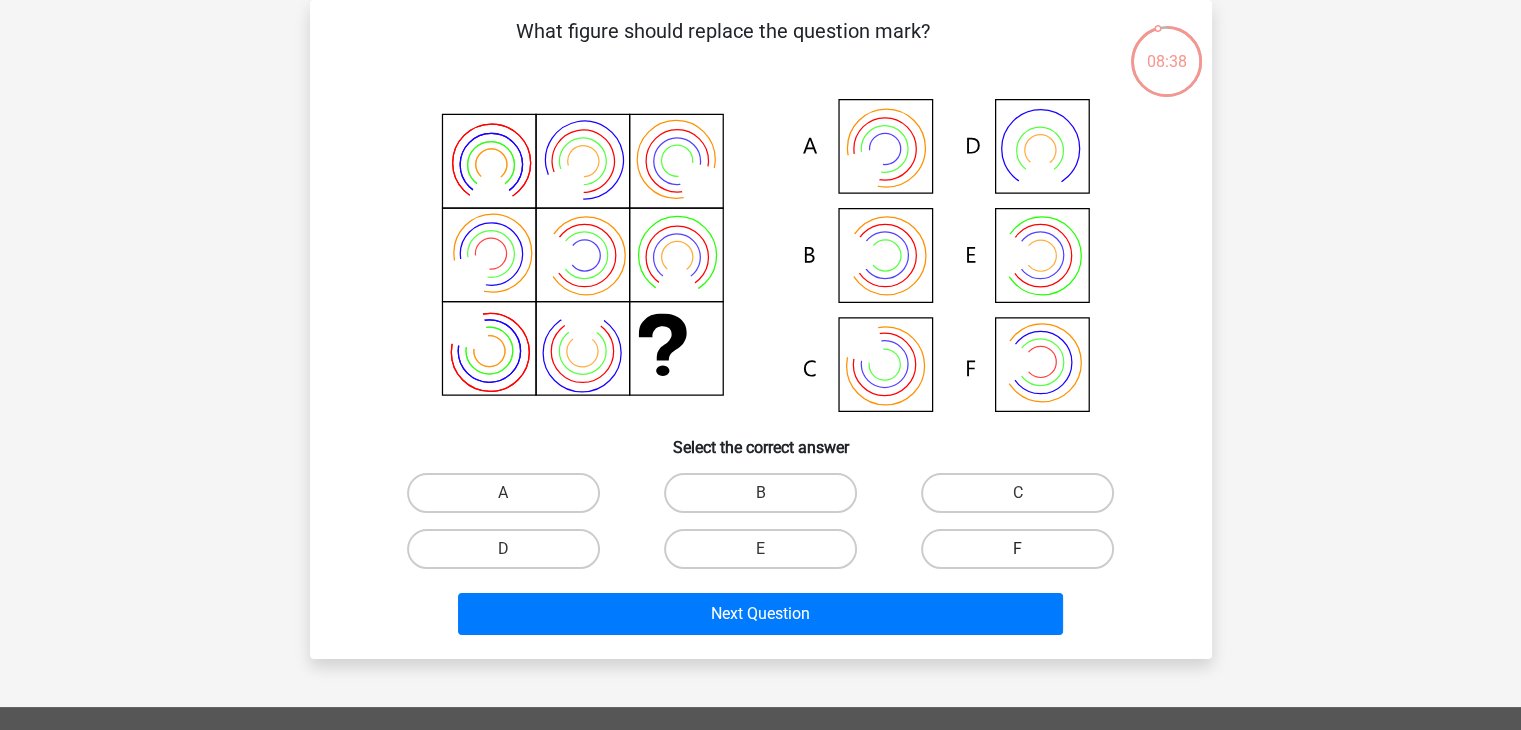click on "F" at bounding box center [1017, 549] 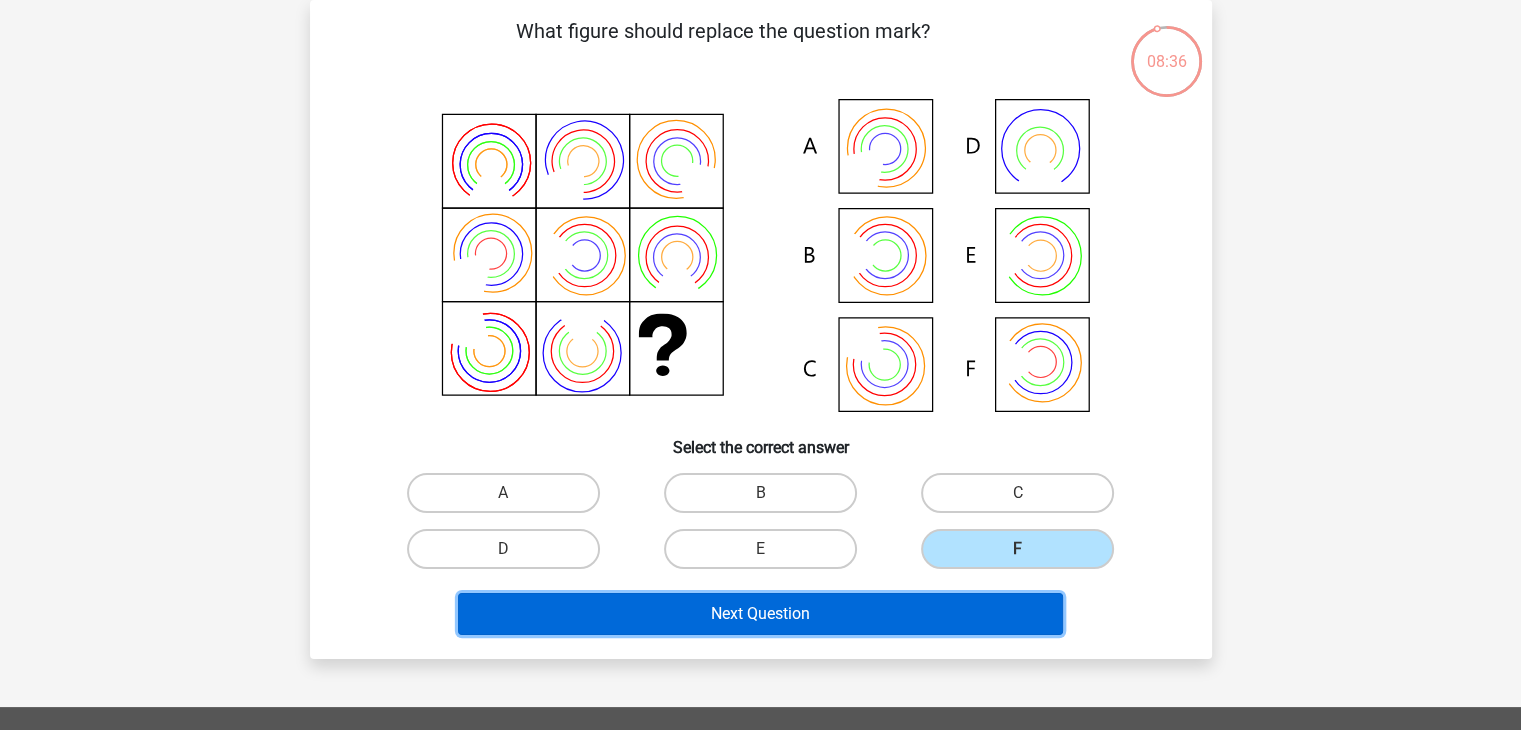 click on "Next Question" at bounding box center [760, 614] 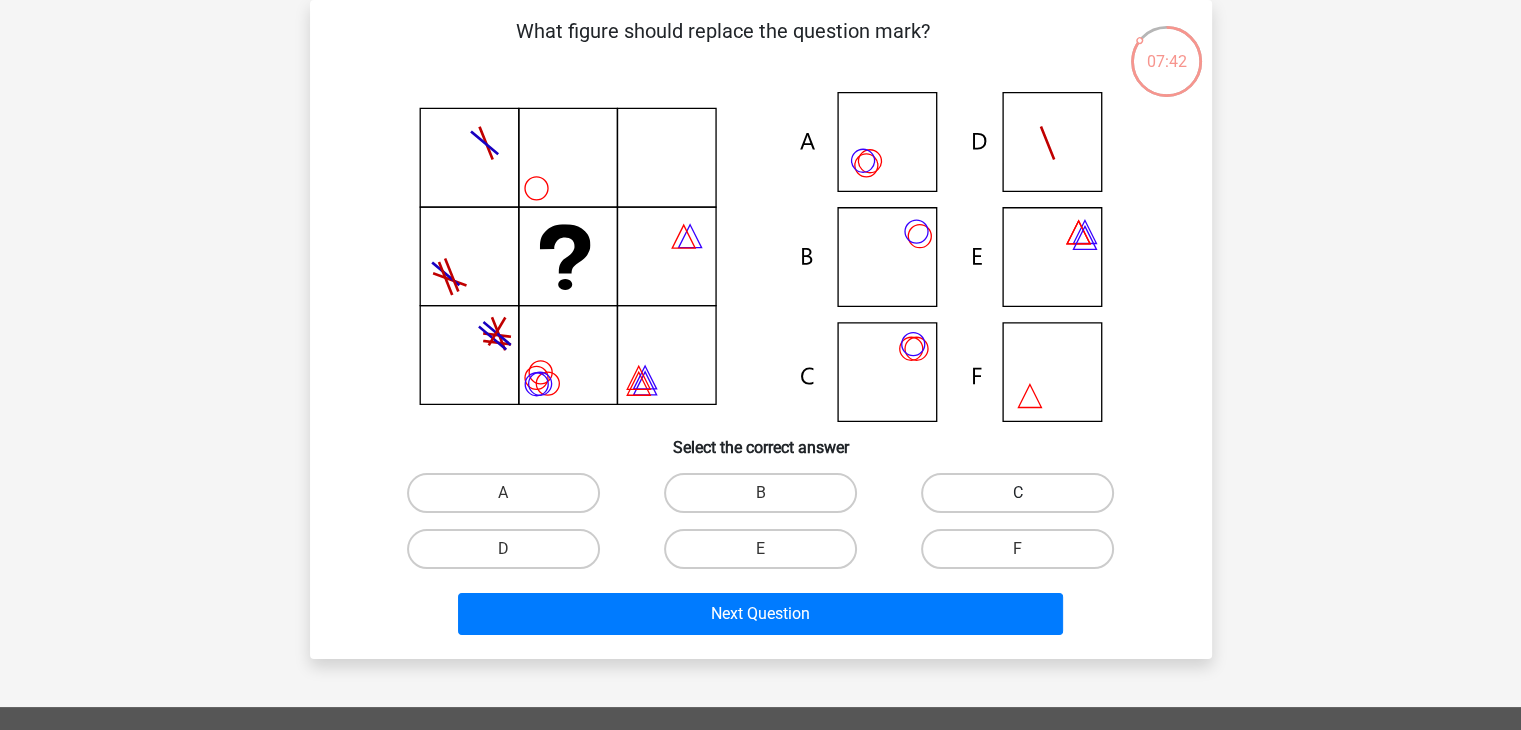 click on "C" at bounding box center [1017, 493] 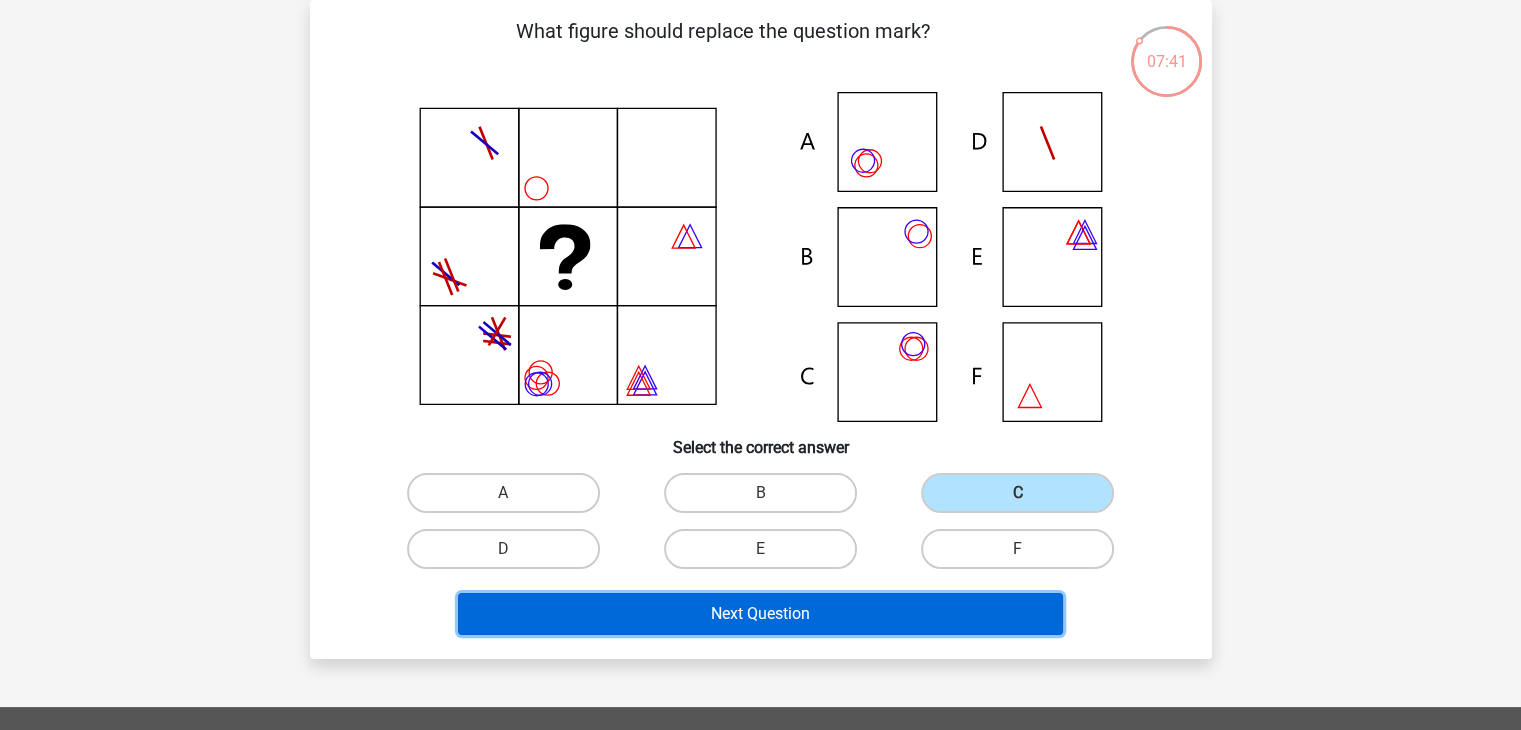click on "Next Question" at bounding box center [760, 614] 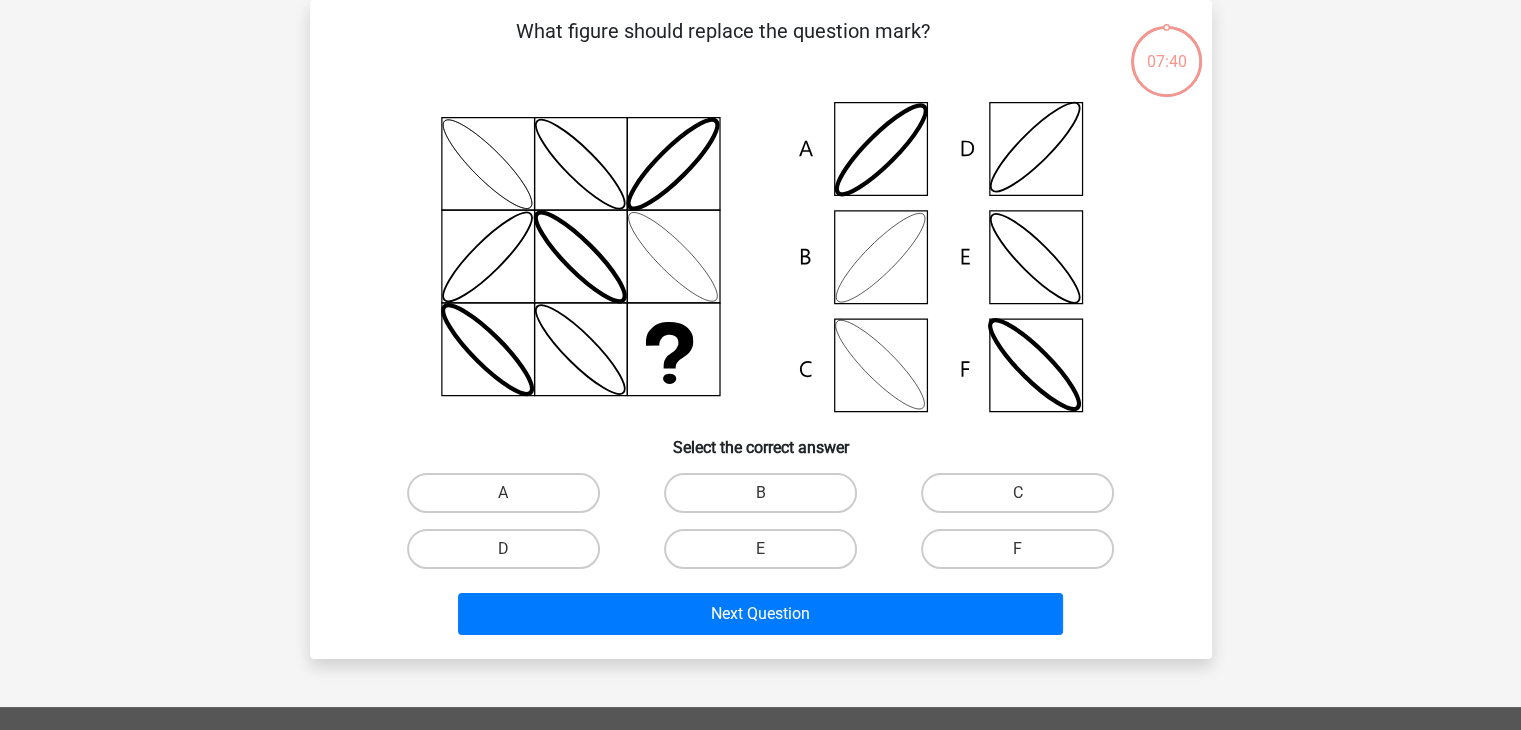 scroll, scrollTop: 0, scrollLeft: 0, axis: both 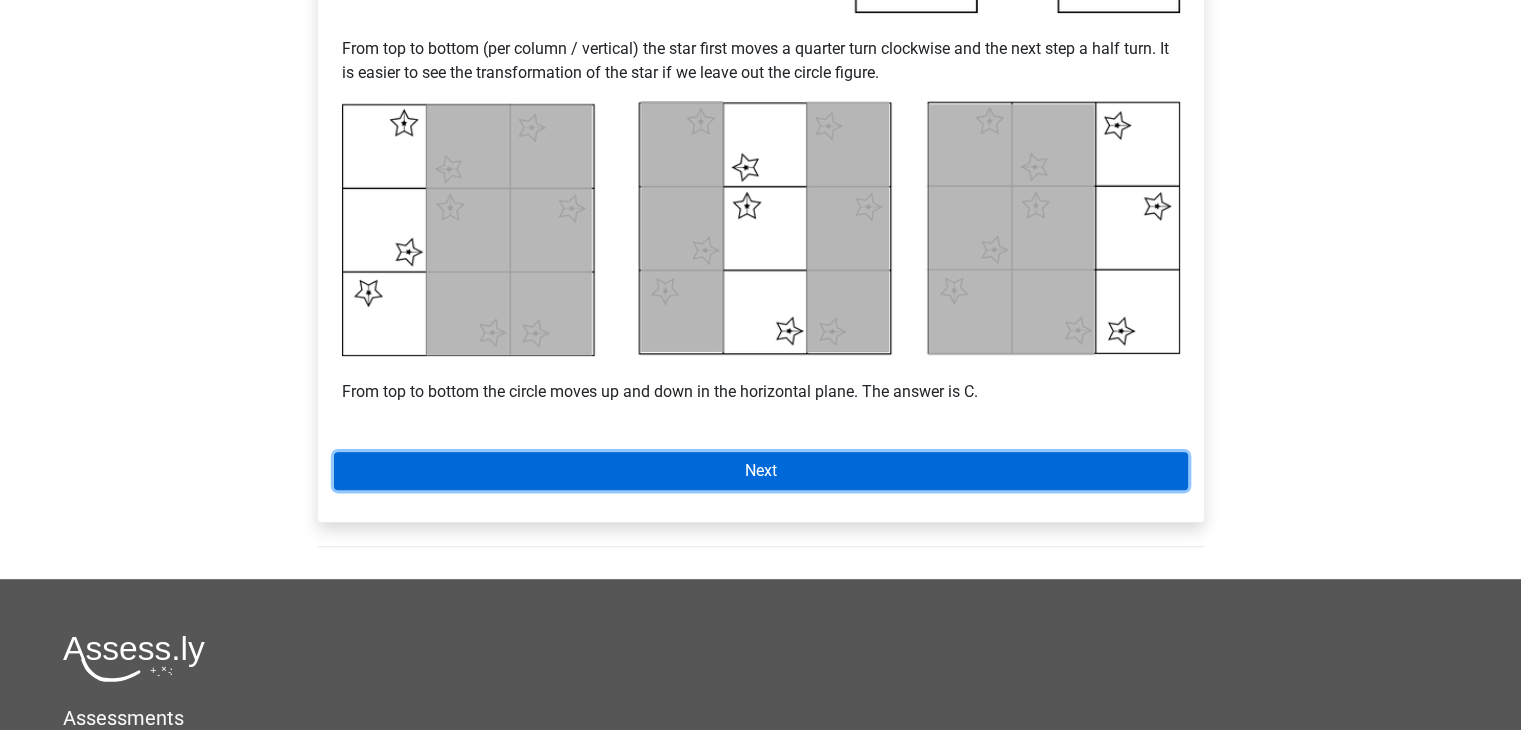 click on "Next" at bounding box center (761, 471) 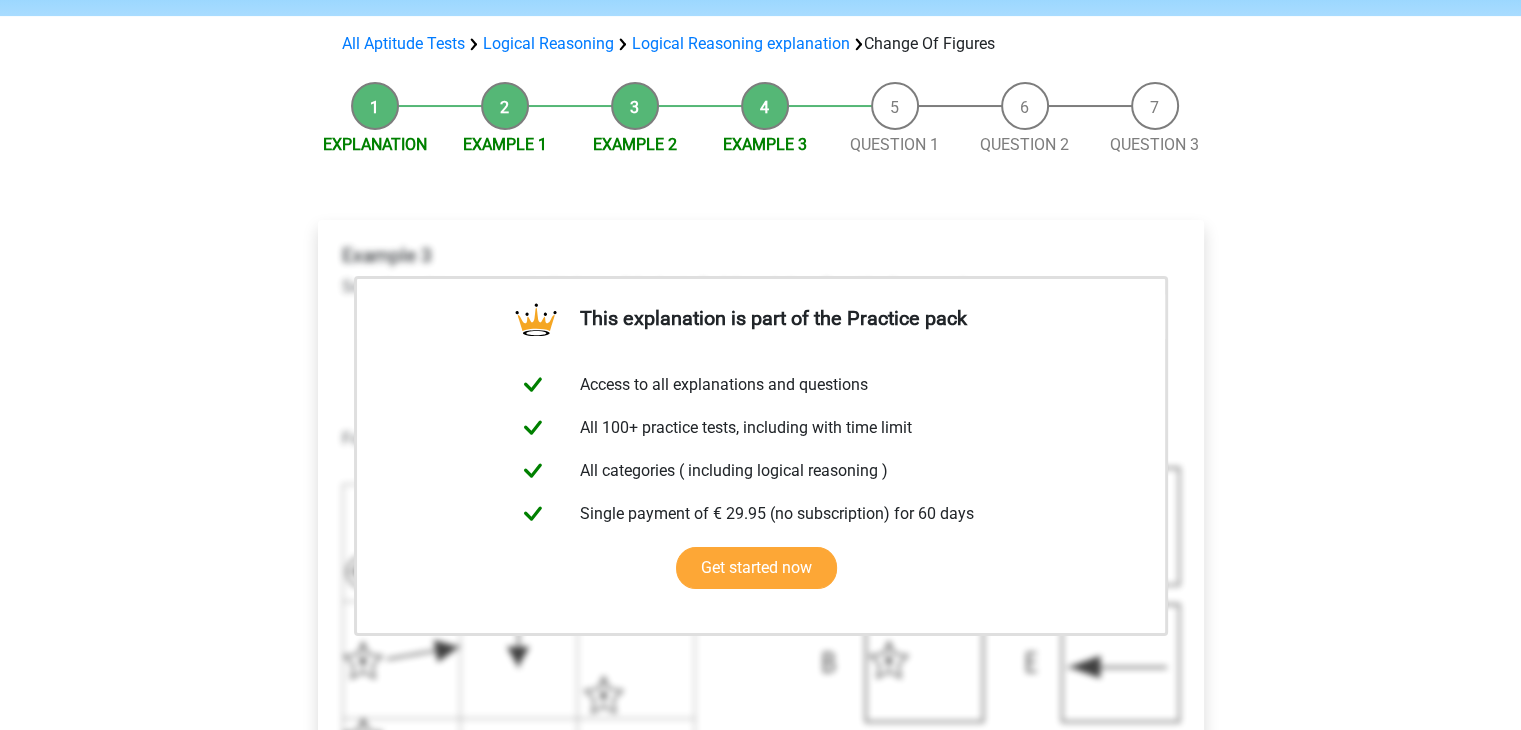 scroll, scrollTop: 0, scrollLeft: 0, axis: both 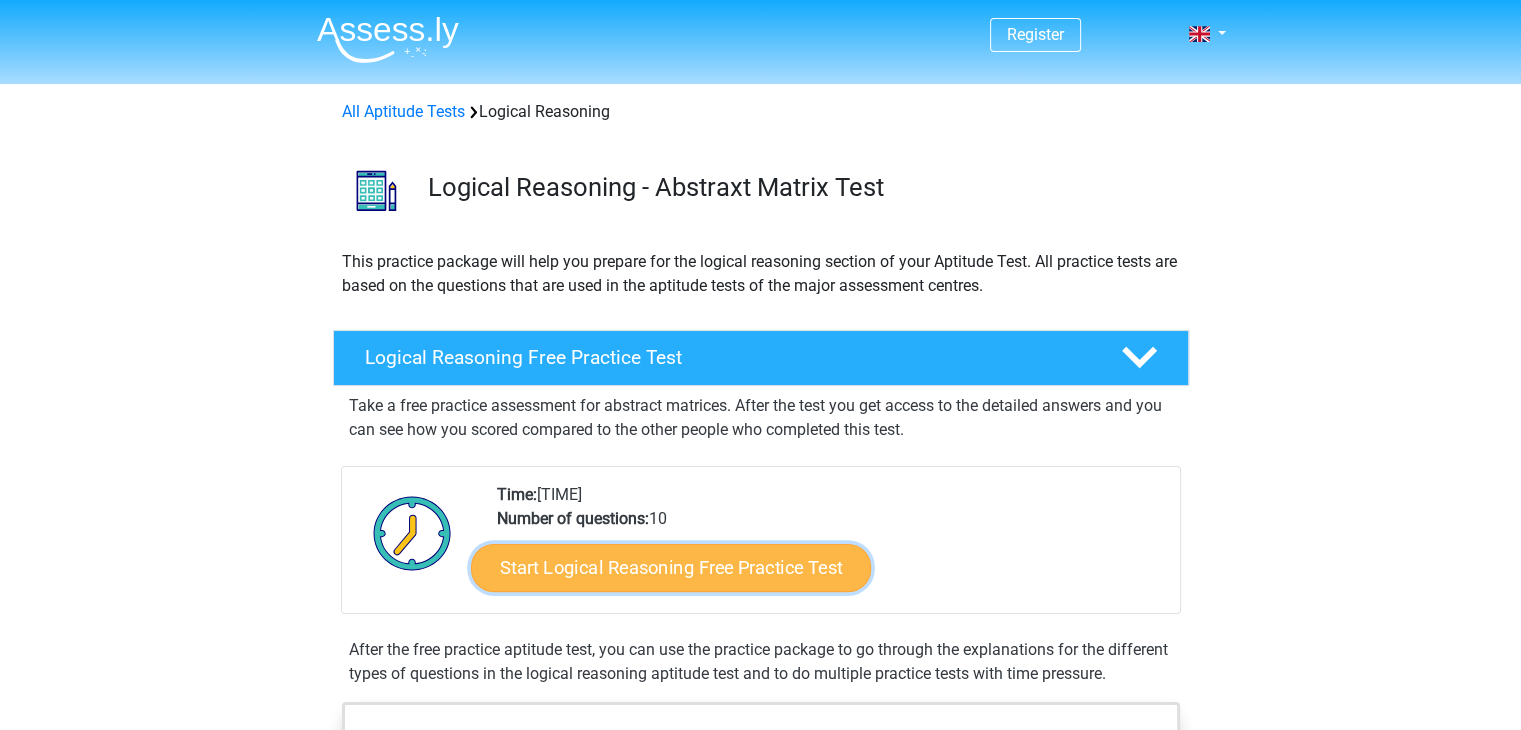 click on "Start Logical Reasoning
Free Practice Test" at bounding box center [671, 567] 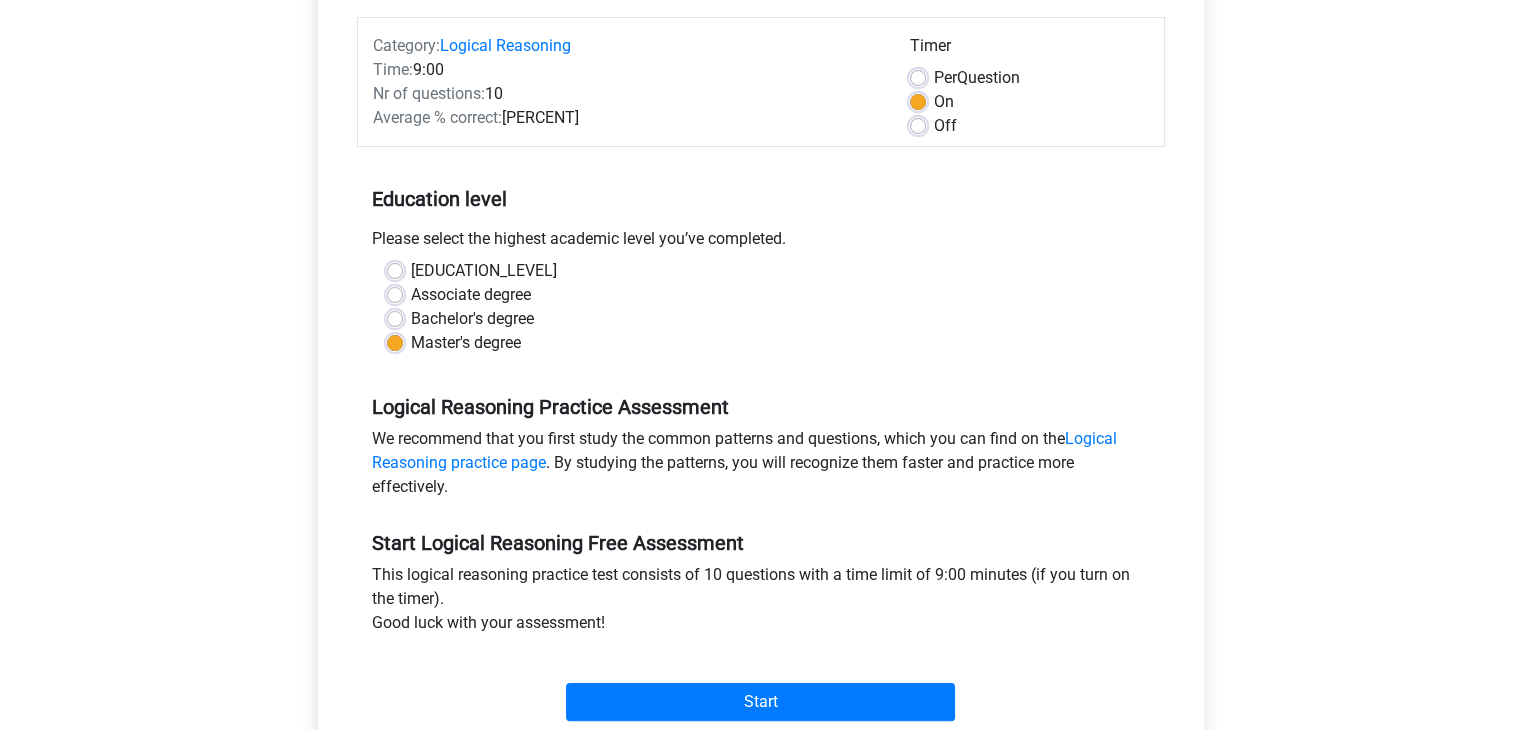 scroll, scrollTop: 246, scrollLeft: 0, axis: vertical 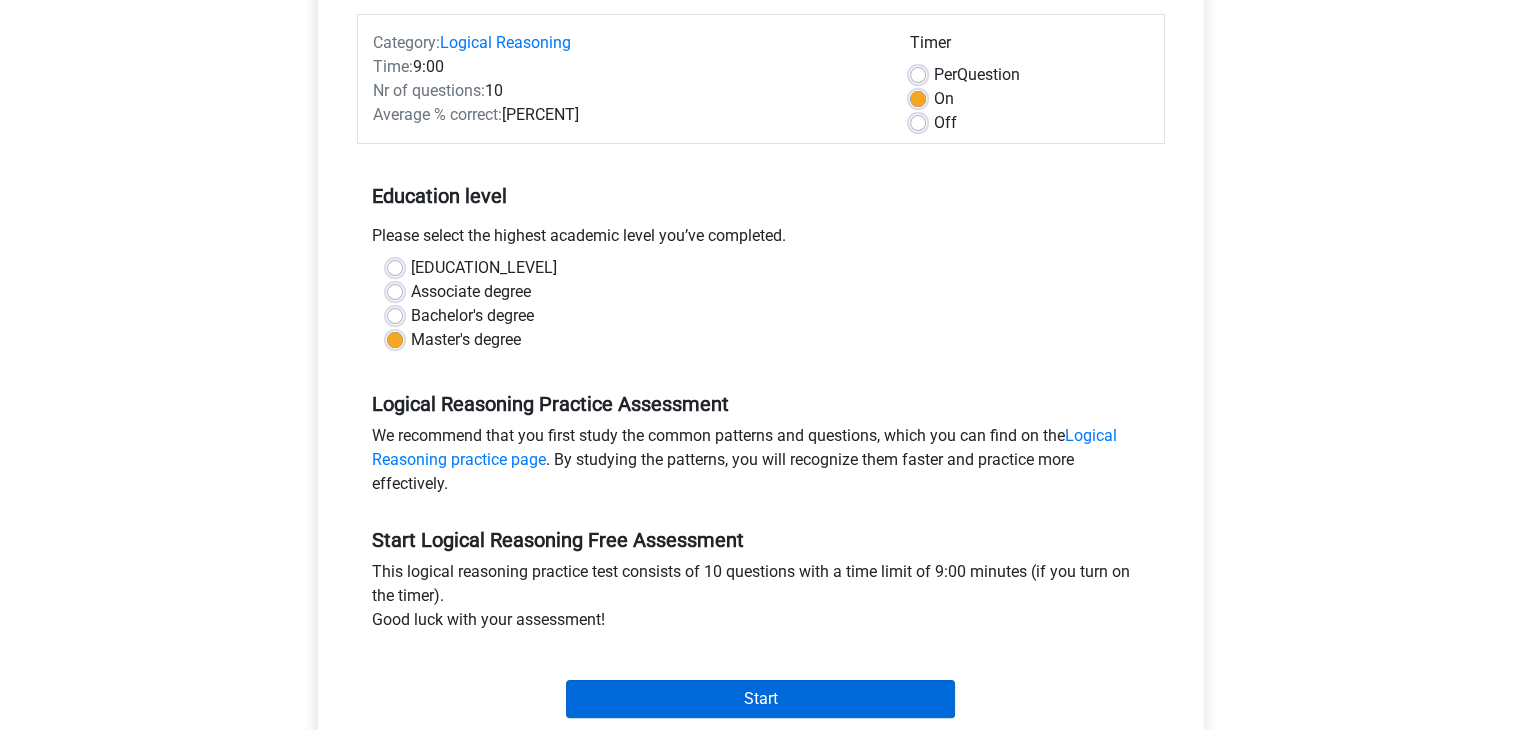 drag, startPoint x: 1191, startPoint y: 480, endPoint x: 864, endPoint y: 706, distance: 397.4984 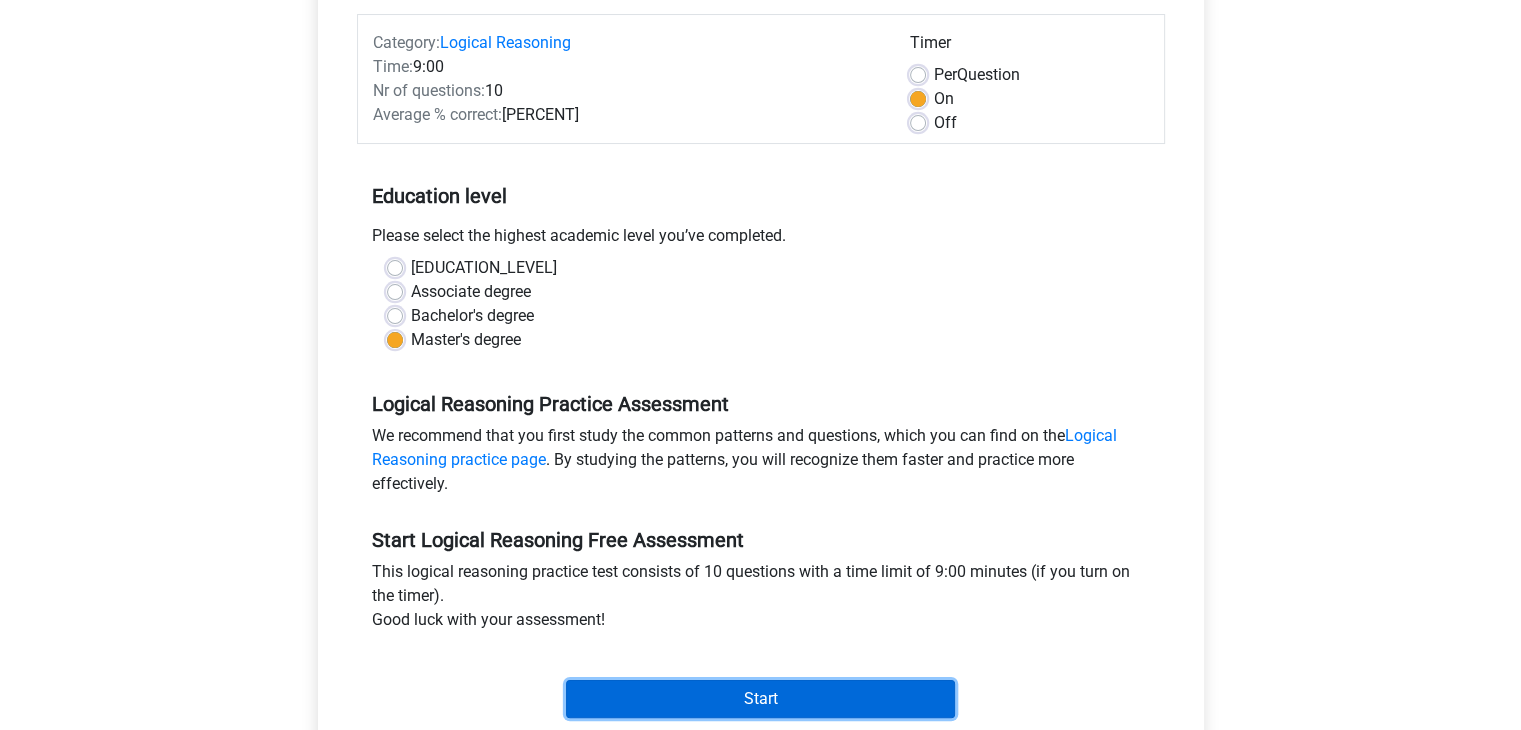 click on "Start" at bounding box center [760, 699] 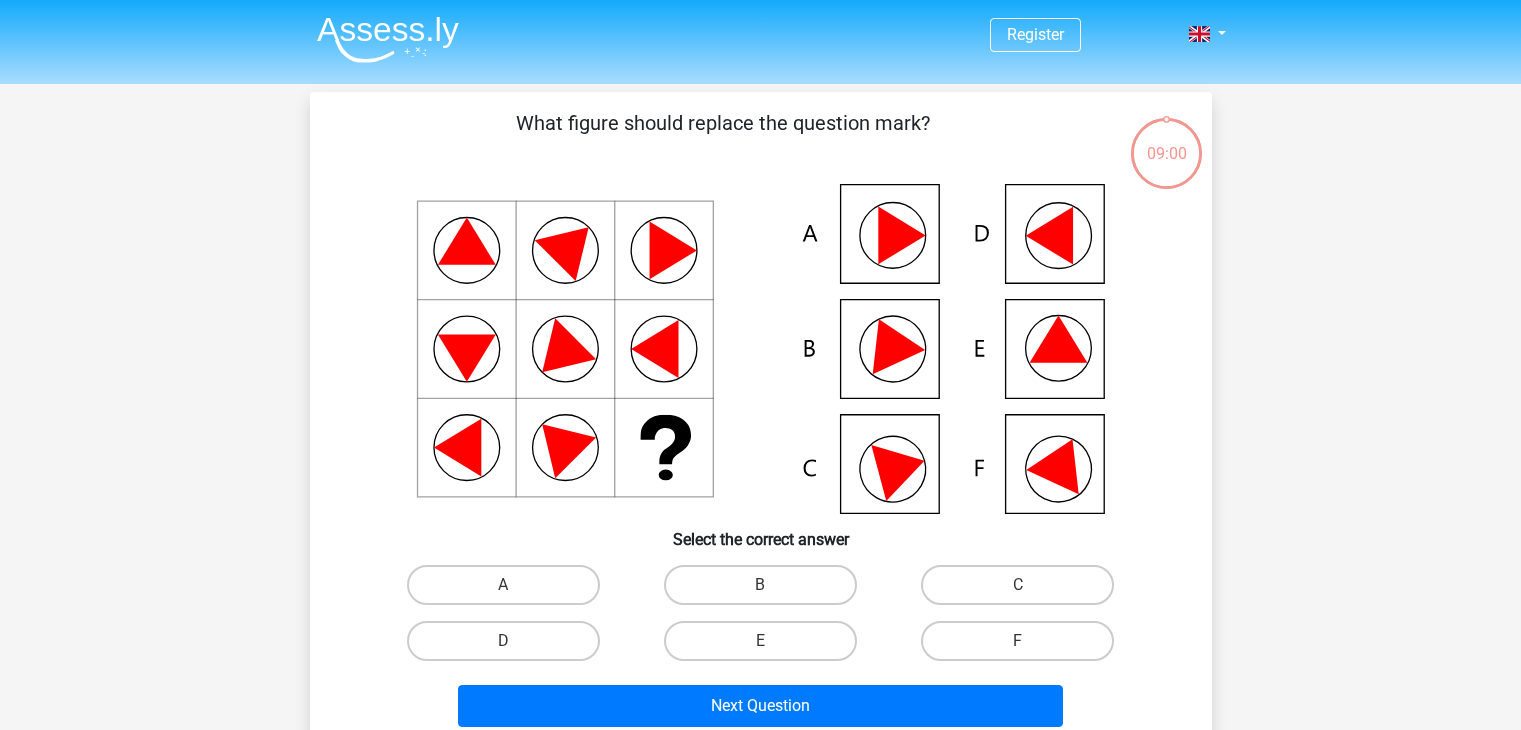scroll, scrollTop: 0, scrollLeft: 0, axis: both 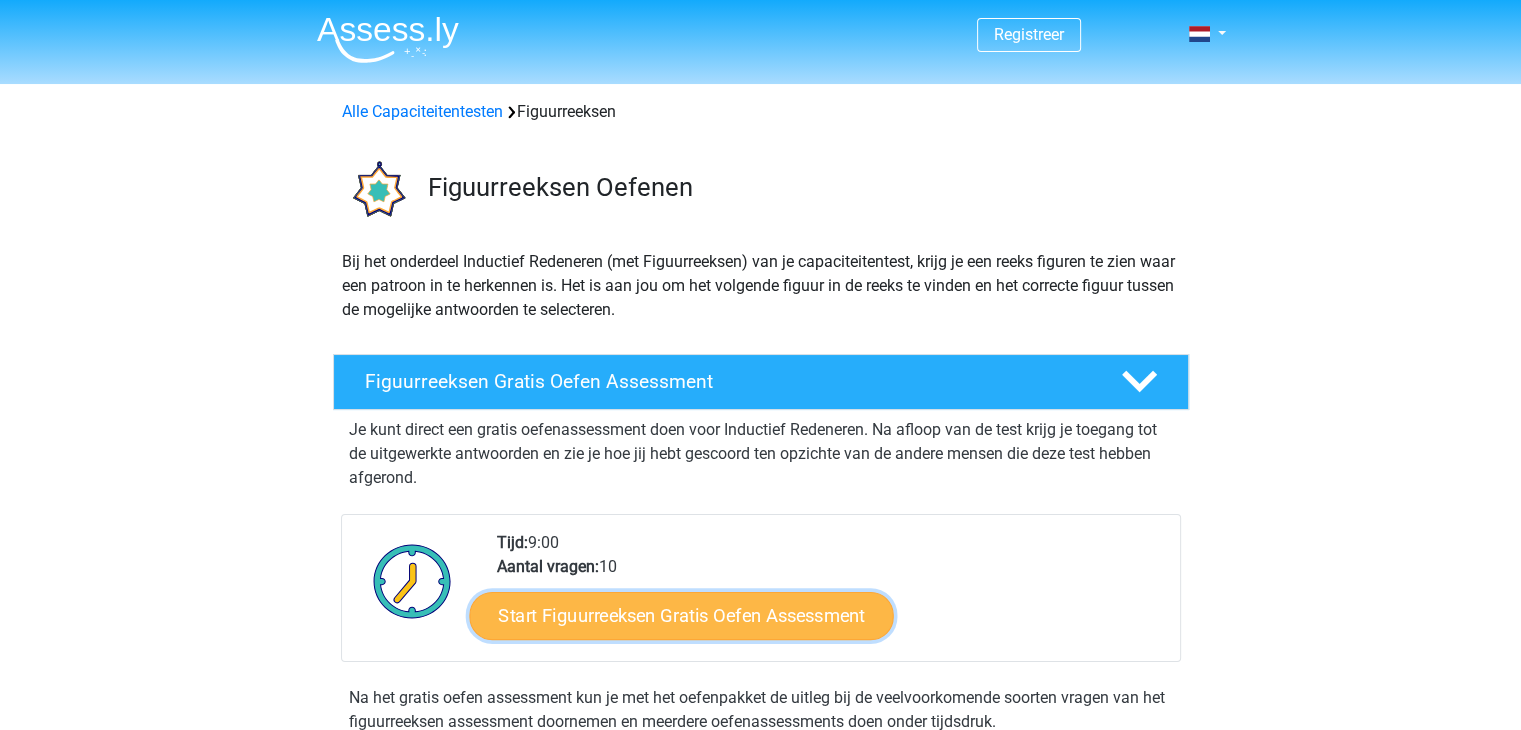 click on "Start Figuurreeksen
Gratis Oefen Assessment" at bounding box center [681, 615] 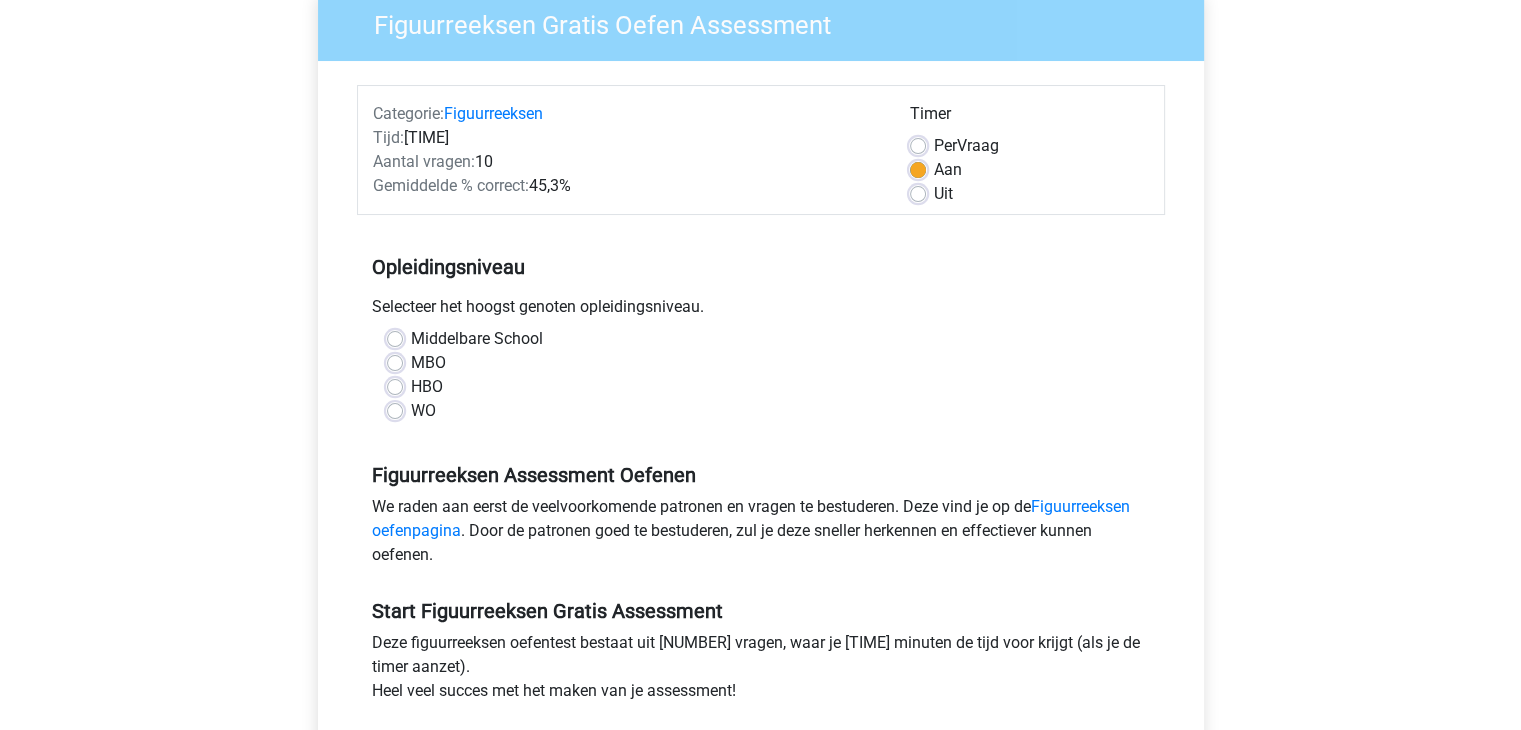 scroll, scrollTop: 224, scrollLeft: 0, axis: vertical 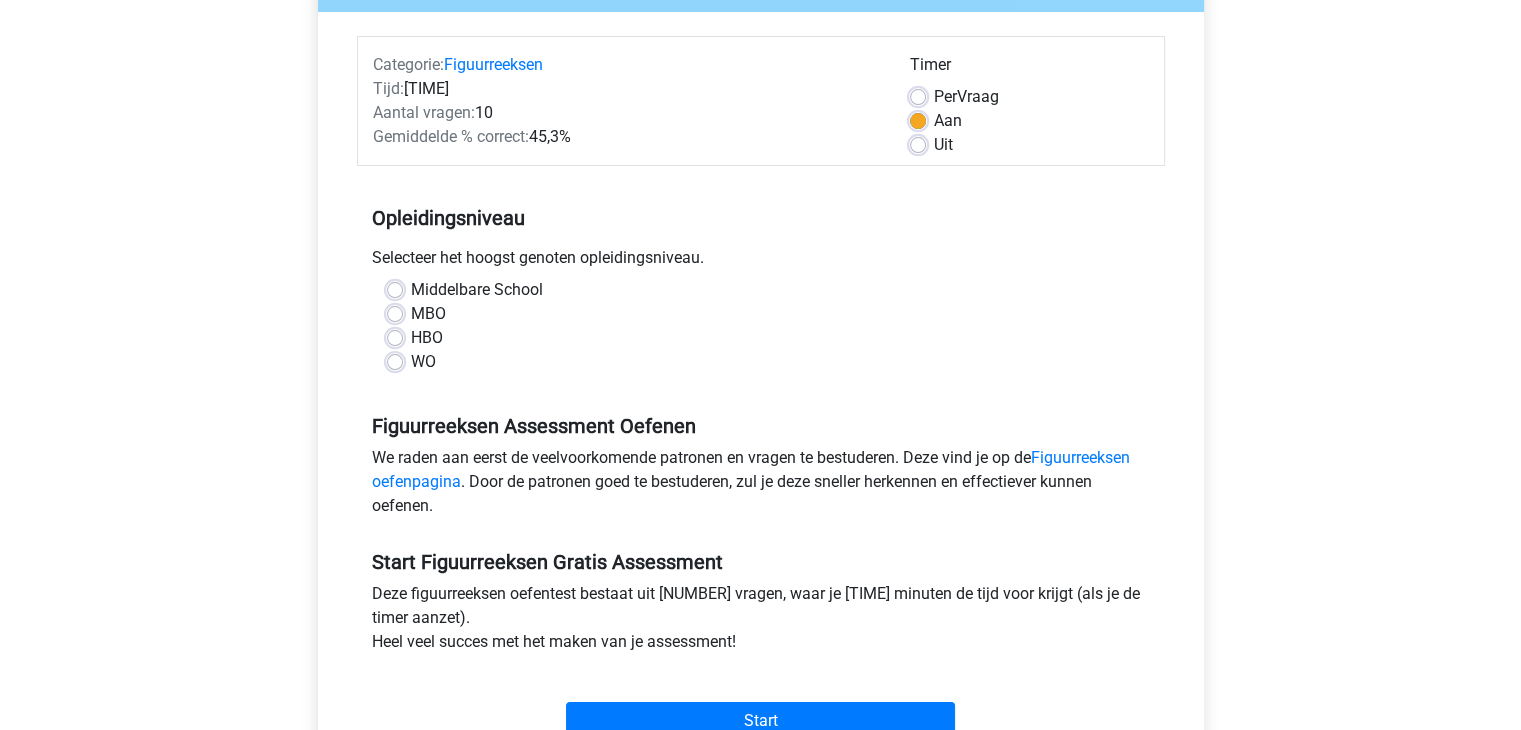 click on "WO" at bounding box center [423, 362] 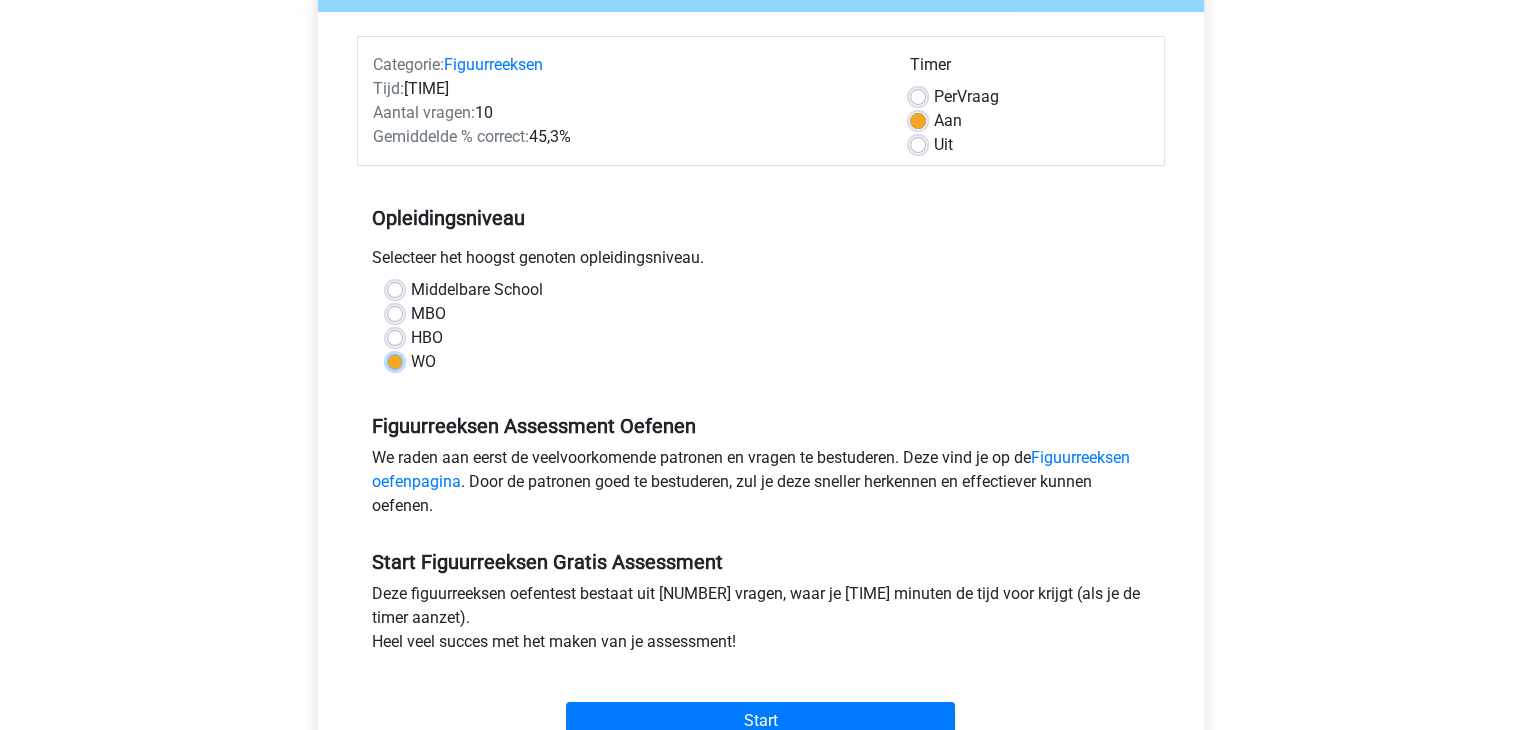 click on "WO" at bounding box center [395, 360] 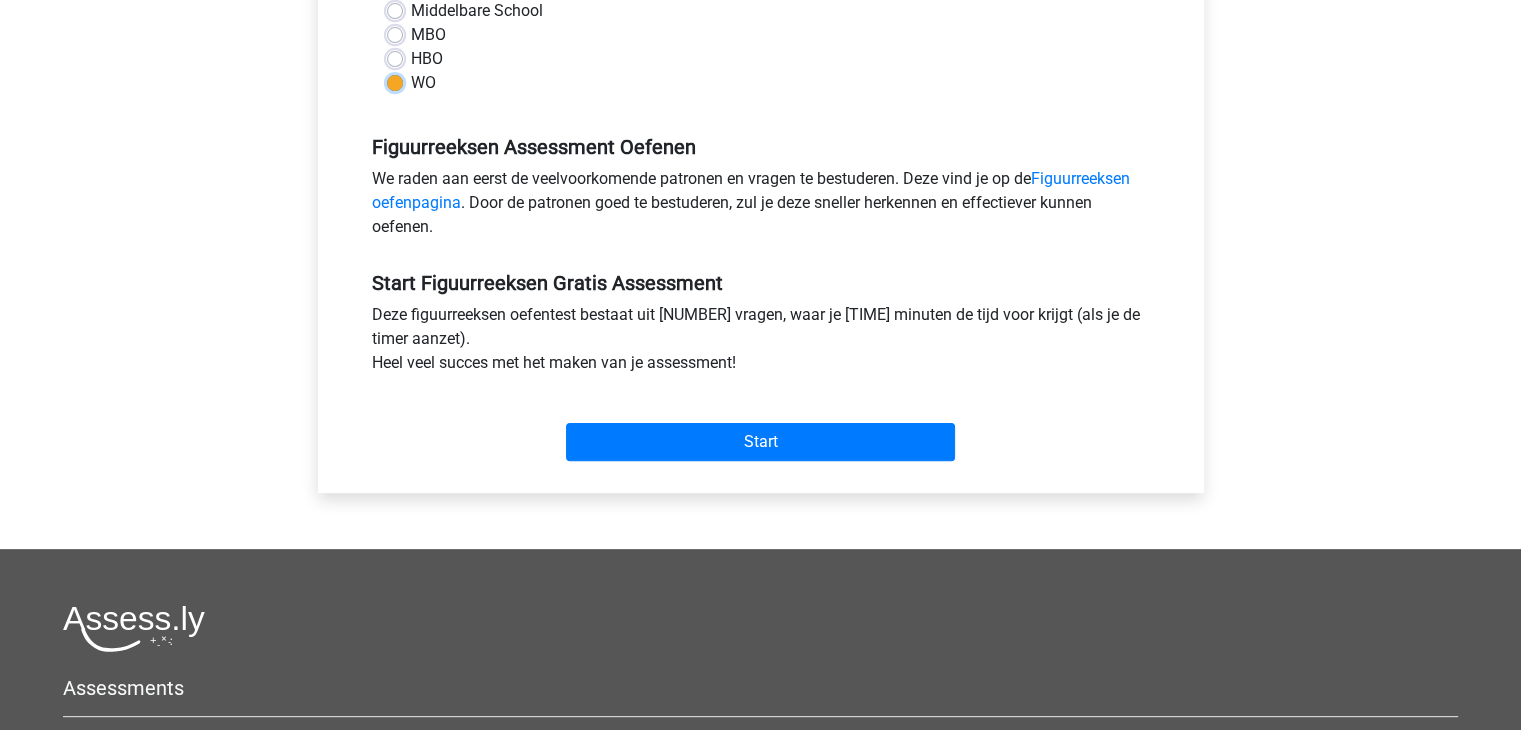 scroll, scrollTop: 510, scrollLeft: 0, axis: vertical 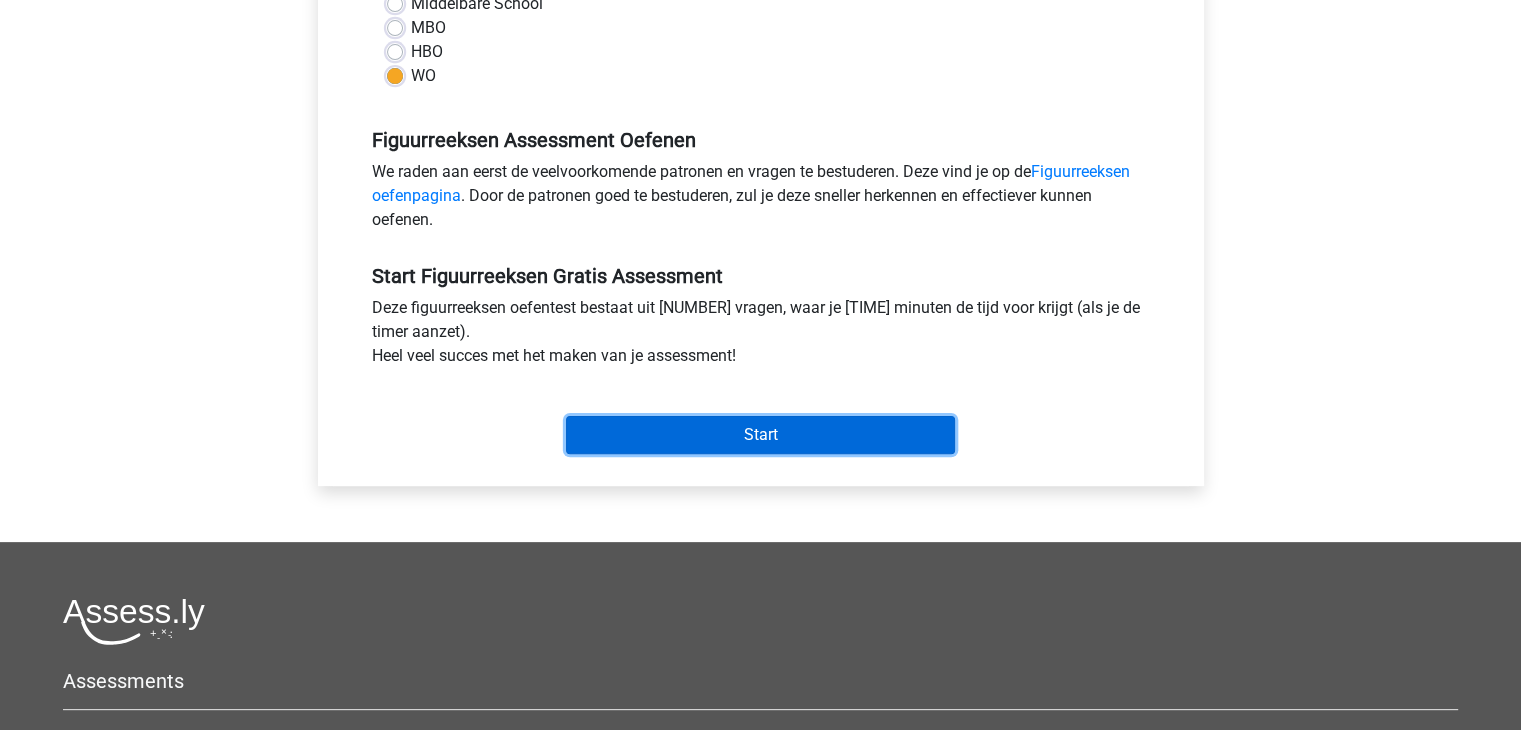 click on "Start" at bounding box center (760, 435) 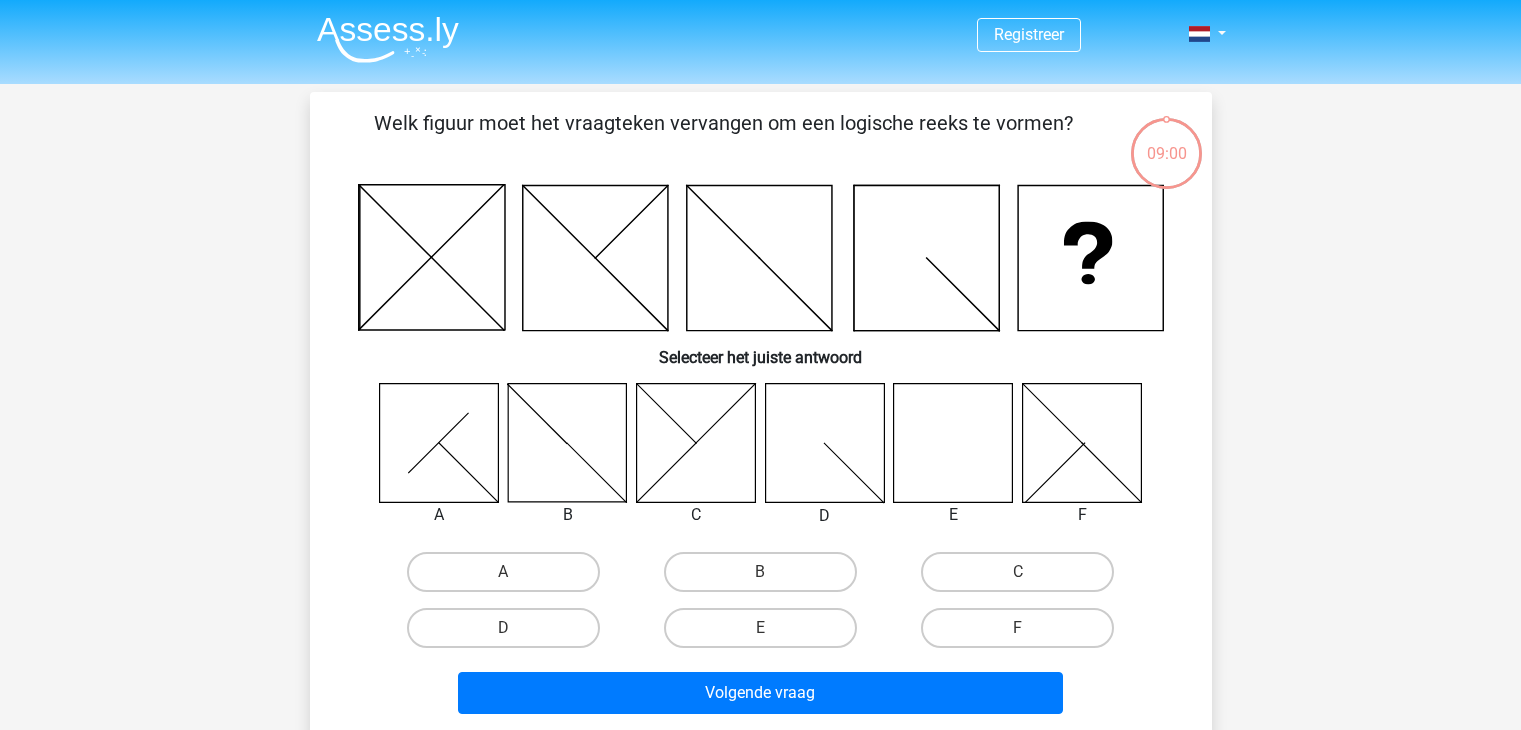 scroll, scrollTop: 0, scrollLeft: 0, axis: both 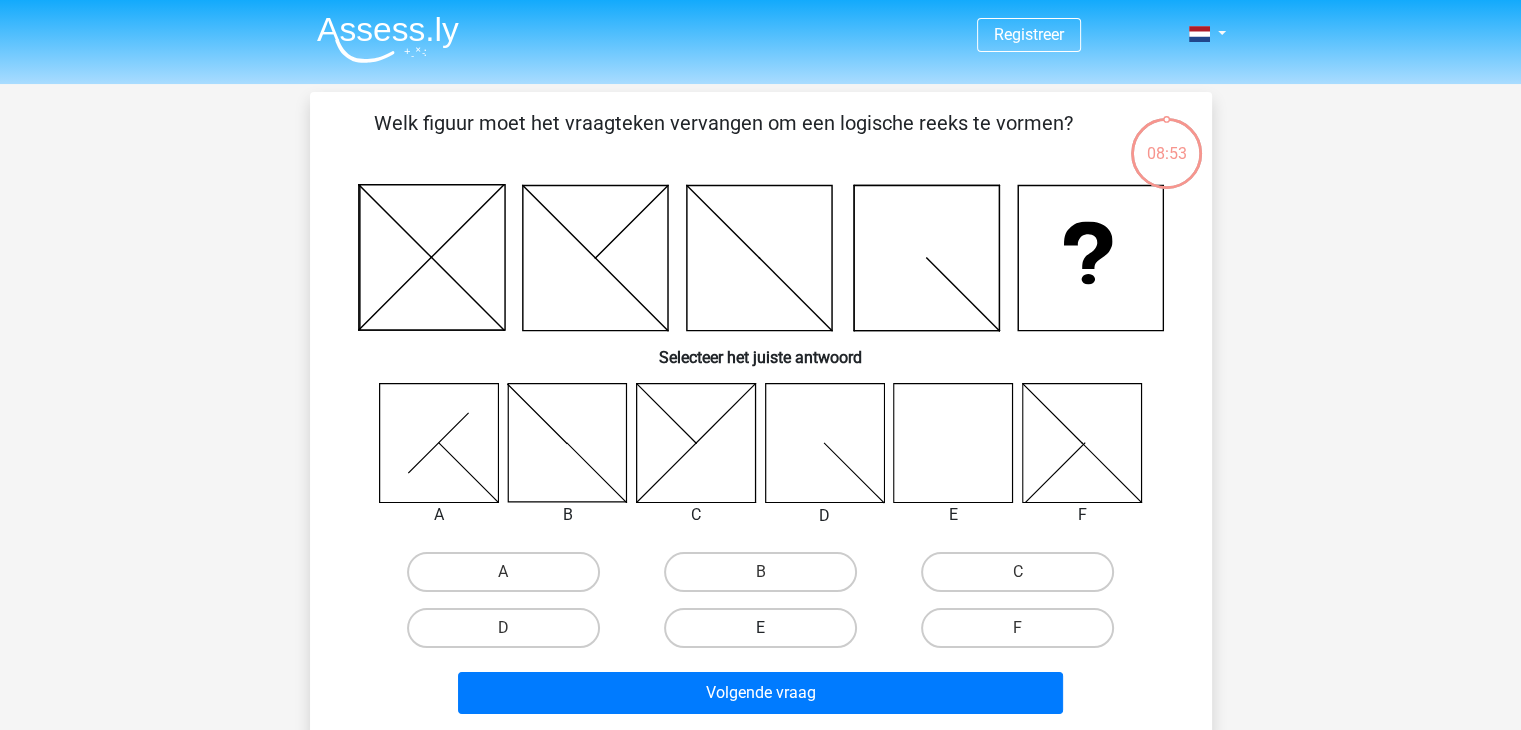 click on "E" at bounding box center (760, 628) 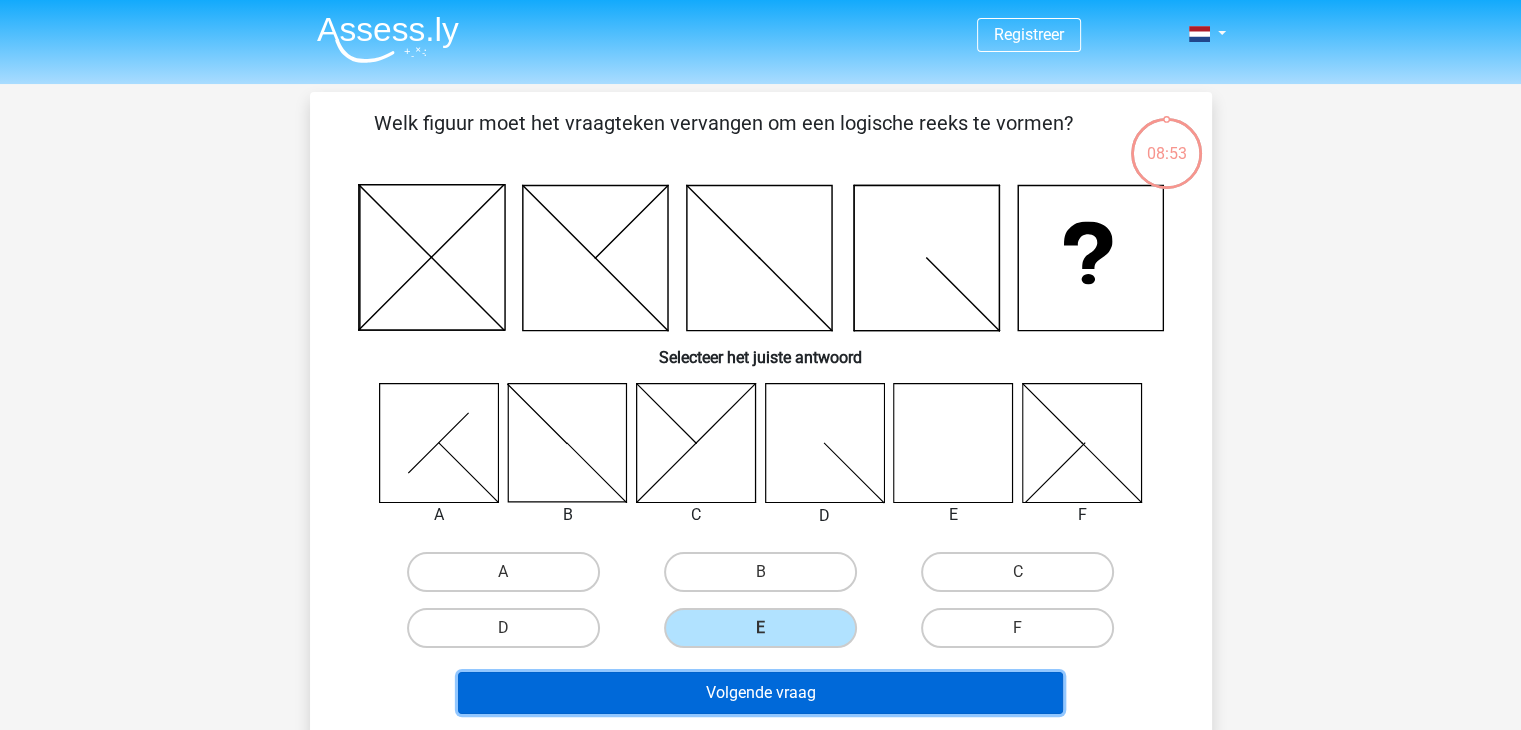 click on "Volgende vraag" at bounding box center [760, 693] 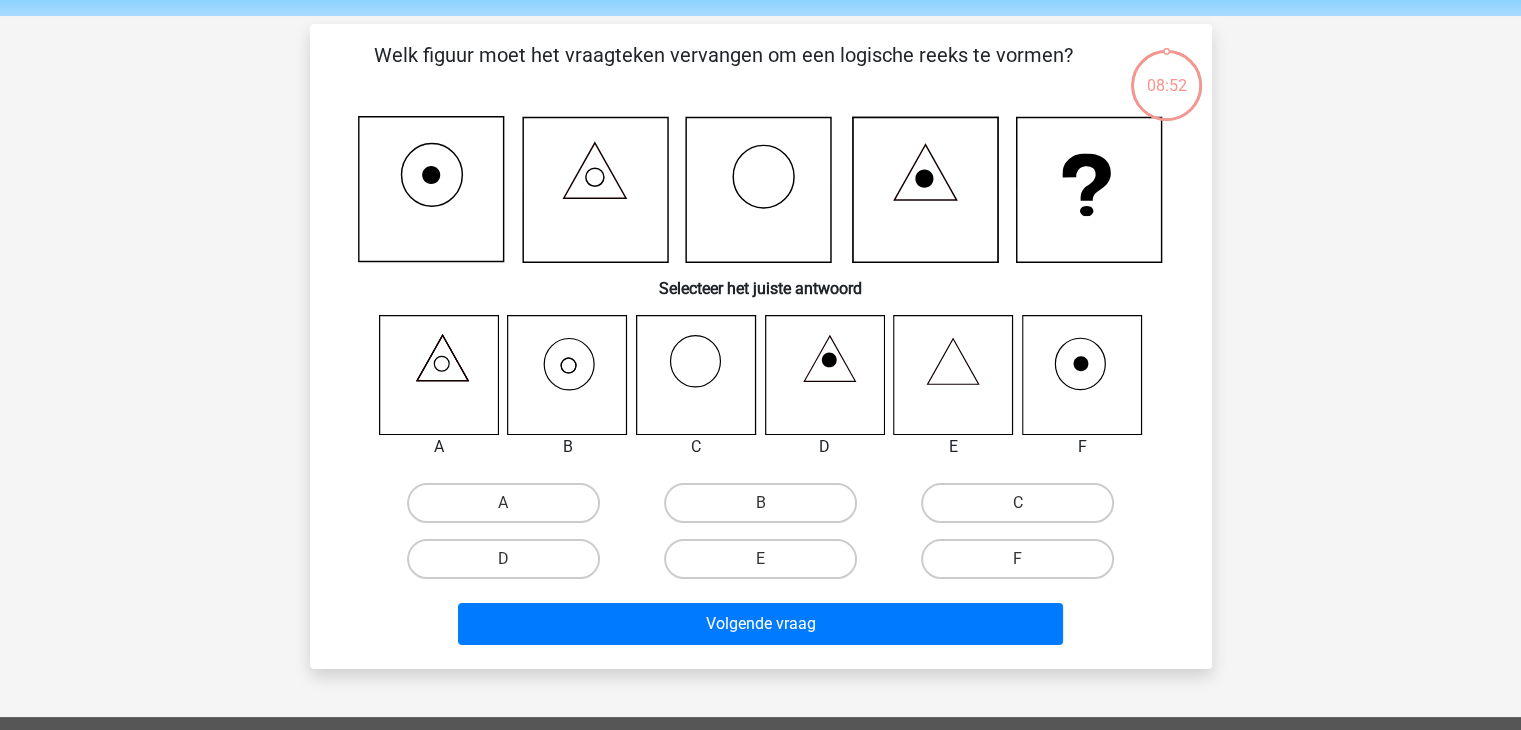 scroll, scrollTop: 92, scrollLeft: 0, axis: vertical 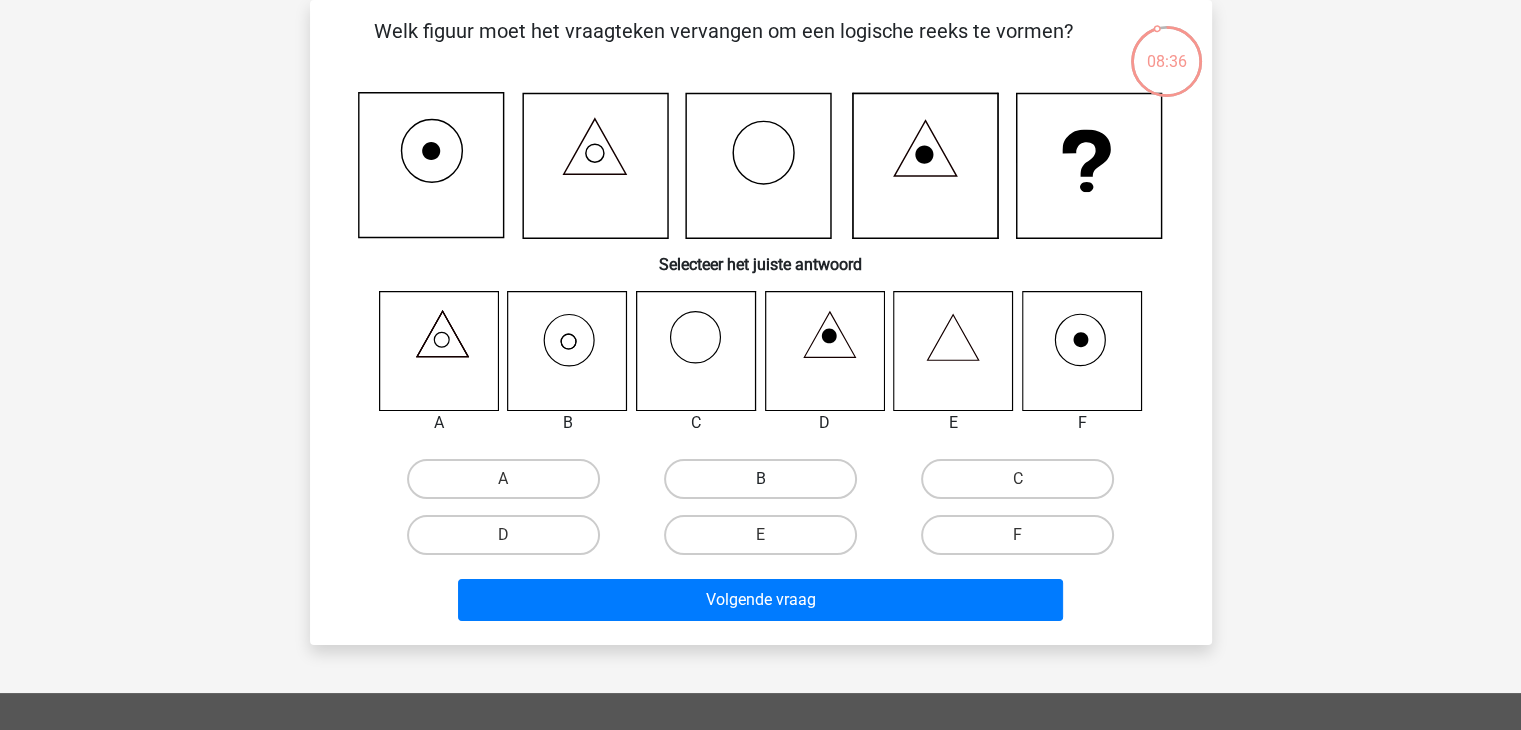 click on "B" at bounding box center [760, 479] 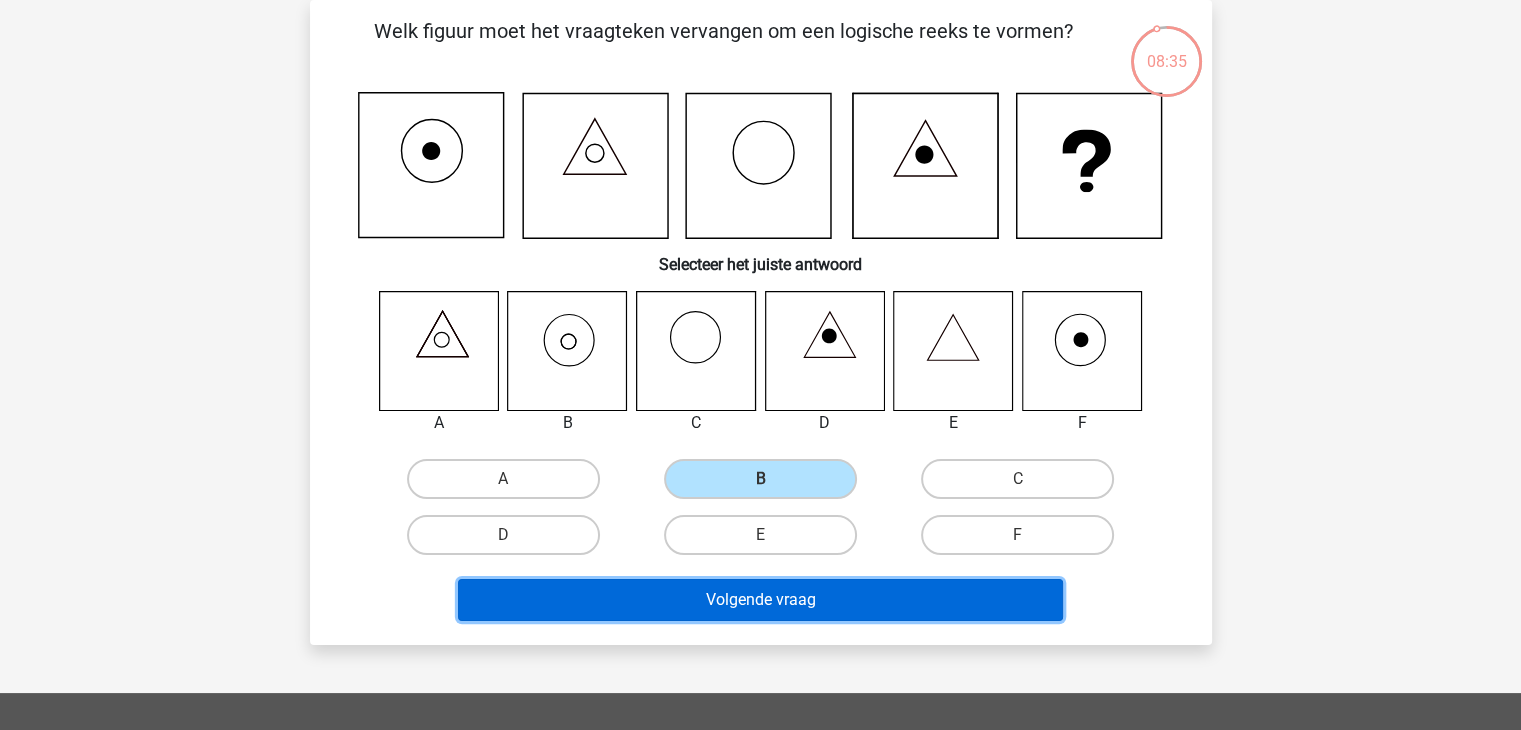 click on "Volgende vraag" at bounding box center [760, 600] 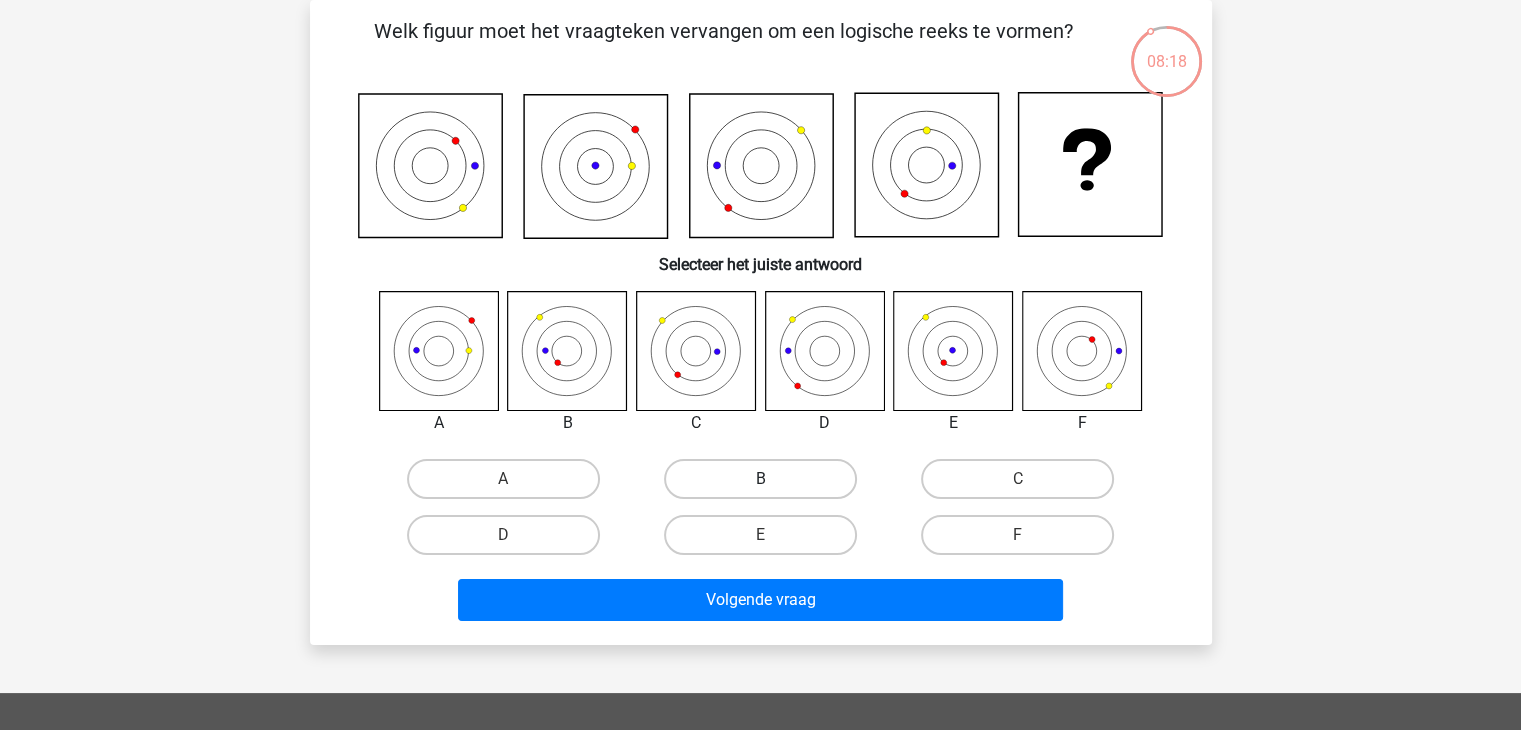 click on "B" at bounding box center [760, 479] 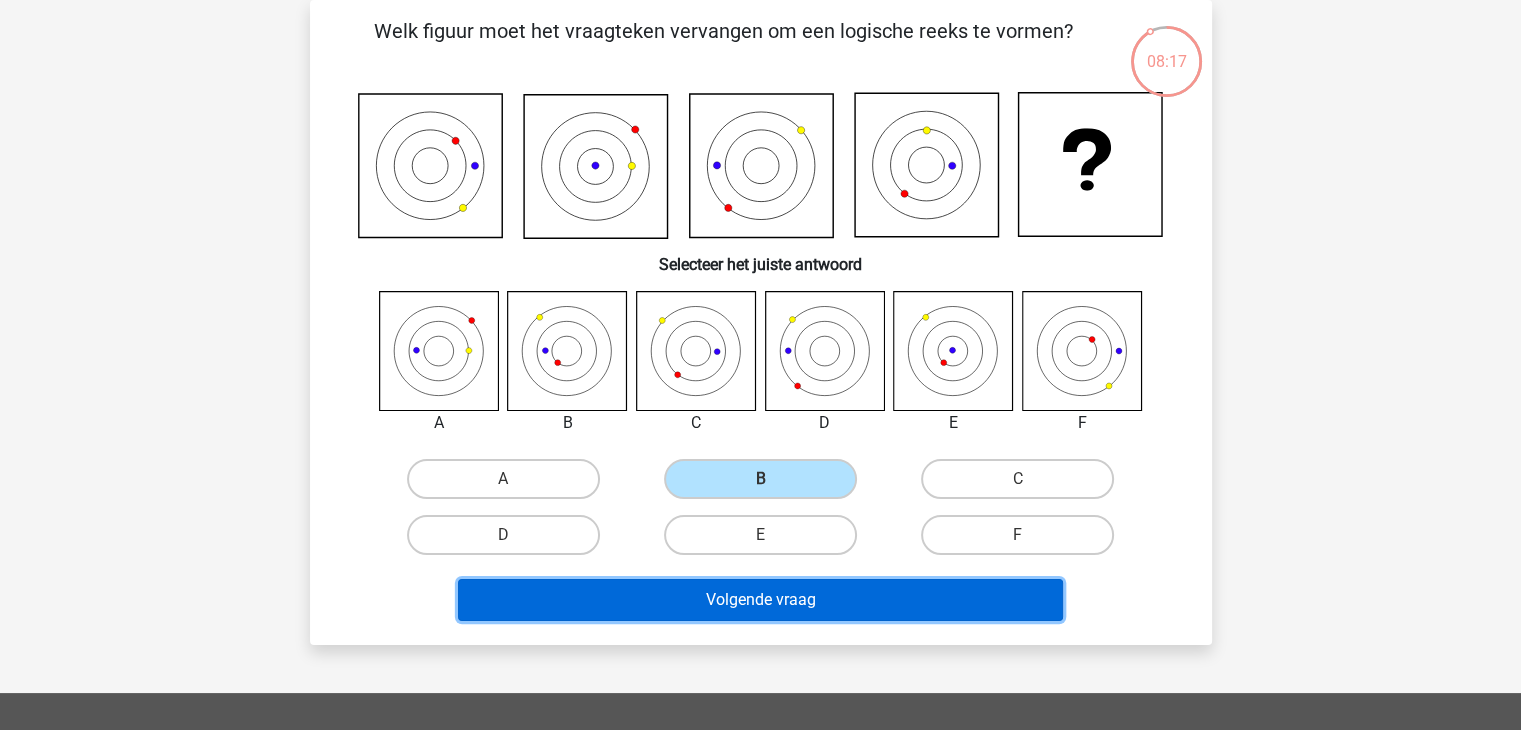 click on "Volgende vraag" at bounding box center [760, 600] 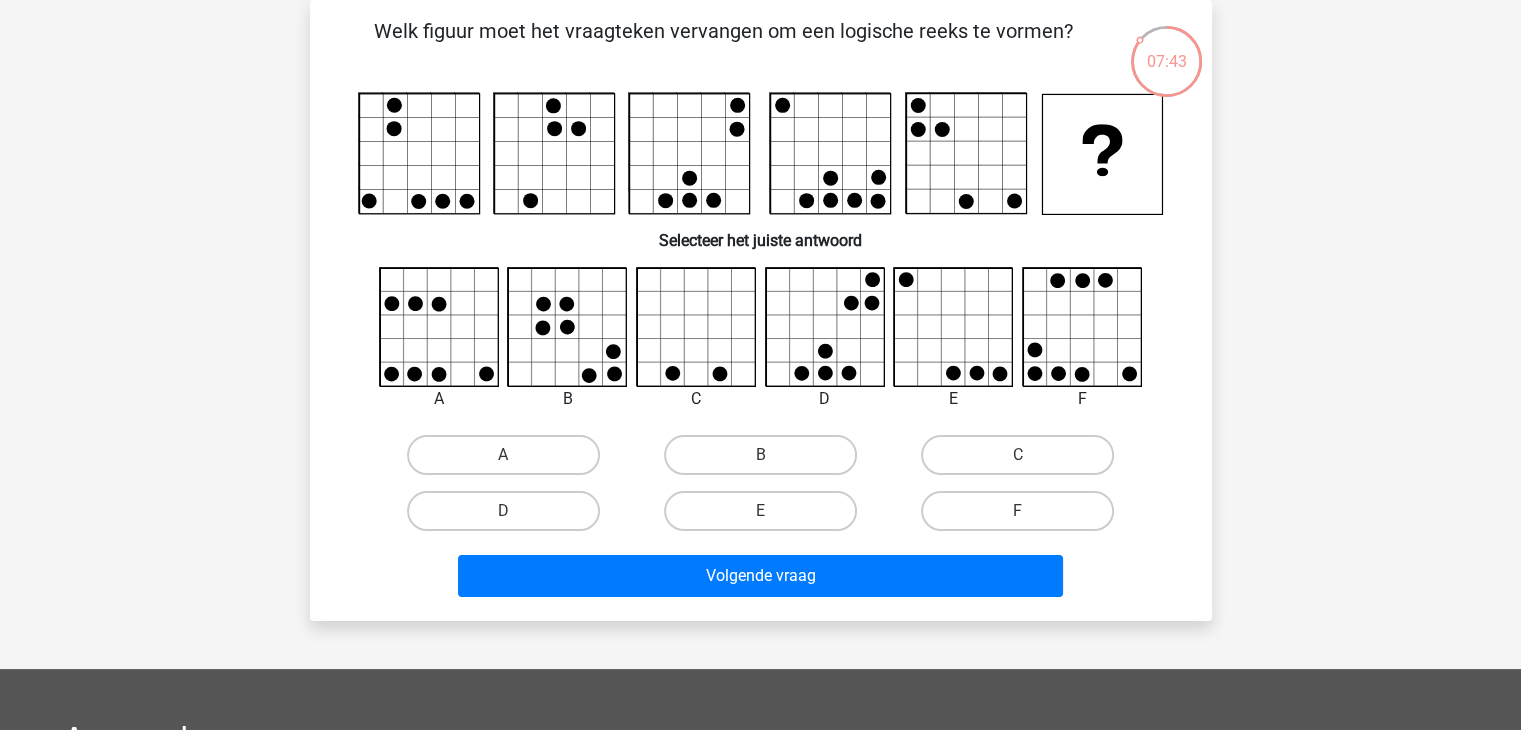 click on "F" at bounding box center [1024, 517] 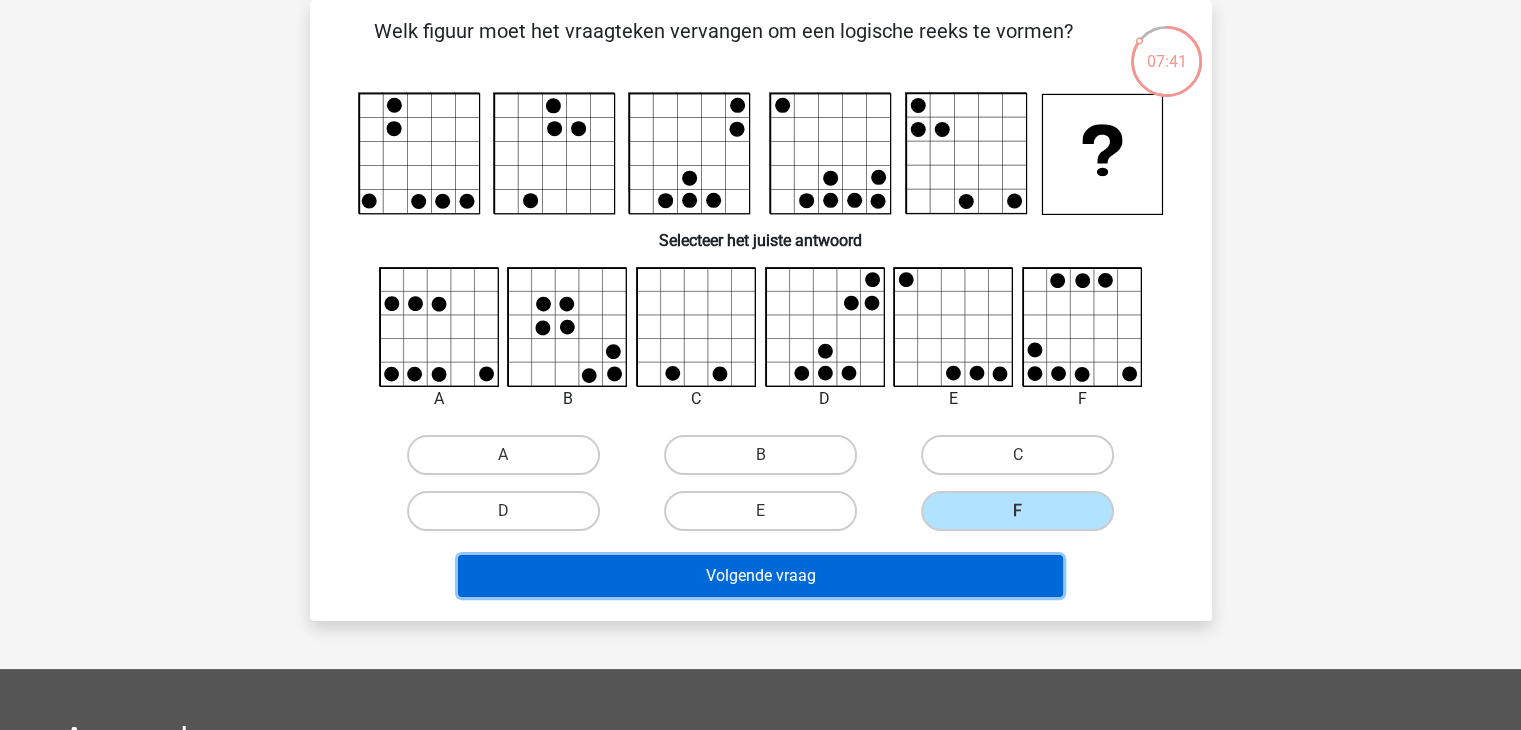 click on "Volgende vraag" at bounding box center (760, 576) 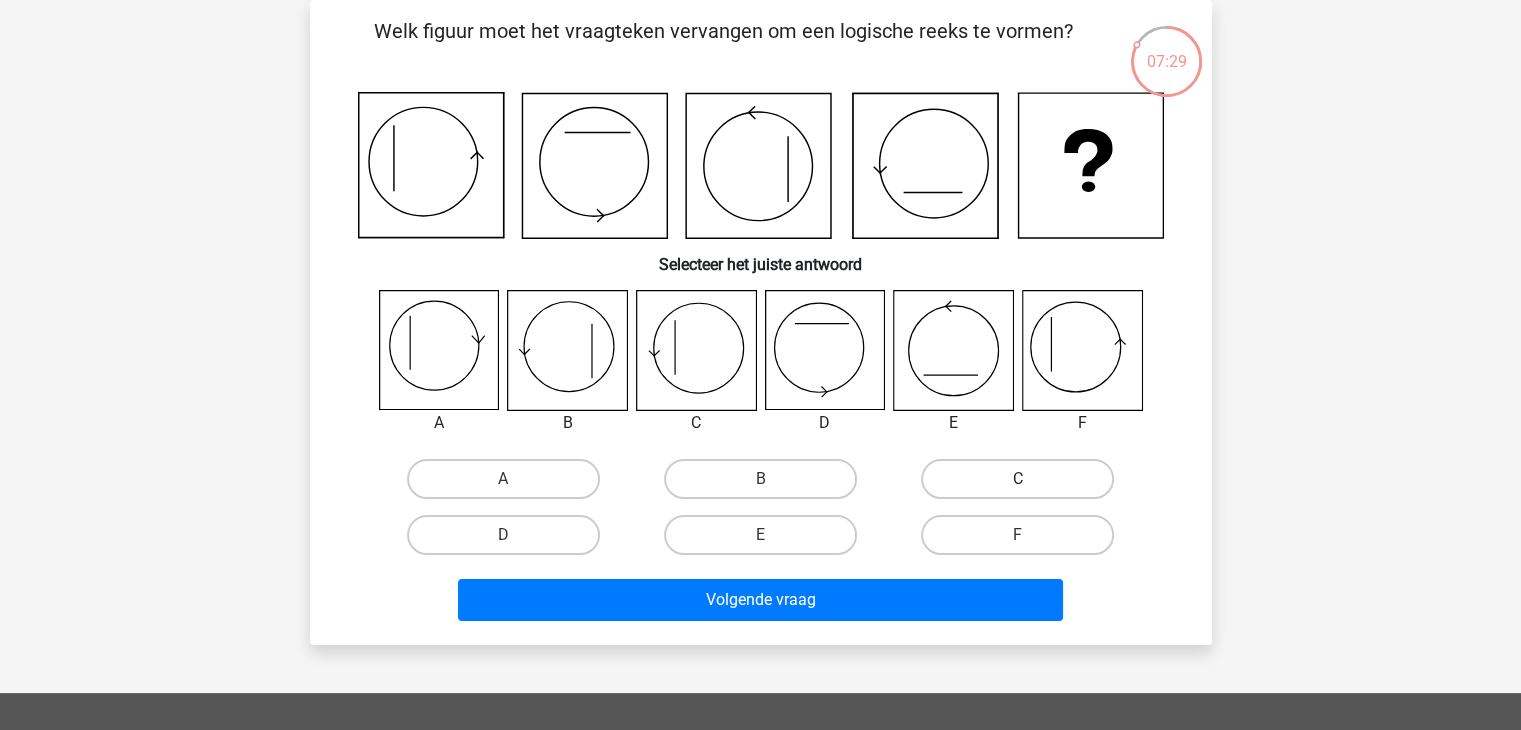 click on "C" at bounding box center (1017, 479) 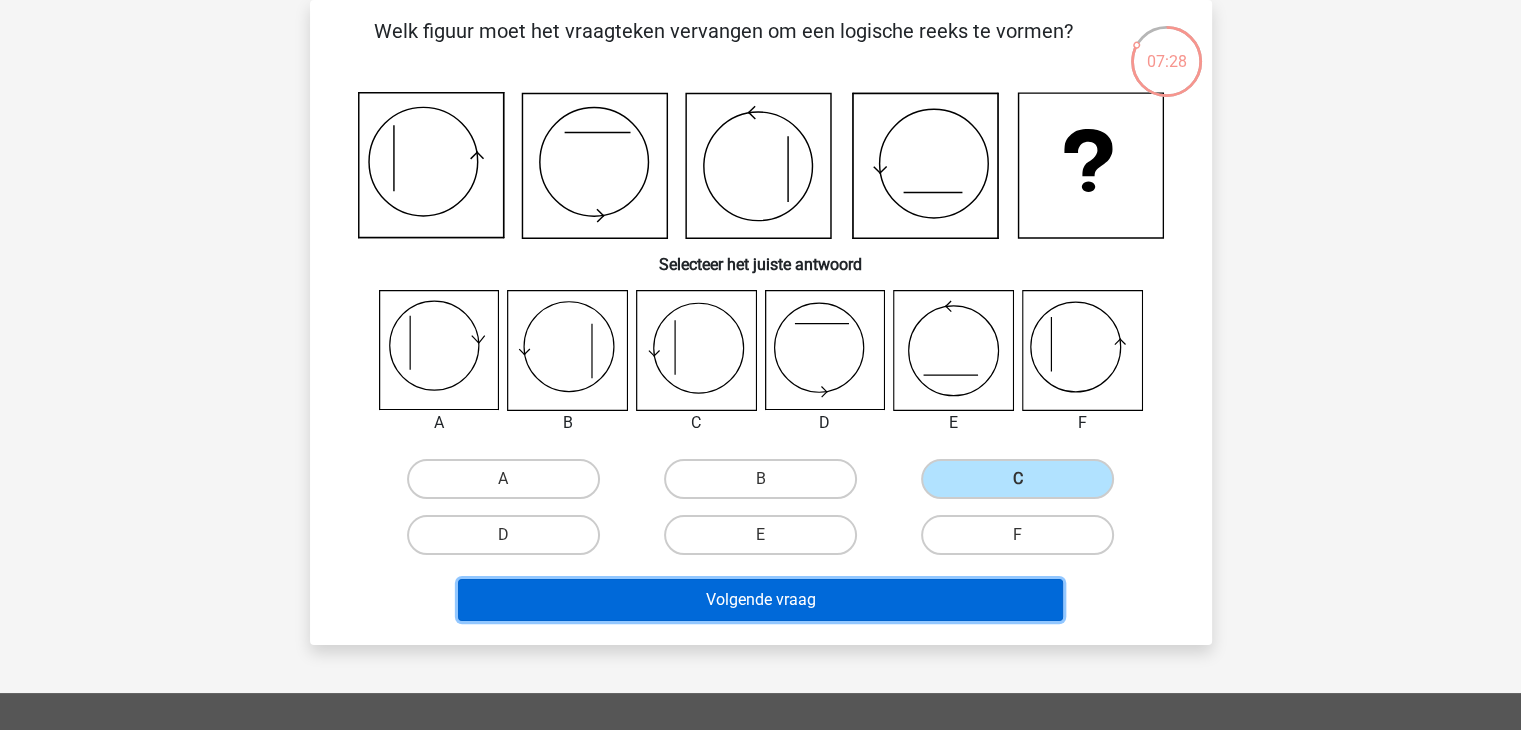 click on "Volgende vraag" at bounding box center [760, 600] 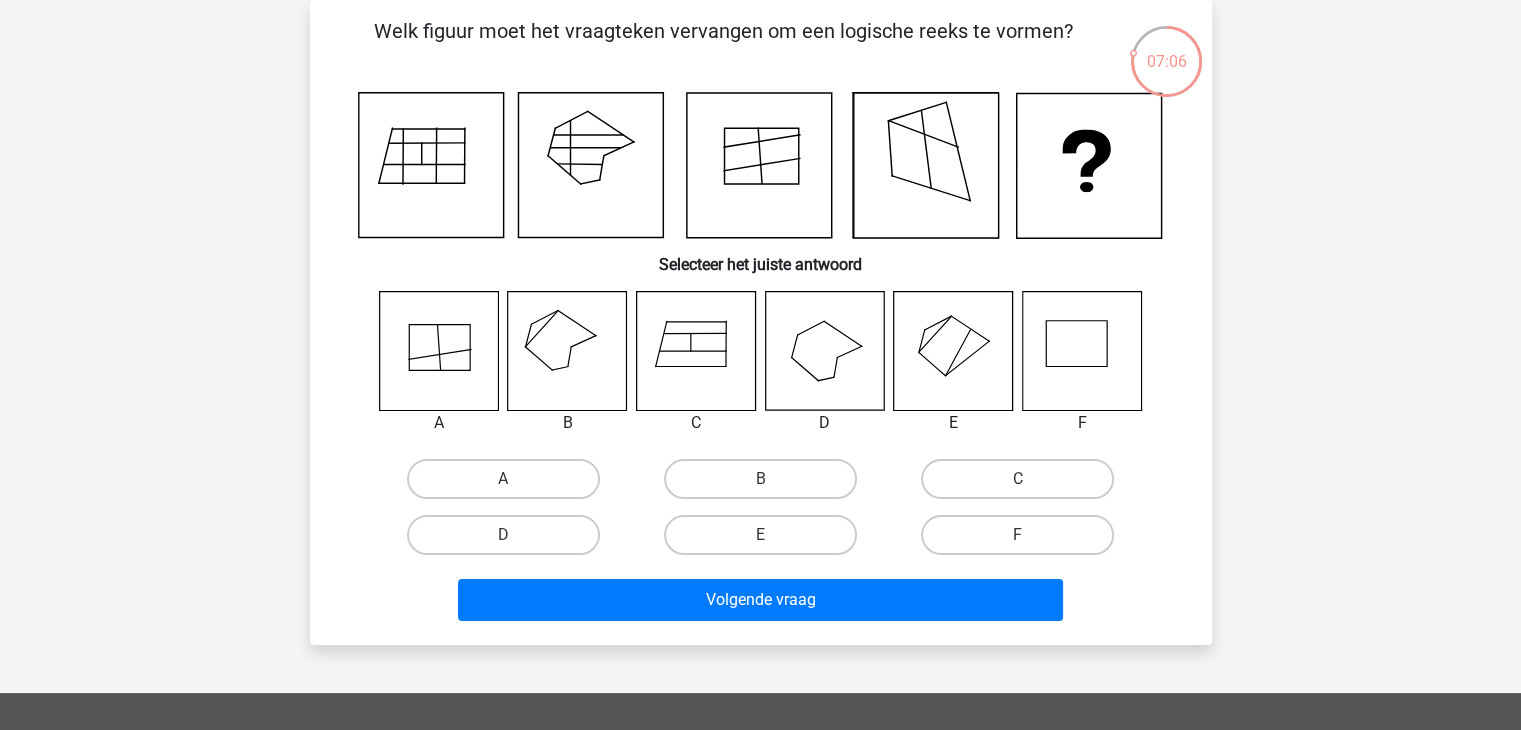 click on "B" at bounding box center (766, 485) 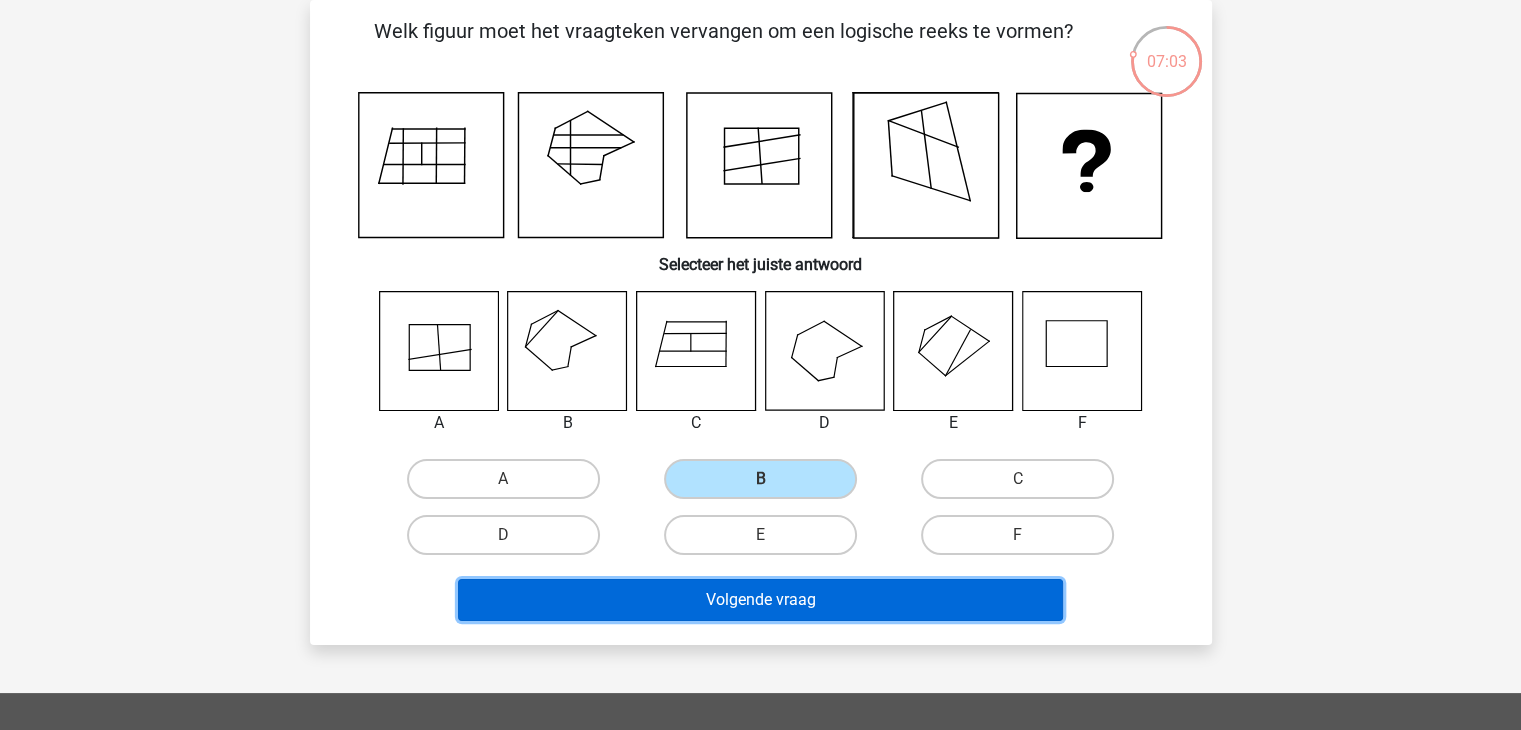 click on "Volgende vraag" at bounding box center (760, 600) 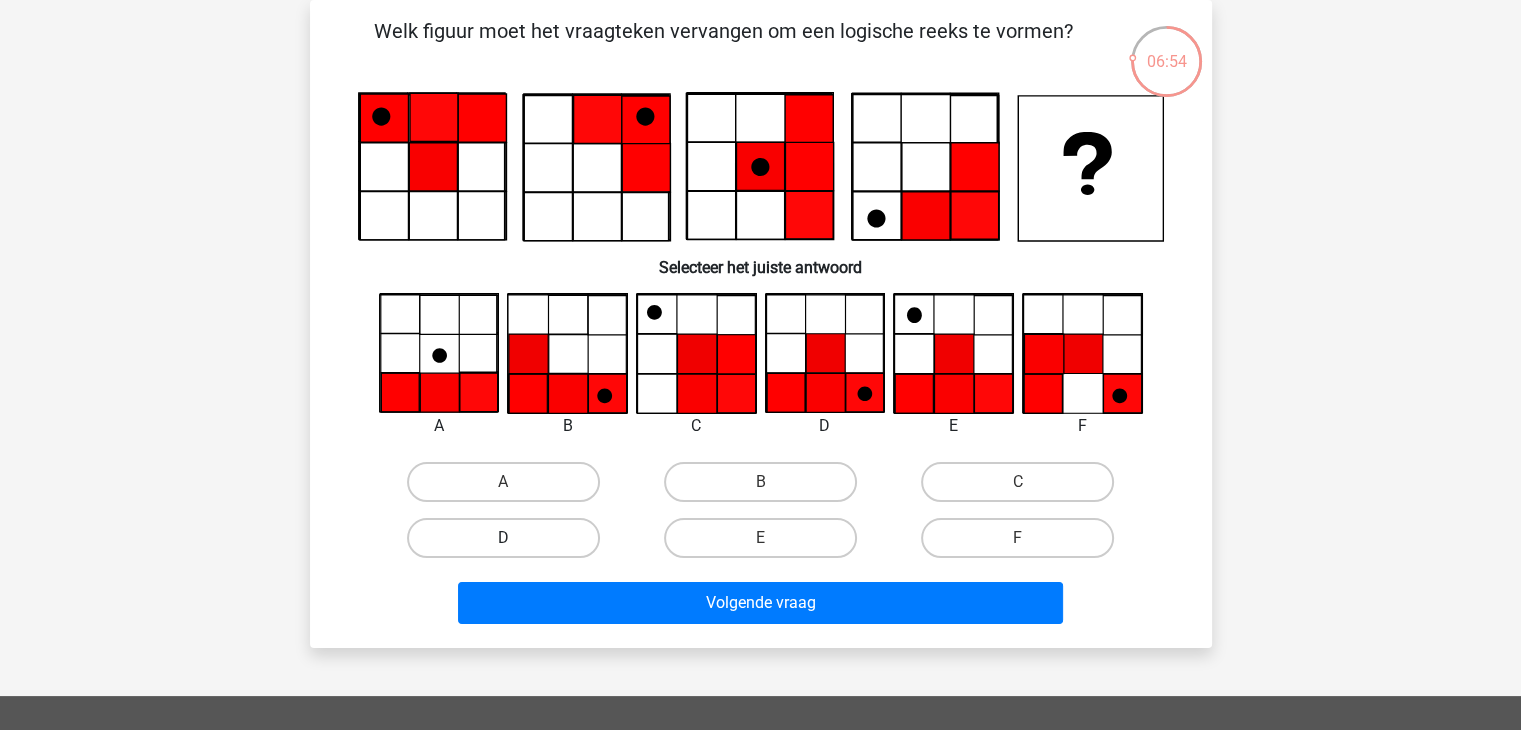 click on "D" at bounding box center [503, 538] 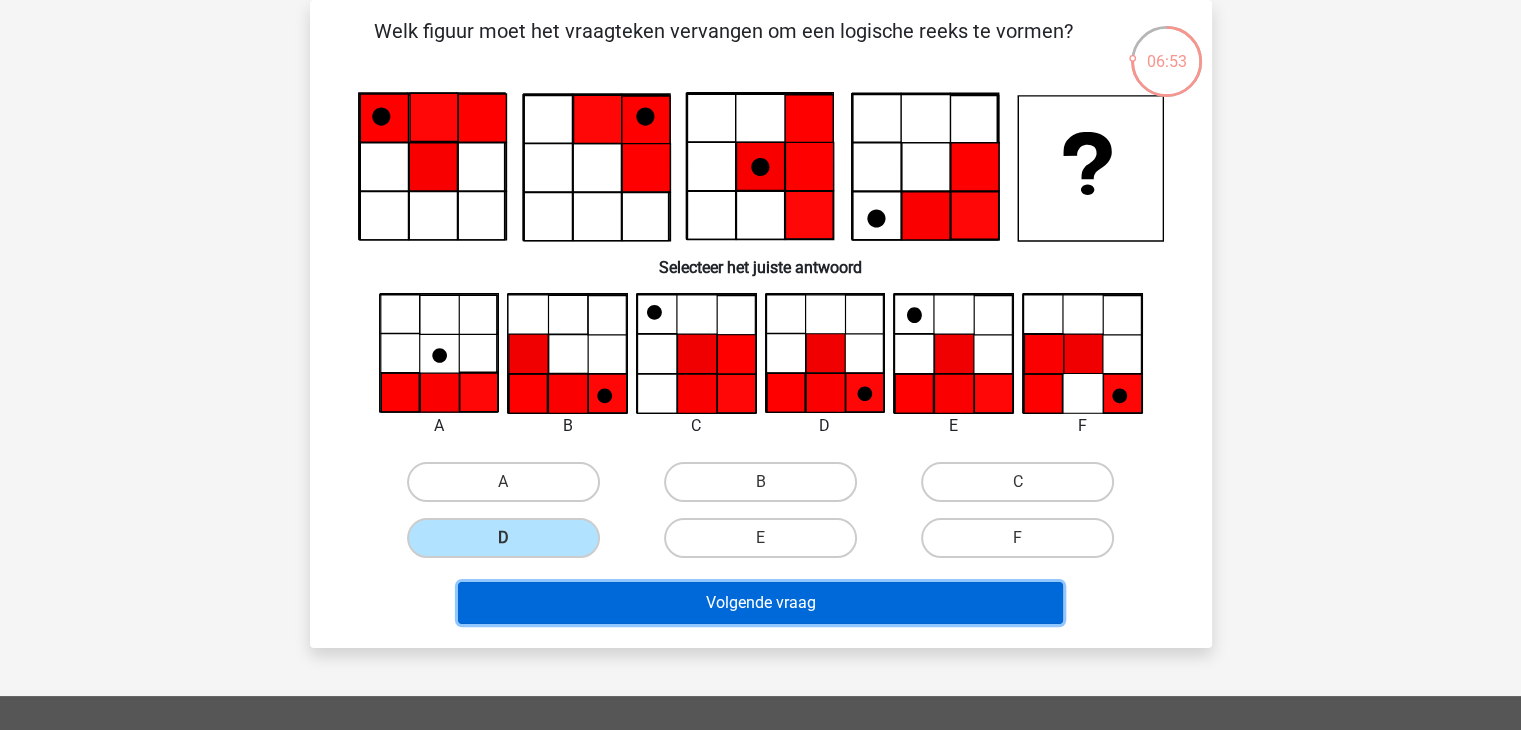 click on "Volgende vraag" at bounding box center [760, 603] 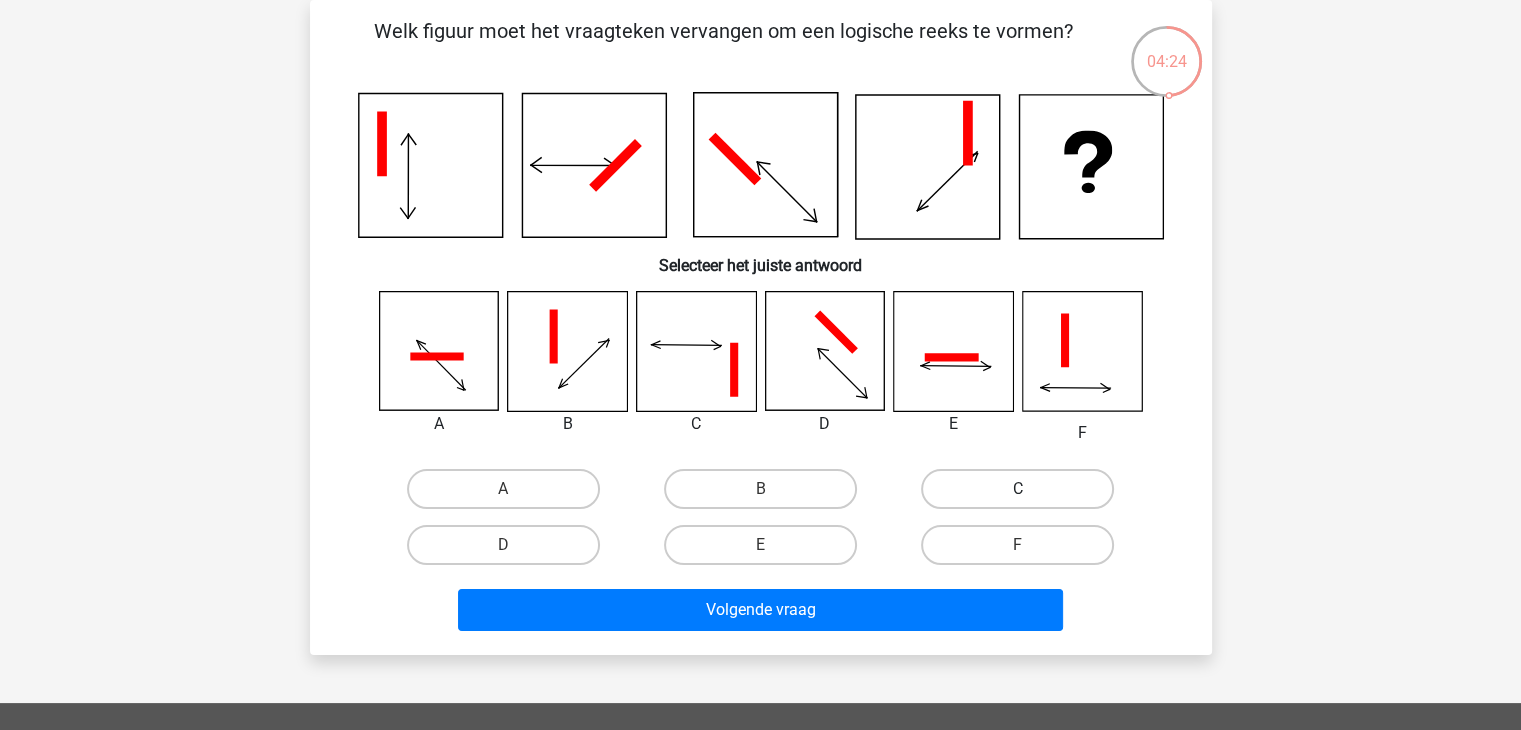 click on "C" at bounding box center (1017, 489) 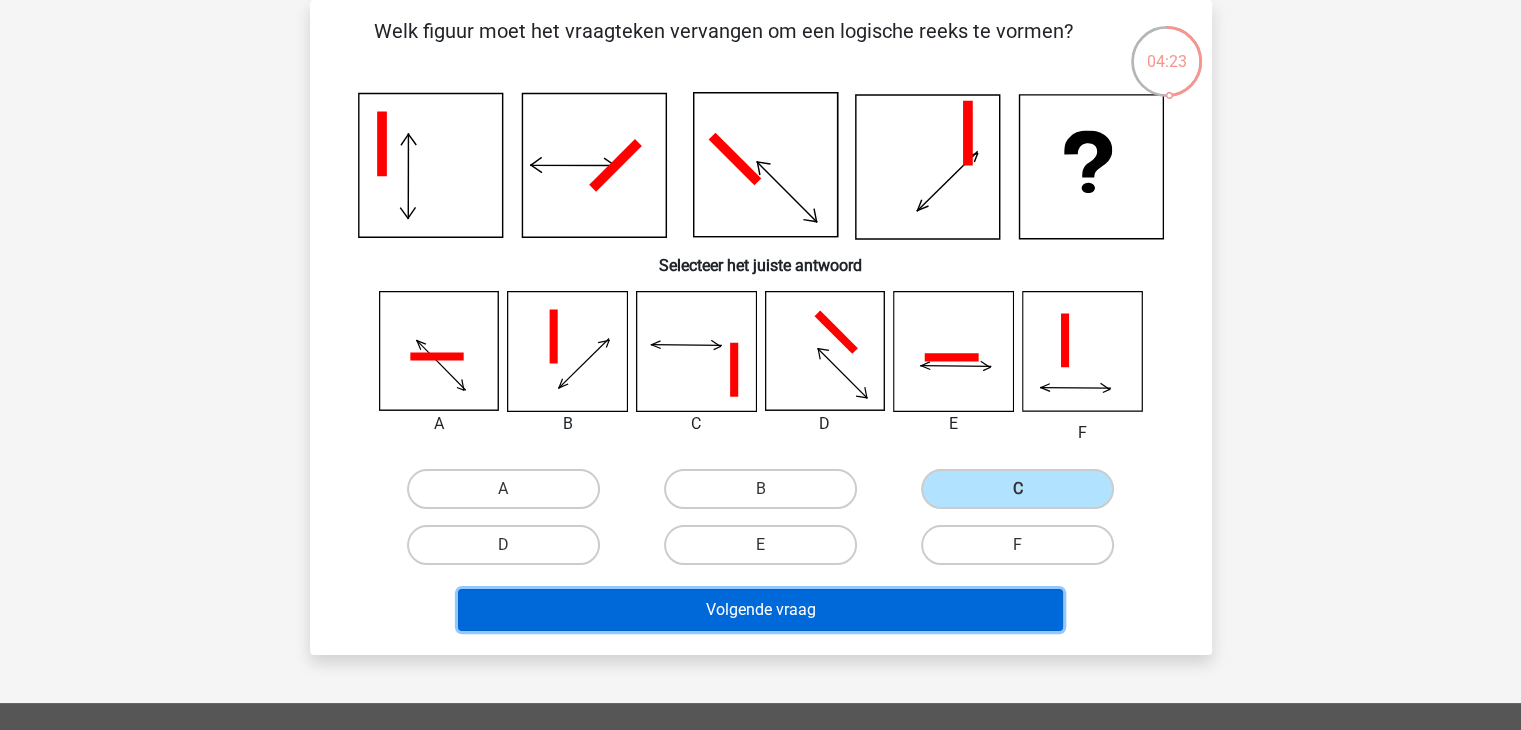 click on "Volgende vraag" at bounding box center [760, 610] 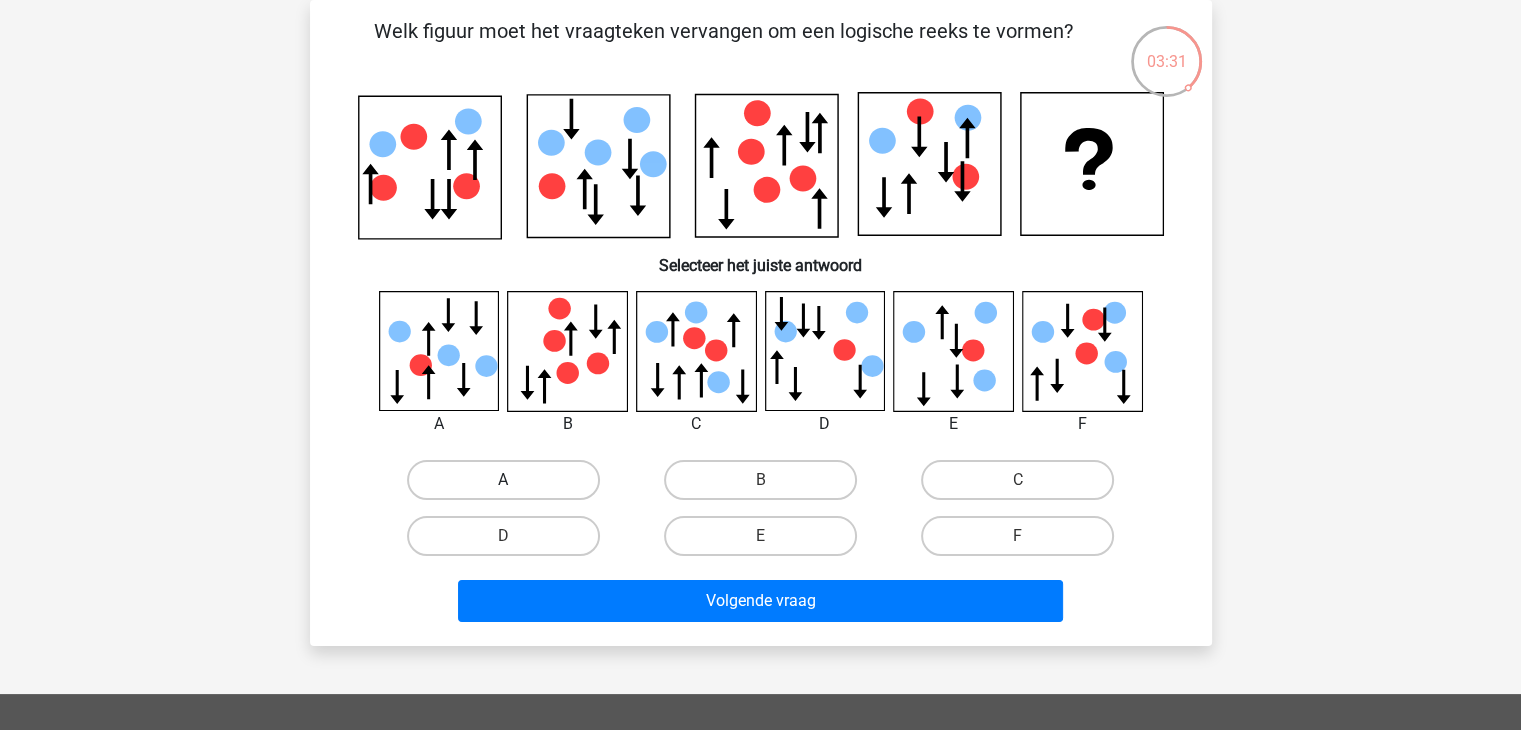 click on "A" at bounding box center (503, 480) 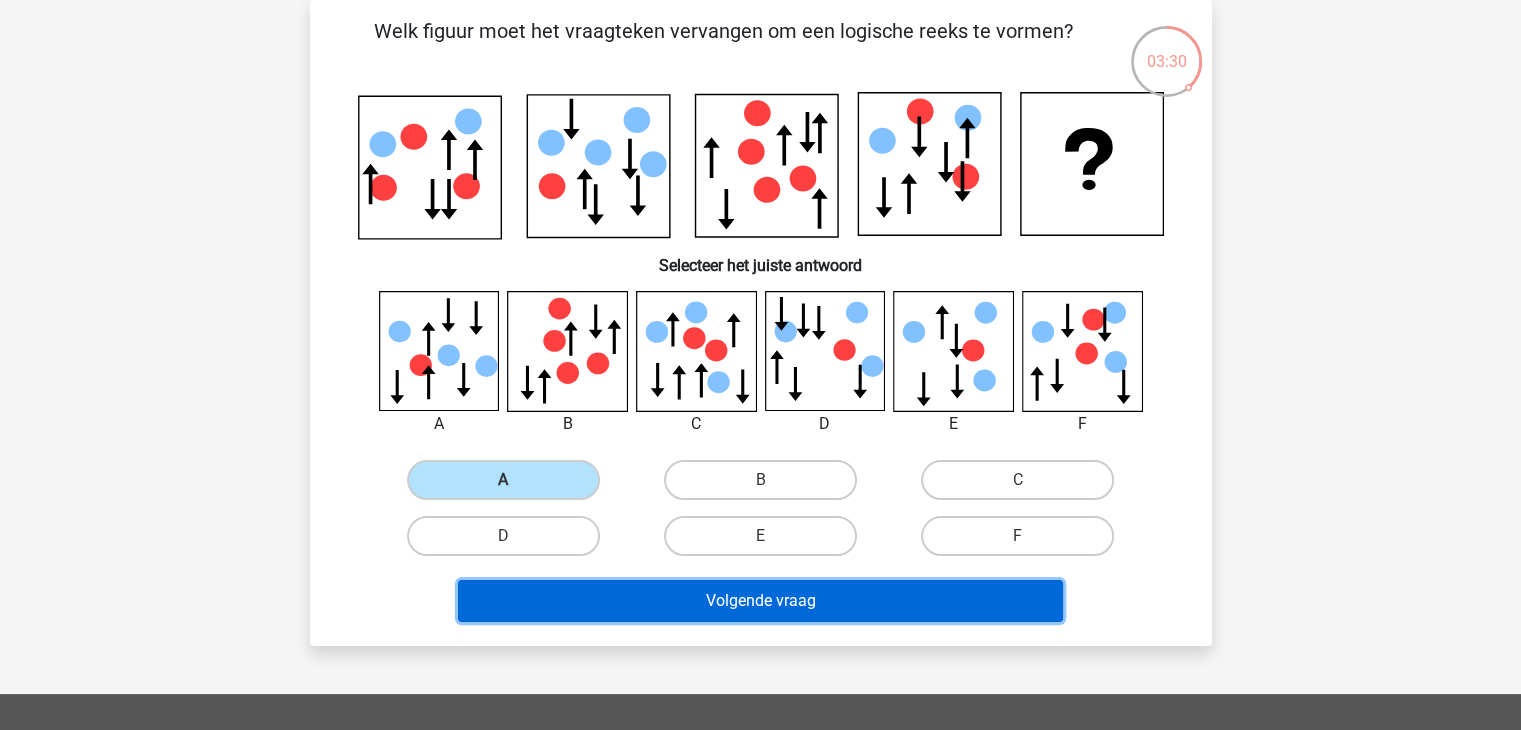 click on "Volgende vraag" at bounding box center [760, 601] 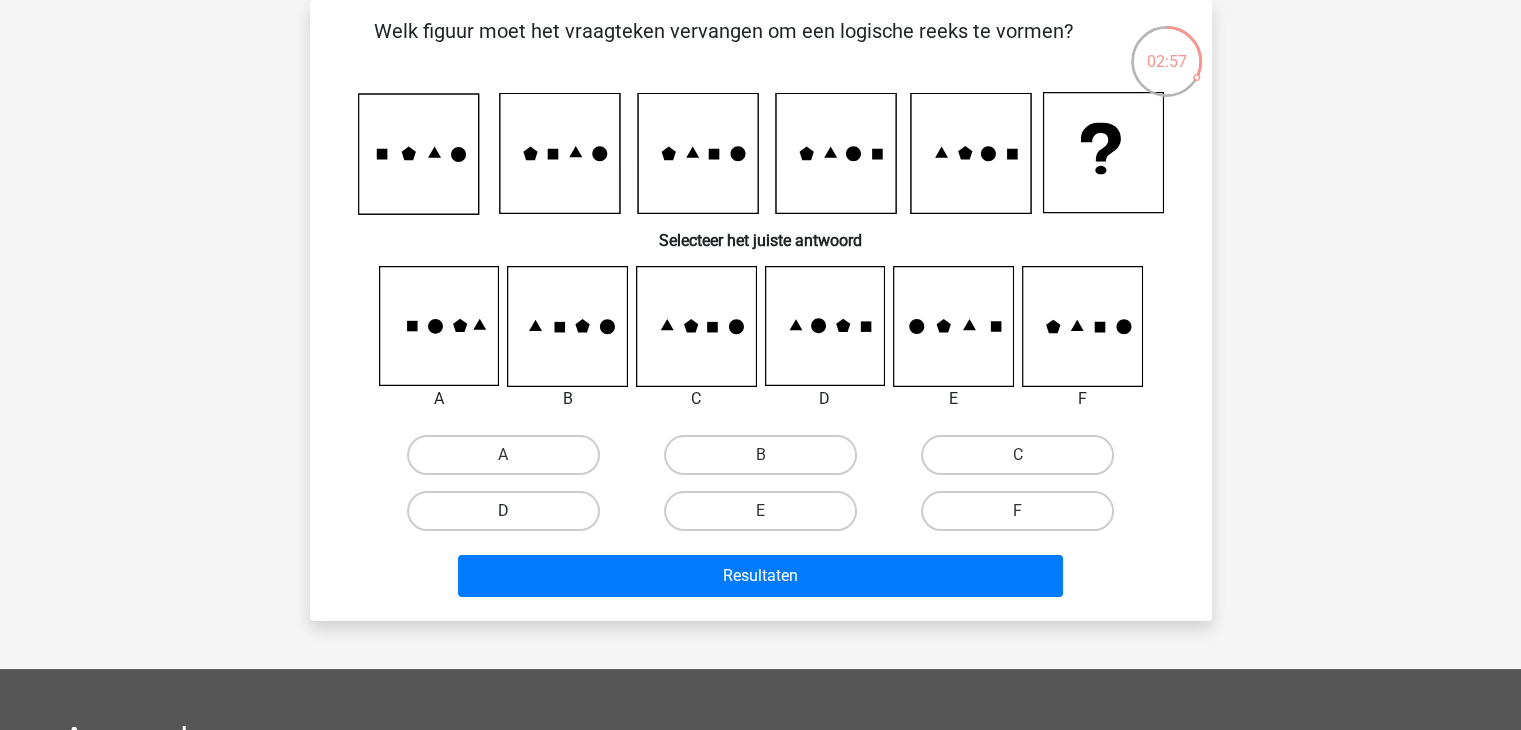 click on "D" at bounding box center (503, 511) 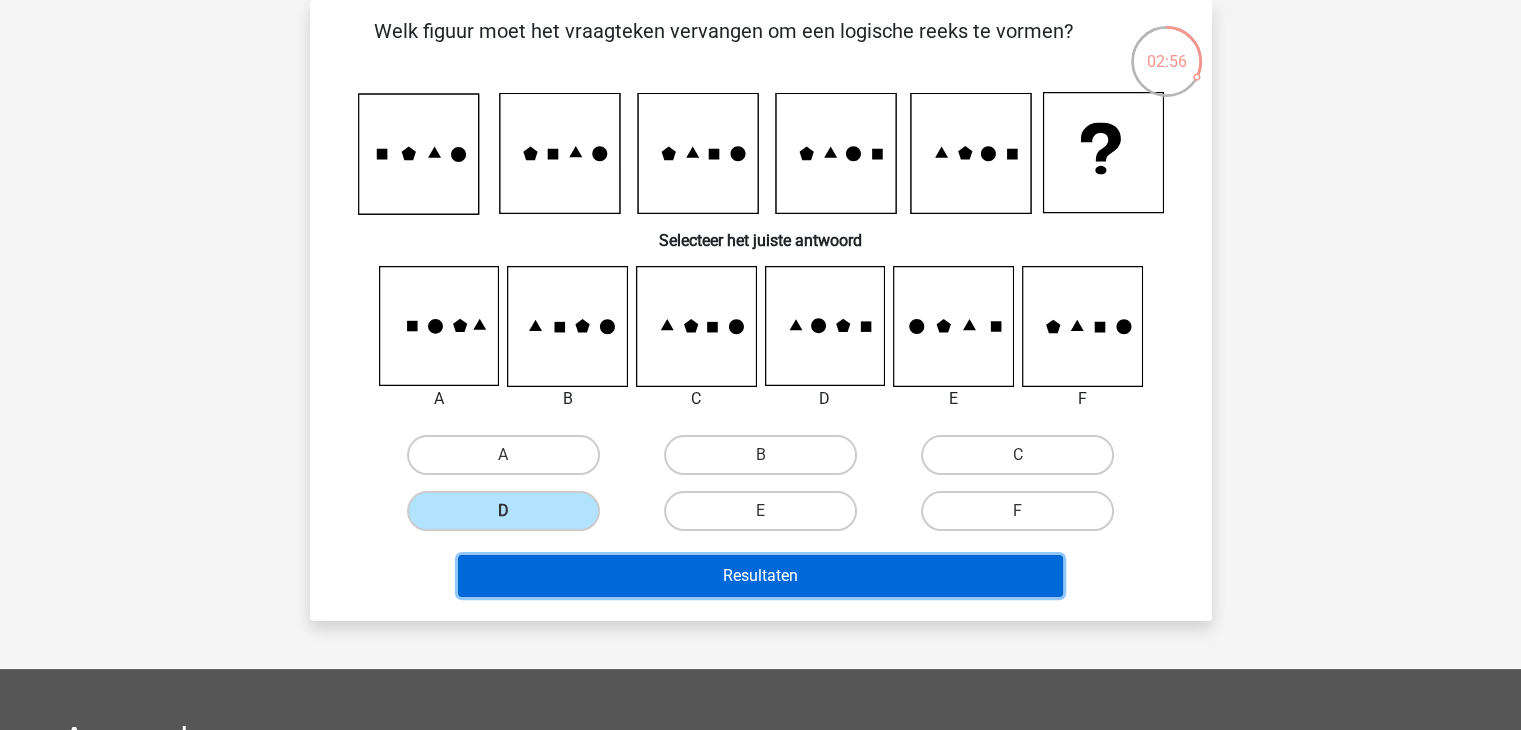 click on "Resultaten" at bounding box center (760, 576) 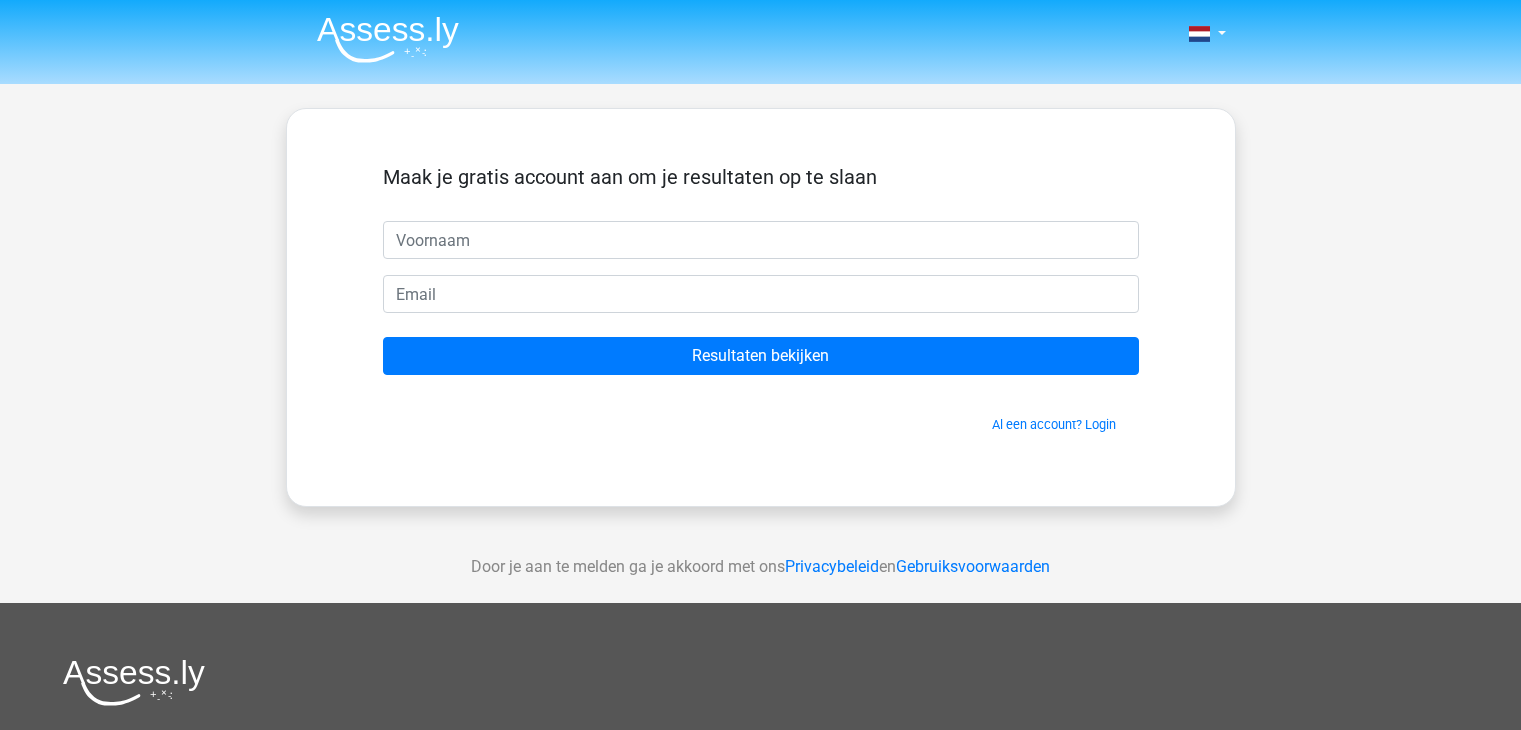 scroll, scrollTop: 0, scrollLeft: 0, axis: both 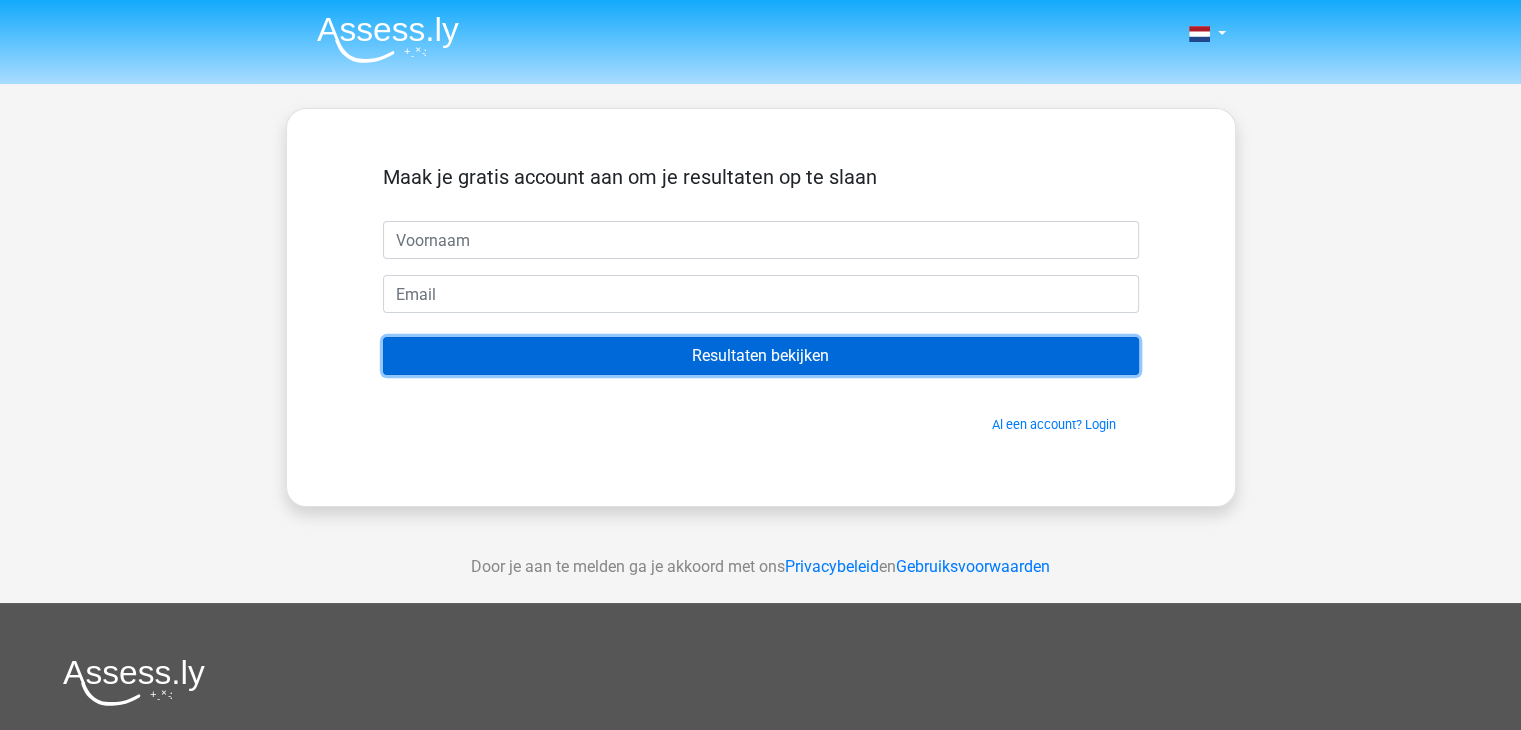 click on "Resultaten bekijken" at bounding box center [761, 356] 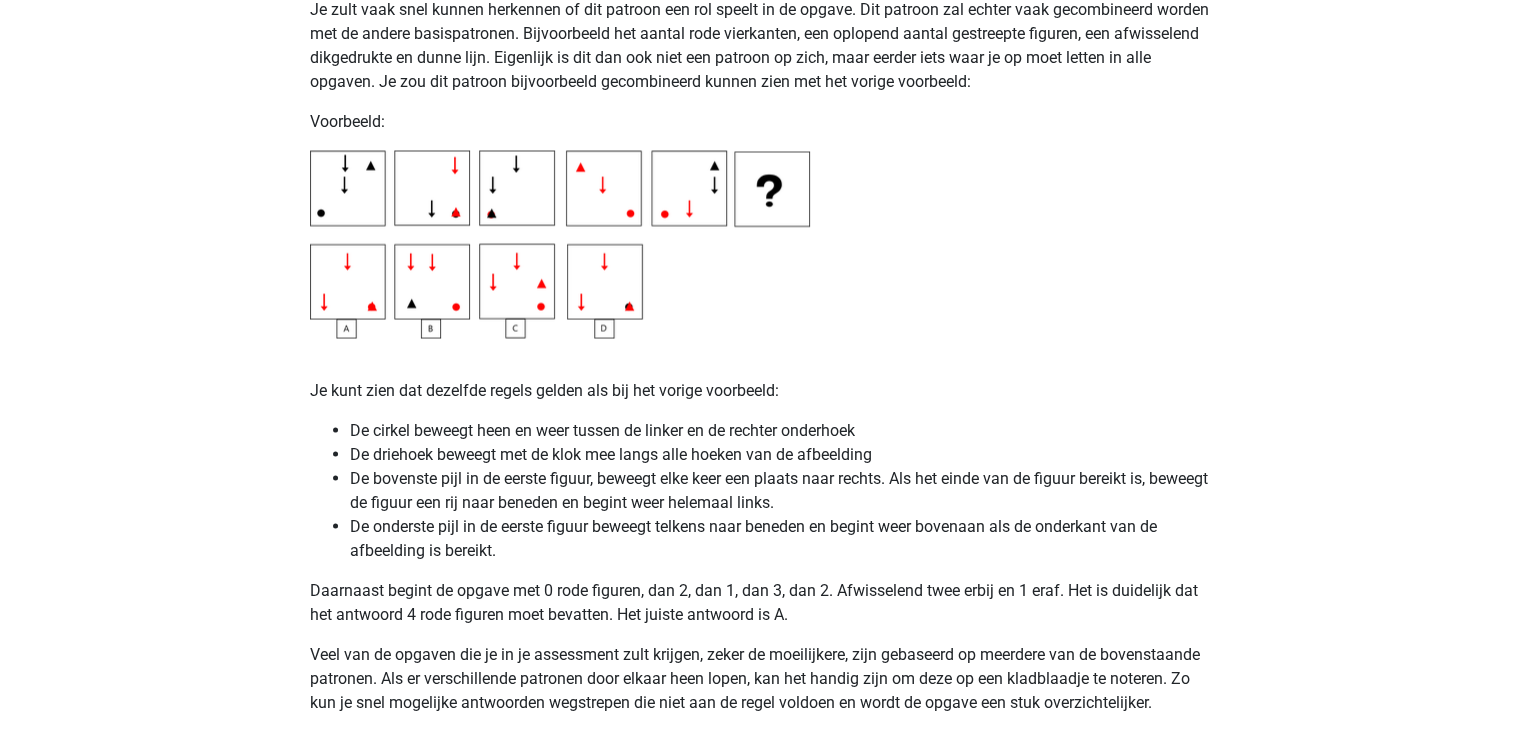 scroll, scrollTop: 3632, scrollLeft: 0, axis: vertical 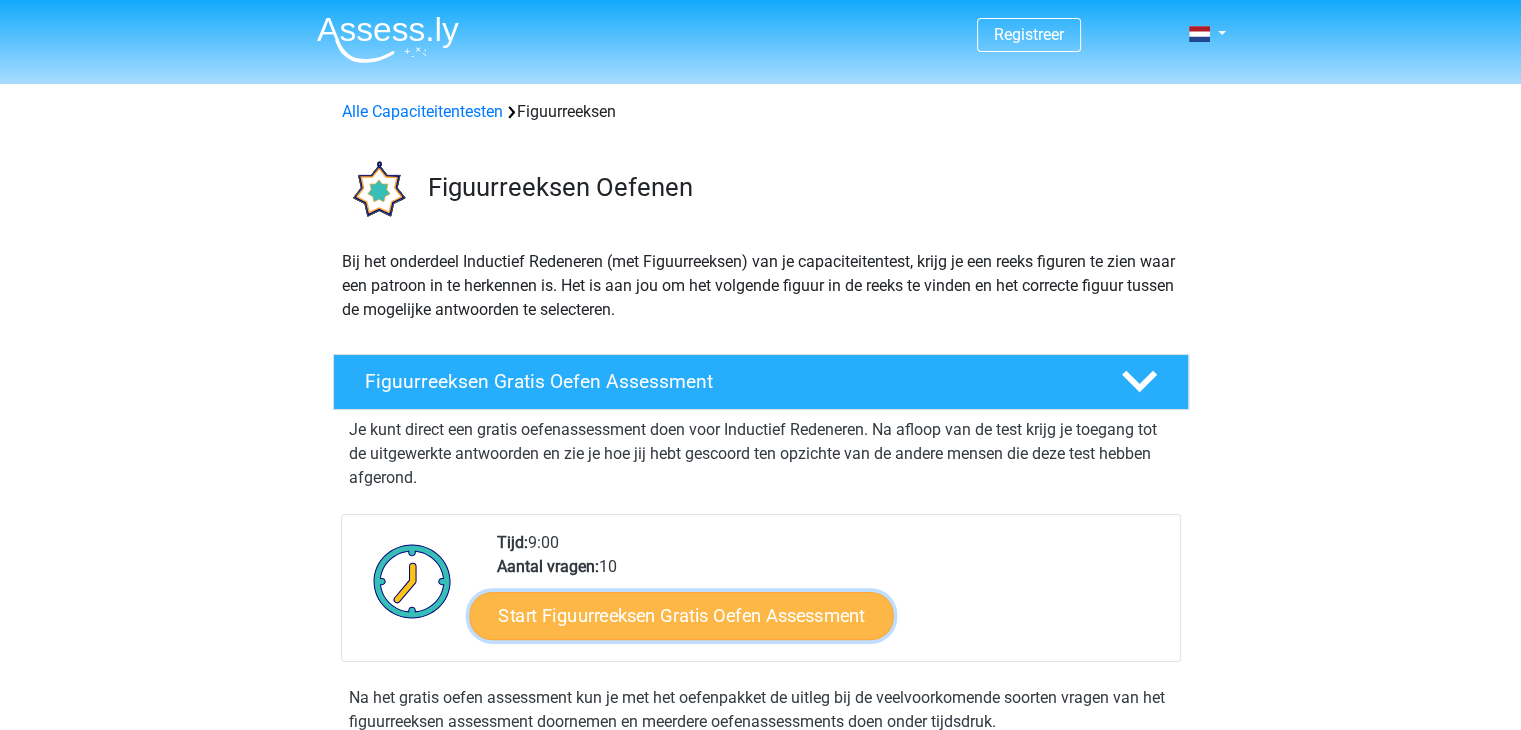 click on "Start Figuurreeksen
Gratis Oefen Assessment" at bounding box center (681, 615) 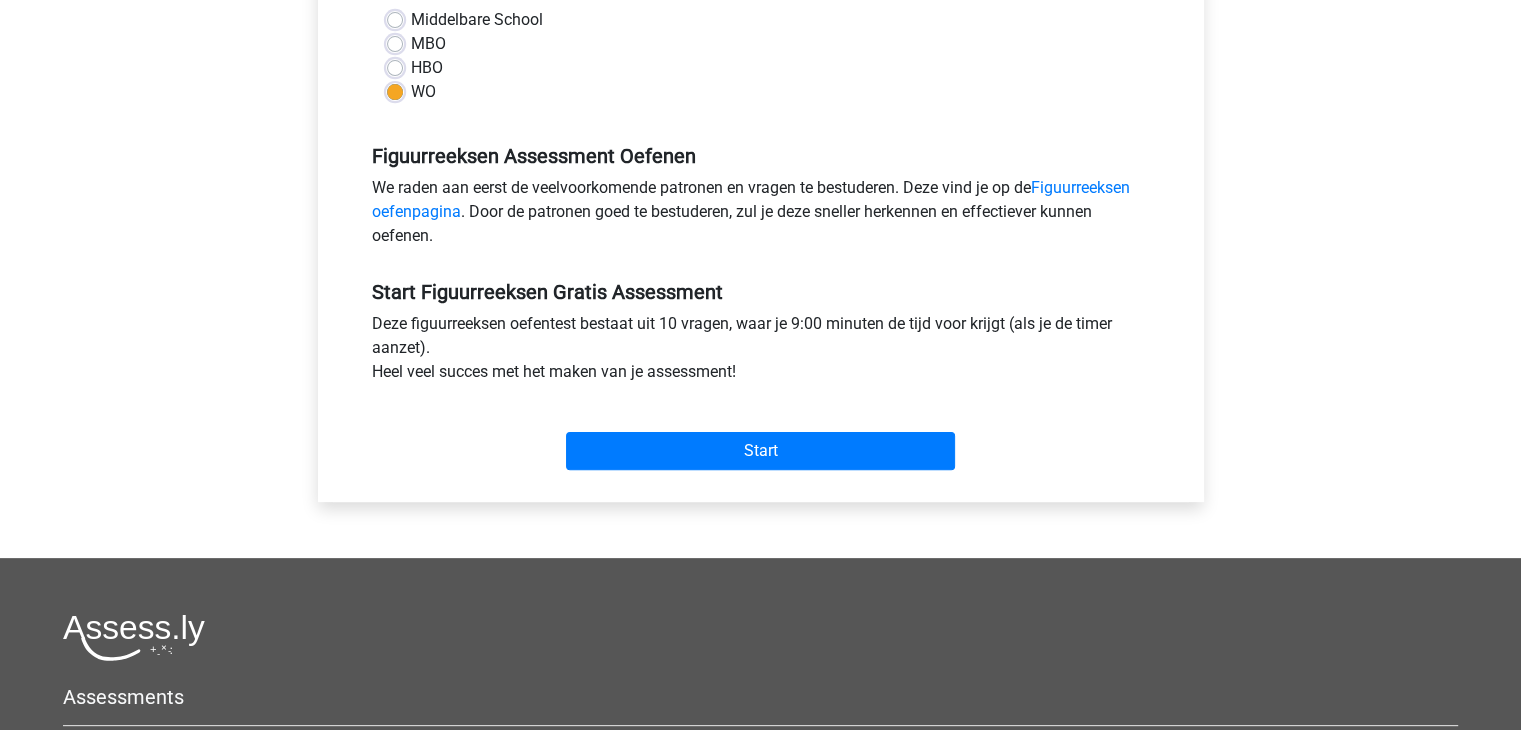 scroll, scrollTop: 527, scrollLeft: 0, axis: vertical 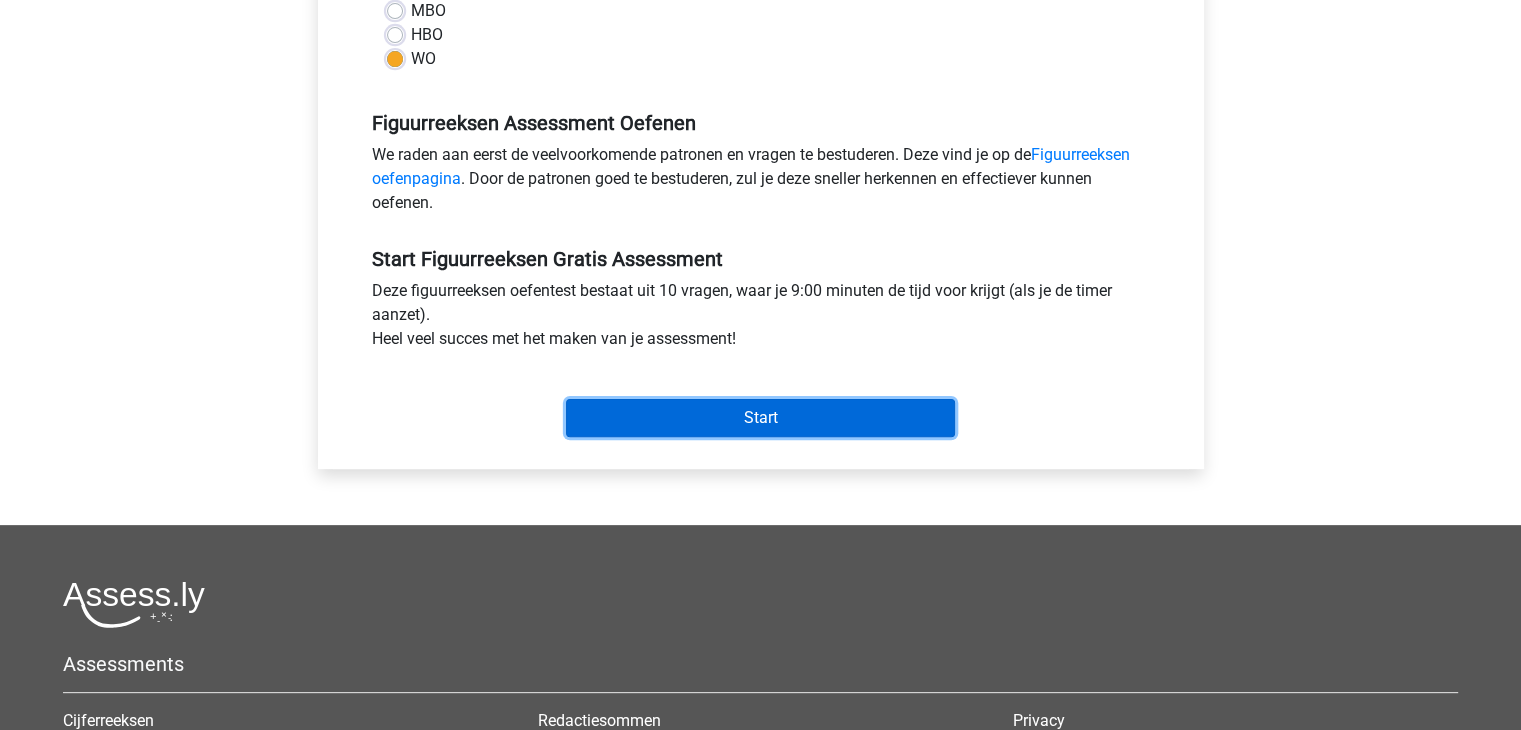 click on "Start" at bounding box center [760, 418] 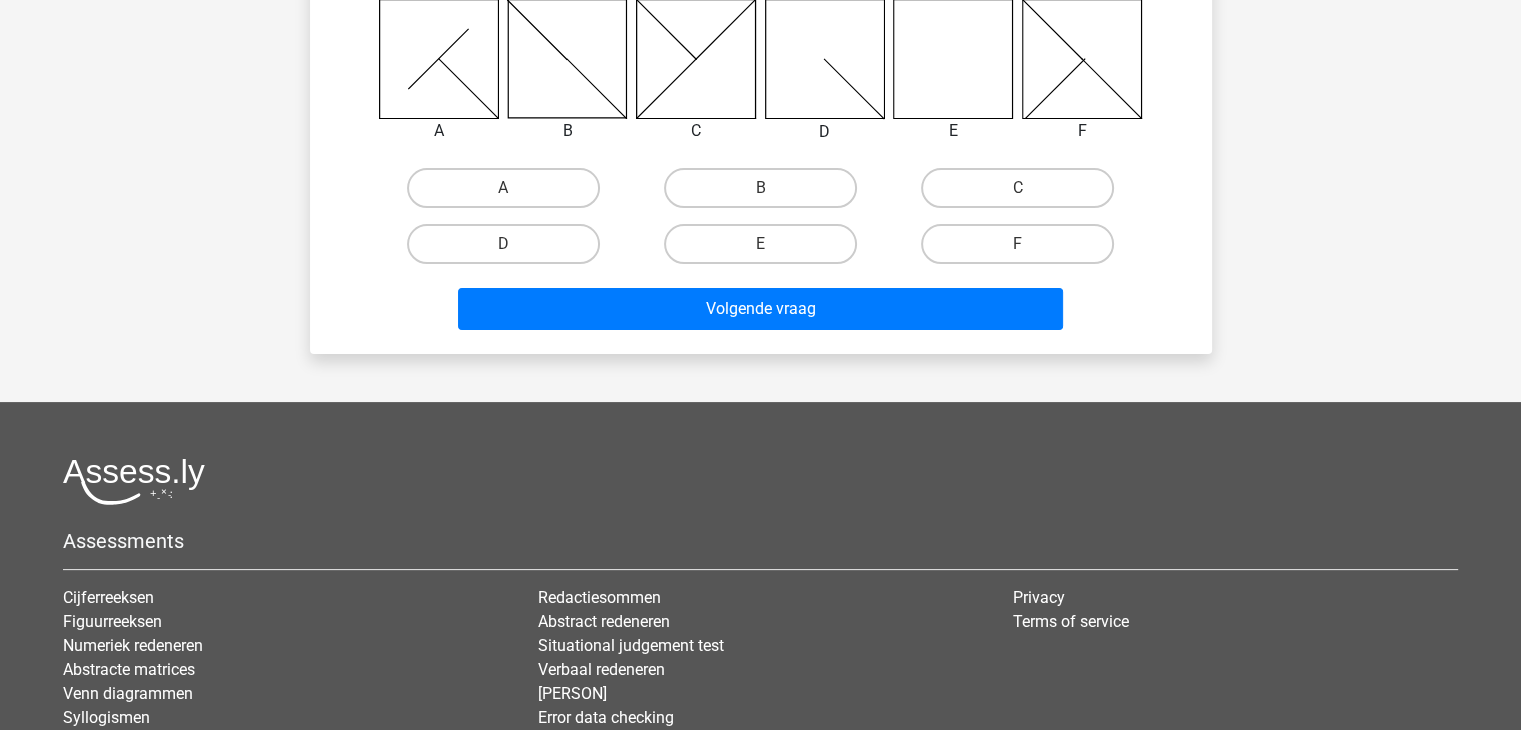 scroll, scrollTop: 380, scrollLeft: 0, axis: vertical 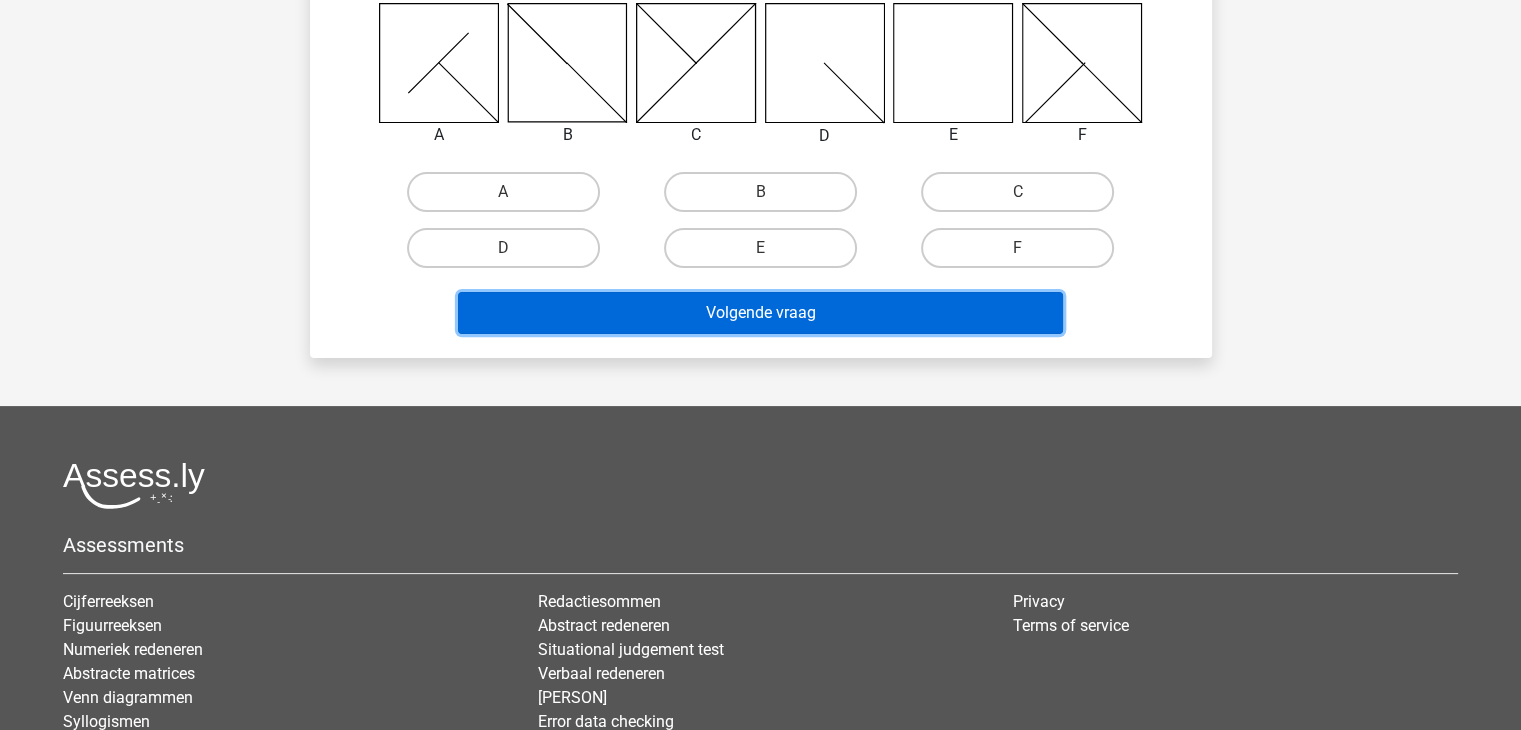 click on "Volgende vraag" at bounding box center (760, 313) 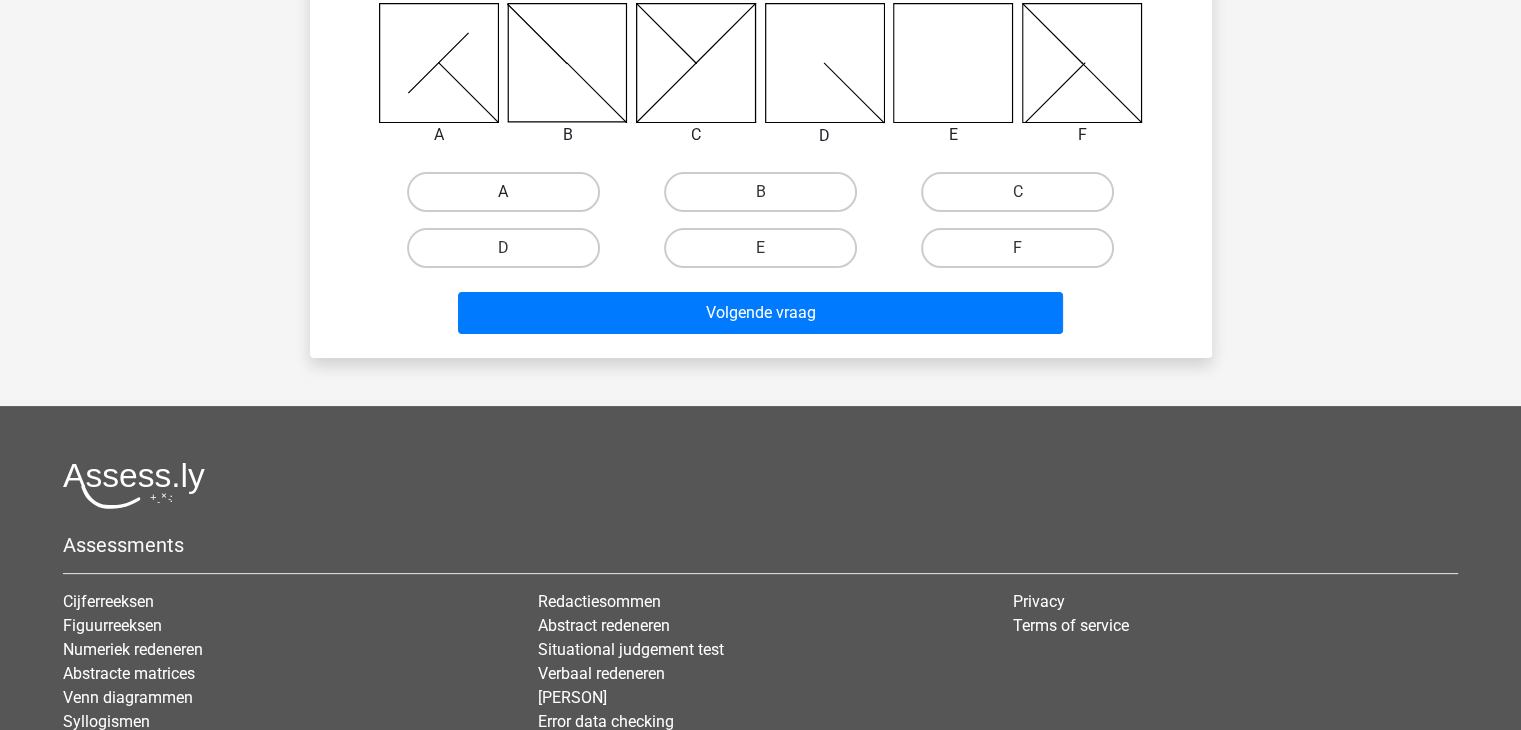 click on "A" at bounding box center (503, 192) 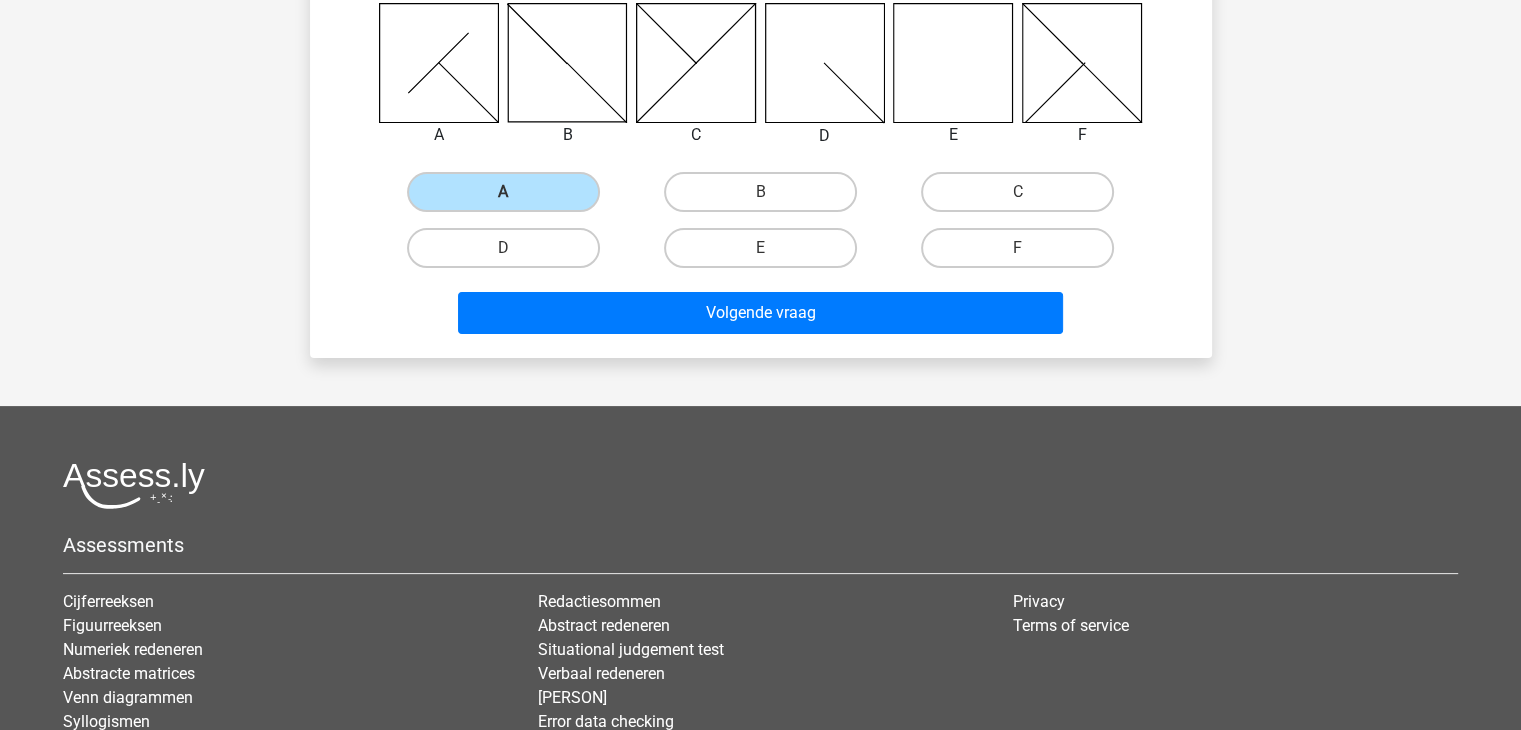 click on "Welk figuur moet het vraagteken vervangen om een logische reeks te vormen?
Selecteer het juiste antwoord
[OPTION]
[OPTION]" at bounding box center (761, 34) 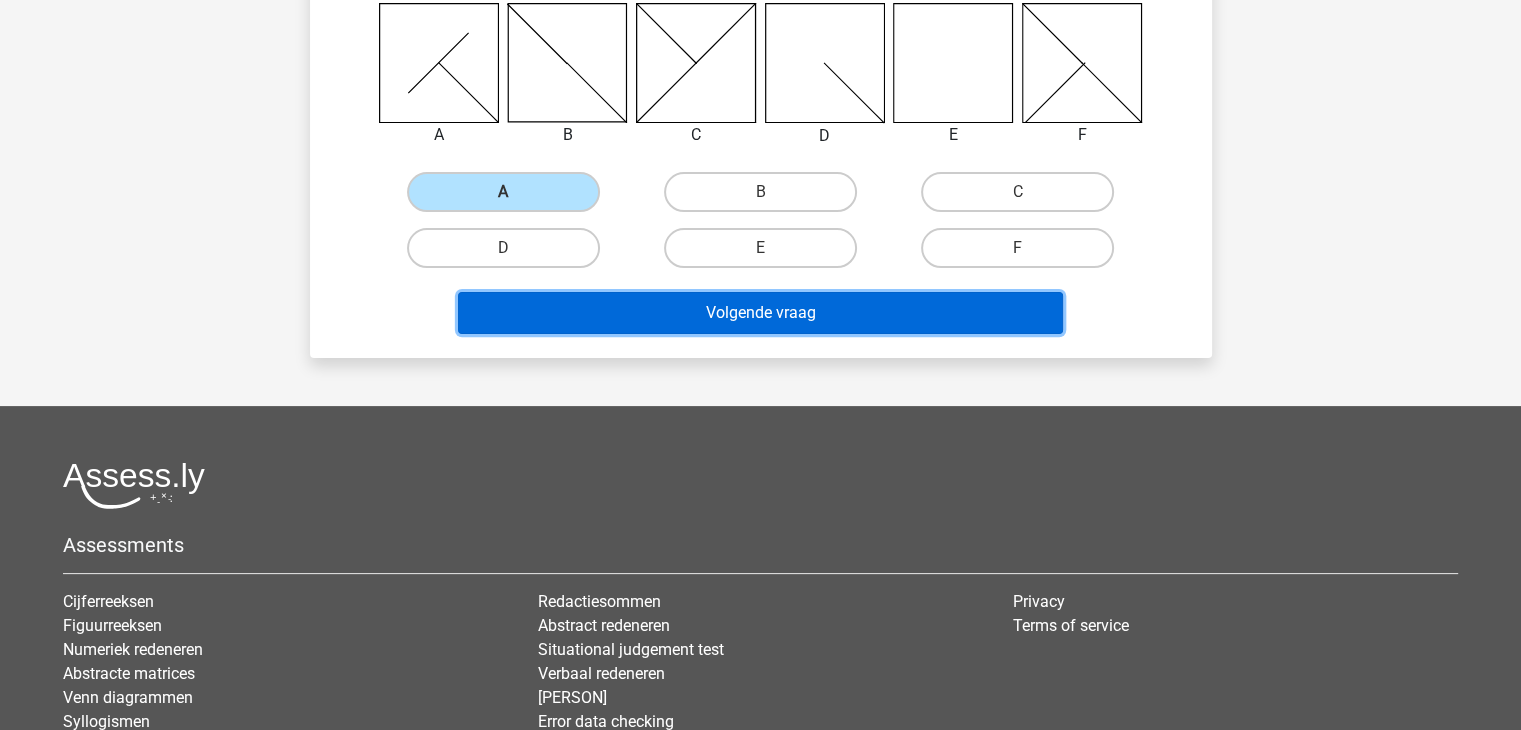click on "Volgende vraag" at bounding box center (760, 313) 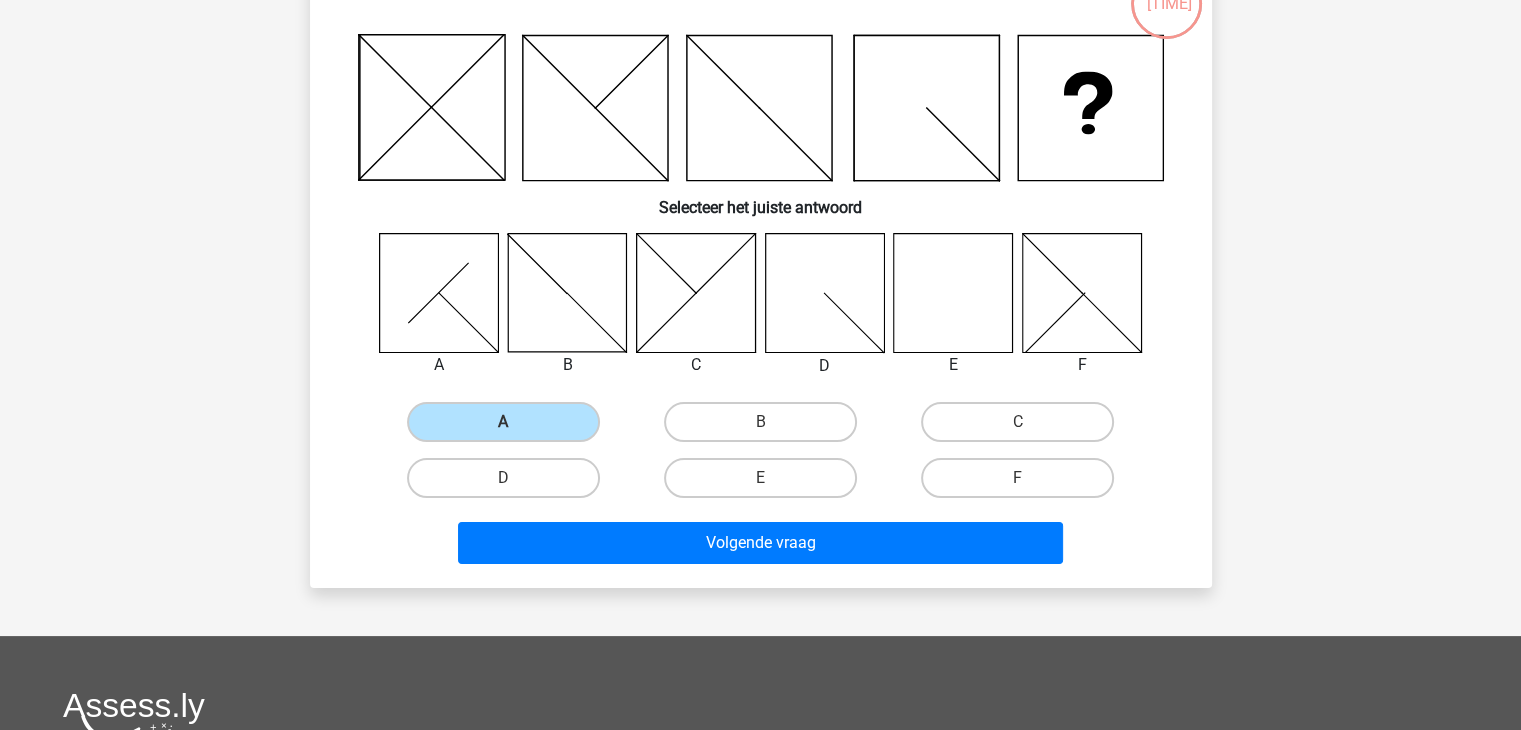 scroll, scrollTop: 148, scrollLeft: 0, axis: vertical 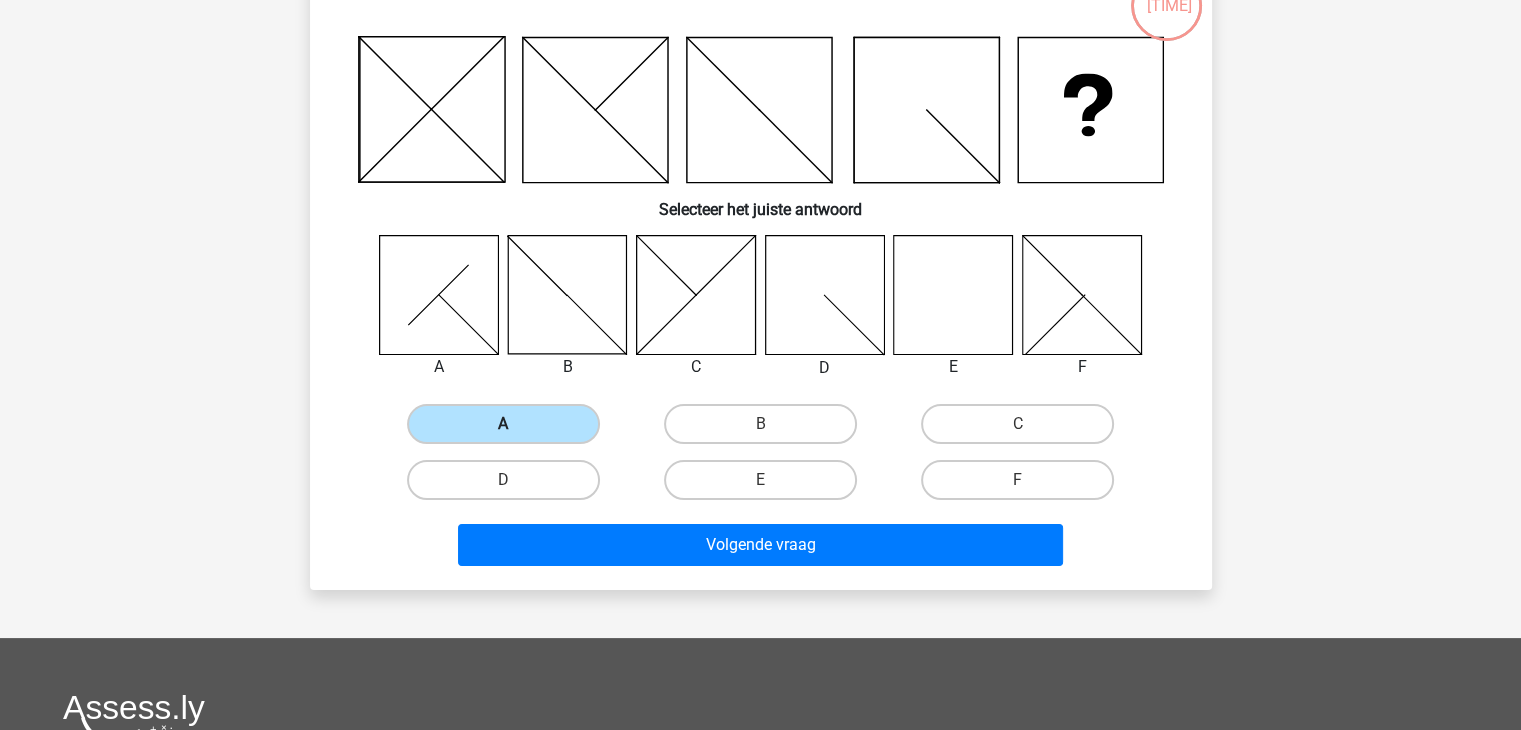 click on "A" at bounding box center (503, 424) 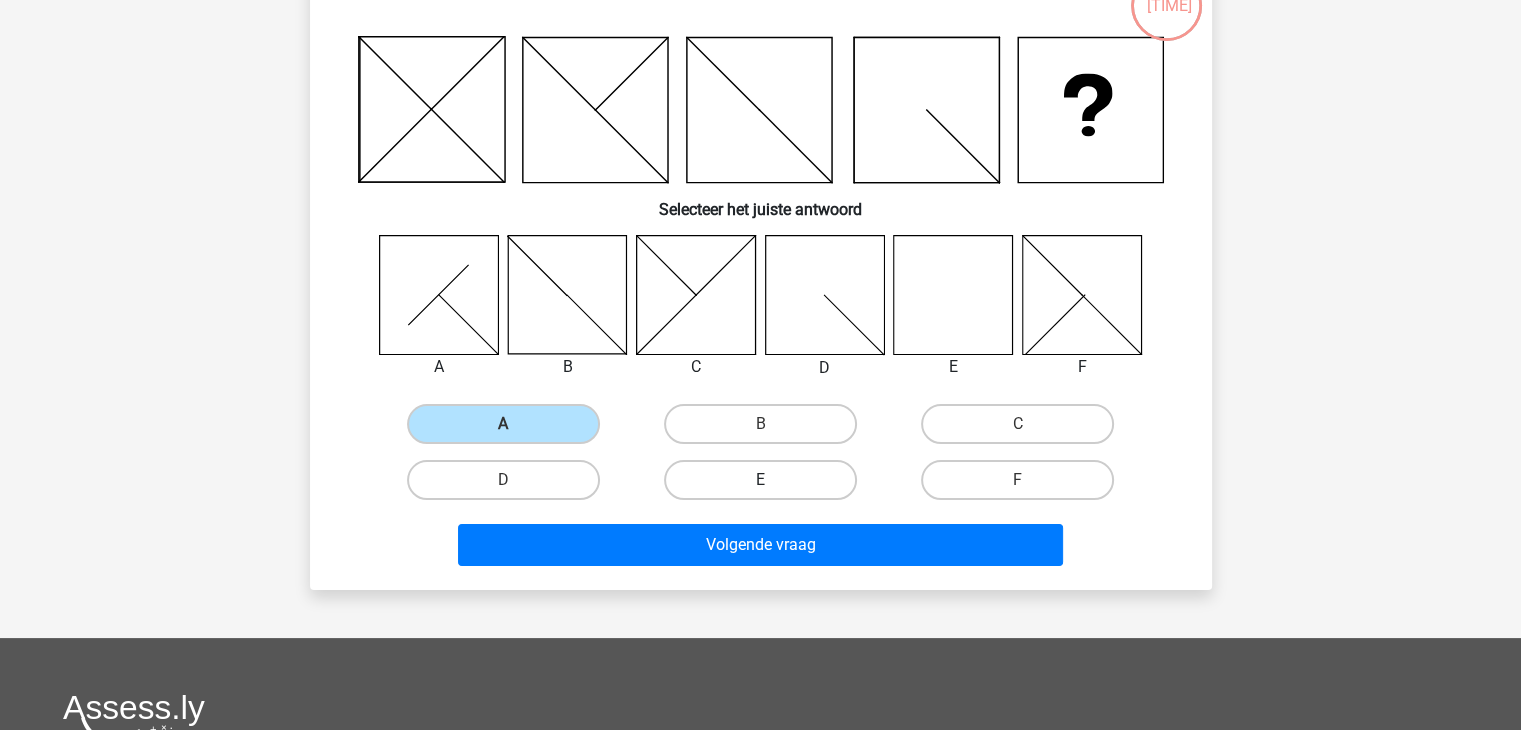 click on "E" at bounding box center (760, 480) 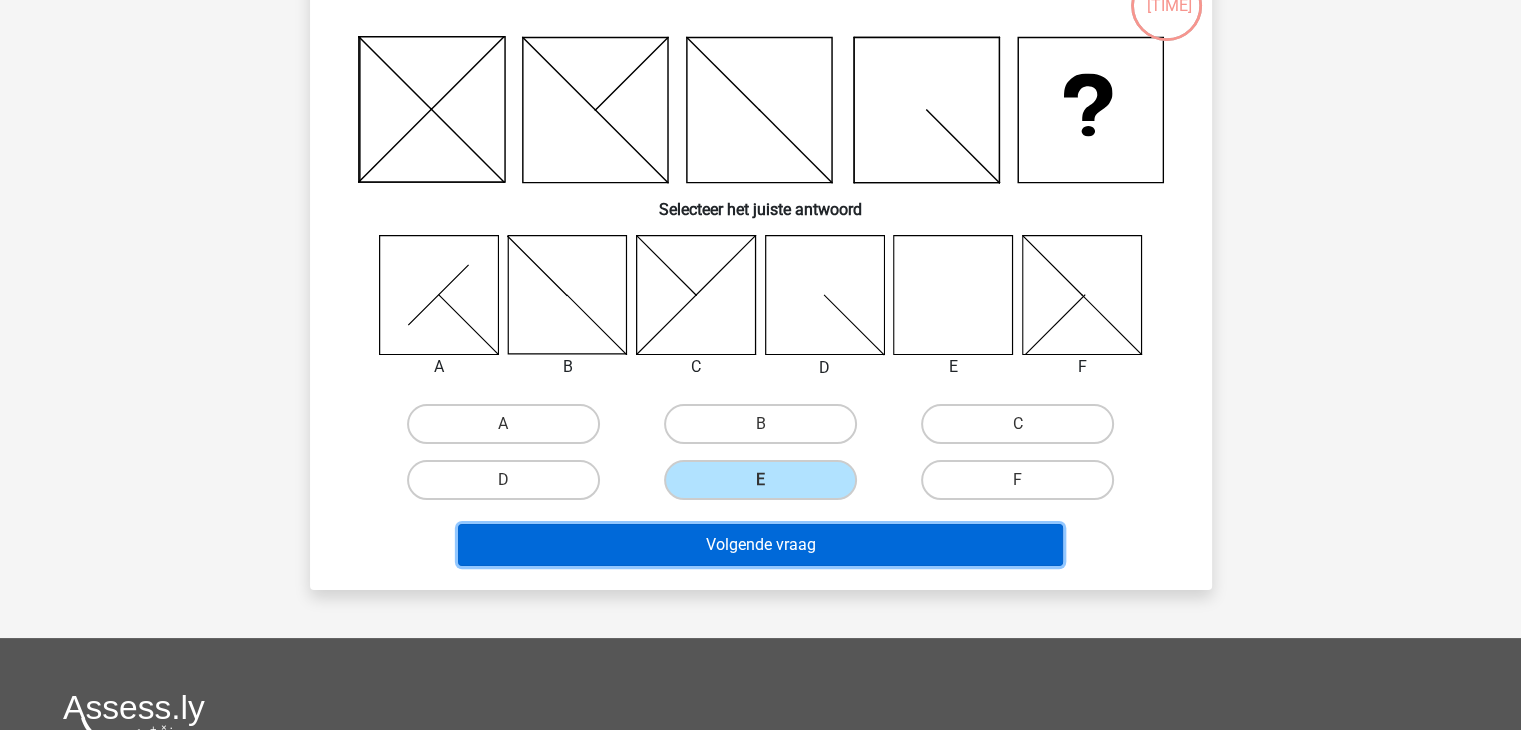 click on "Volgende vraag" at bounding box center (760, 545) 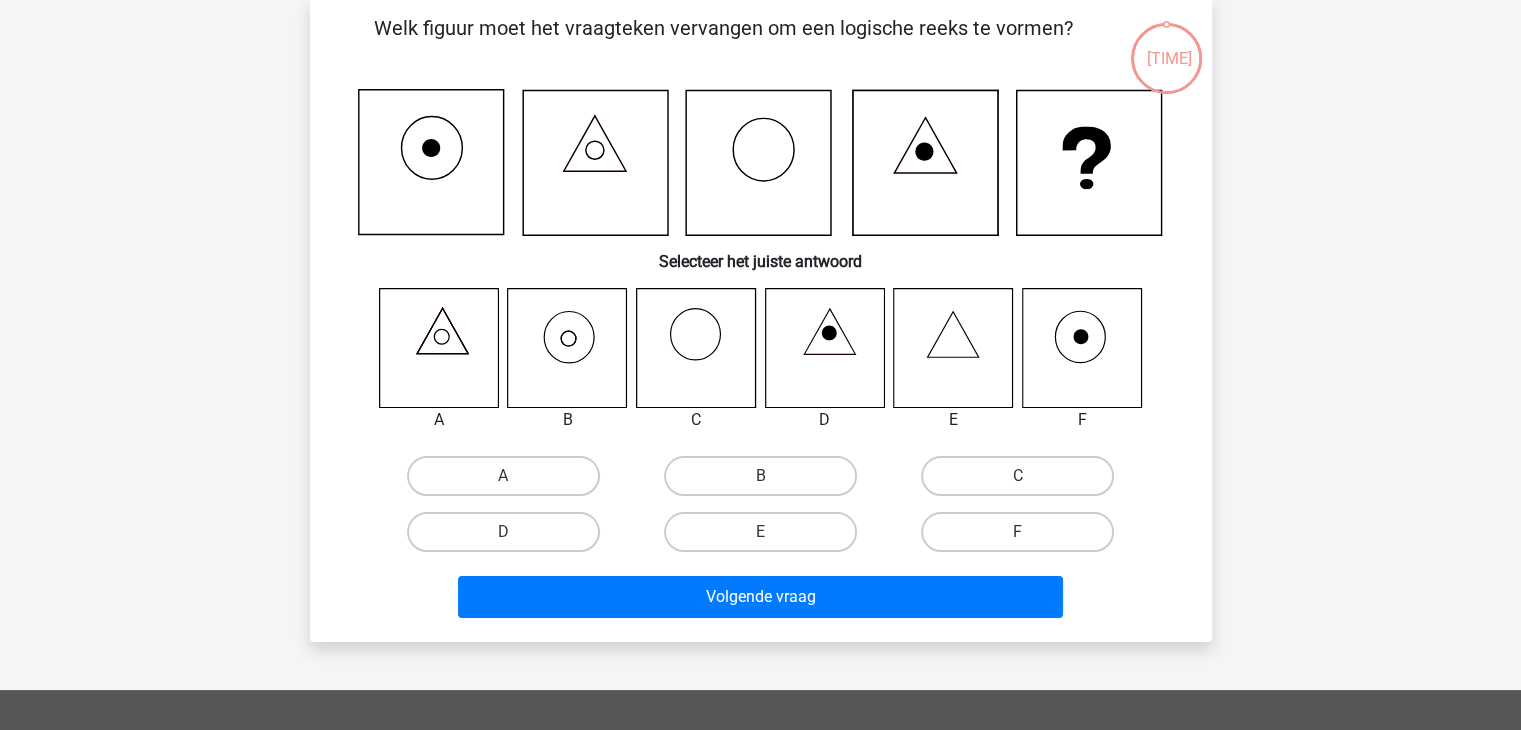 scroll, scrollTop: 92, scrollLeft: 0, axis: vertical 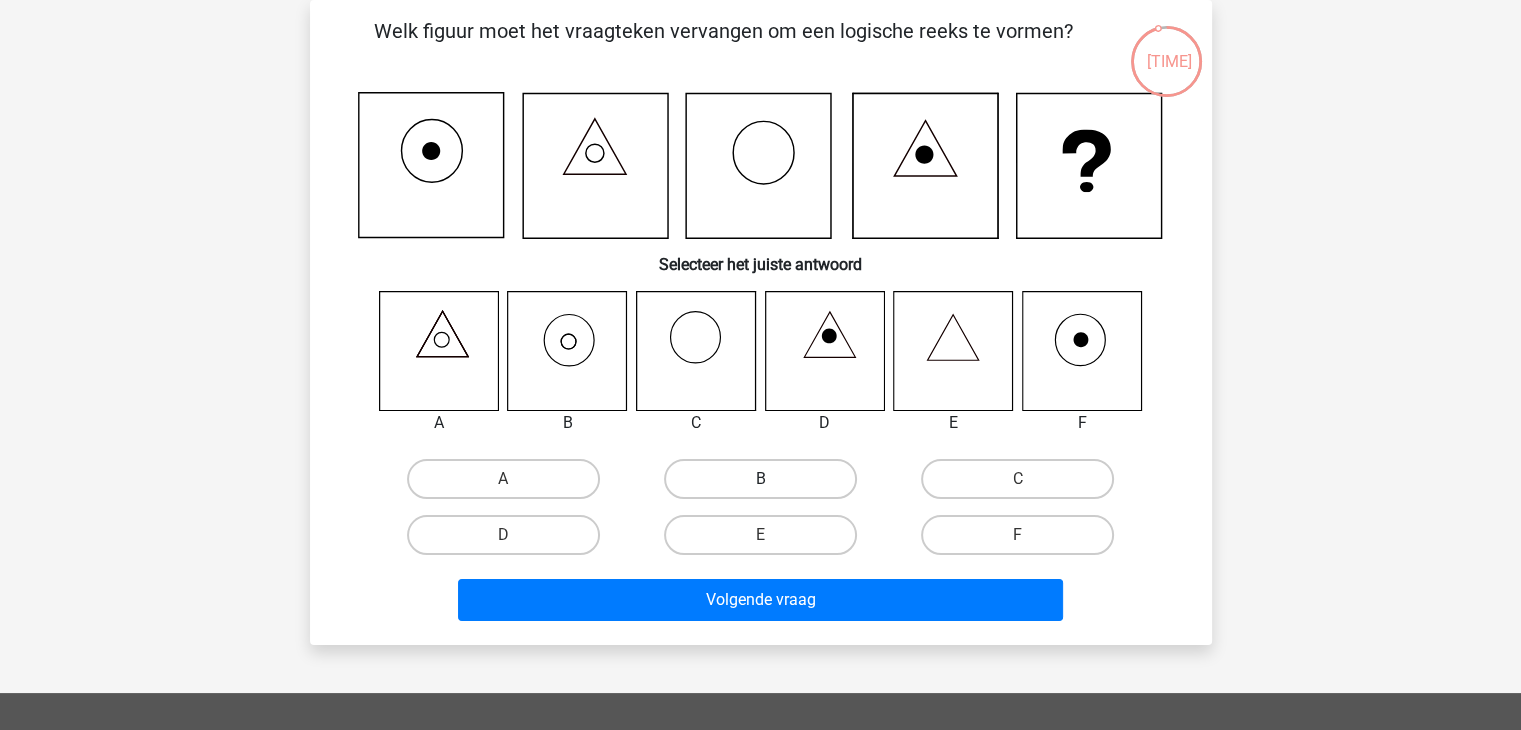 click on "B" at bounding box center (760, 479) 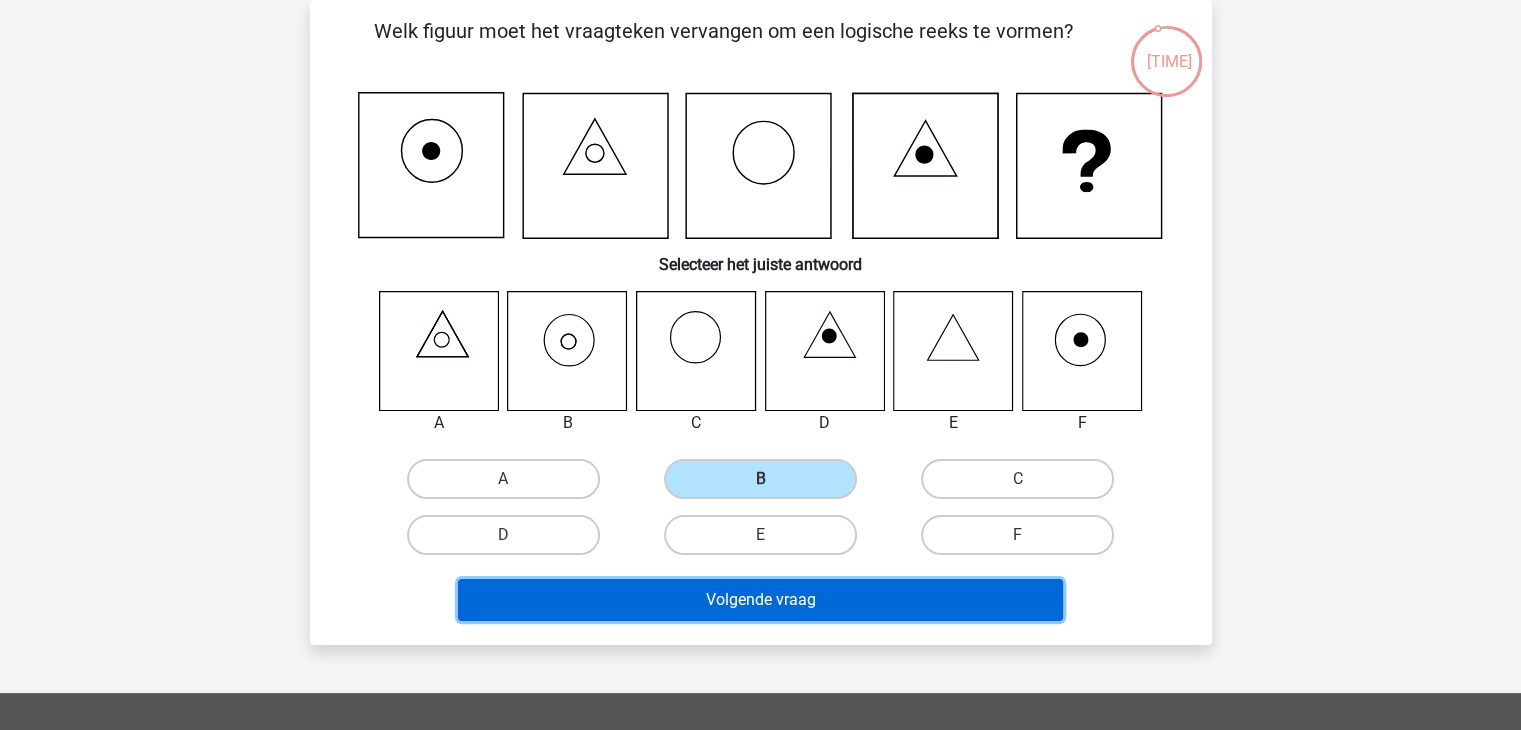 click on "Volgende vraag" at bounding box center [760, 600] 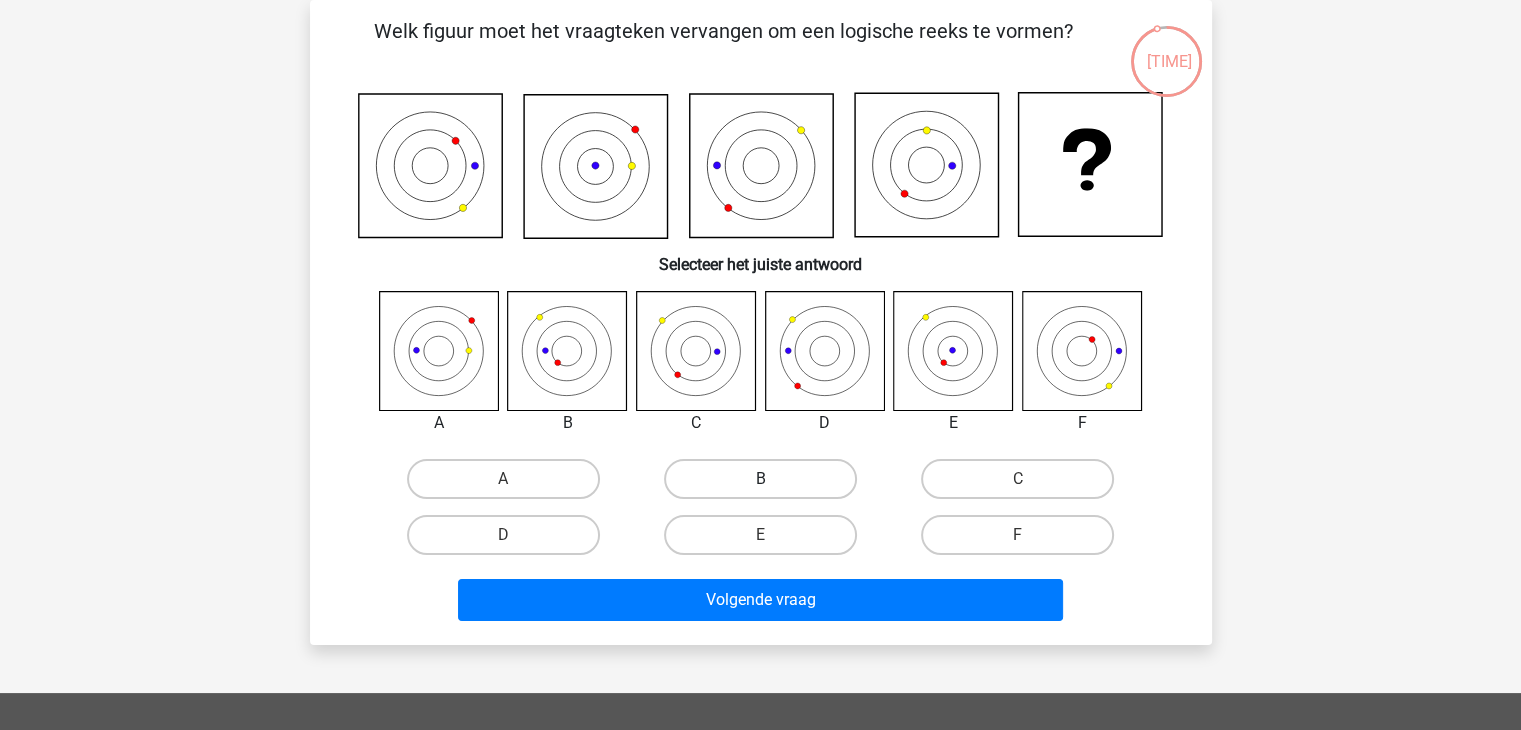 click on "B" at bounding box center (760, 479) 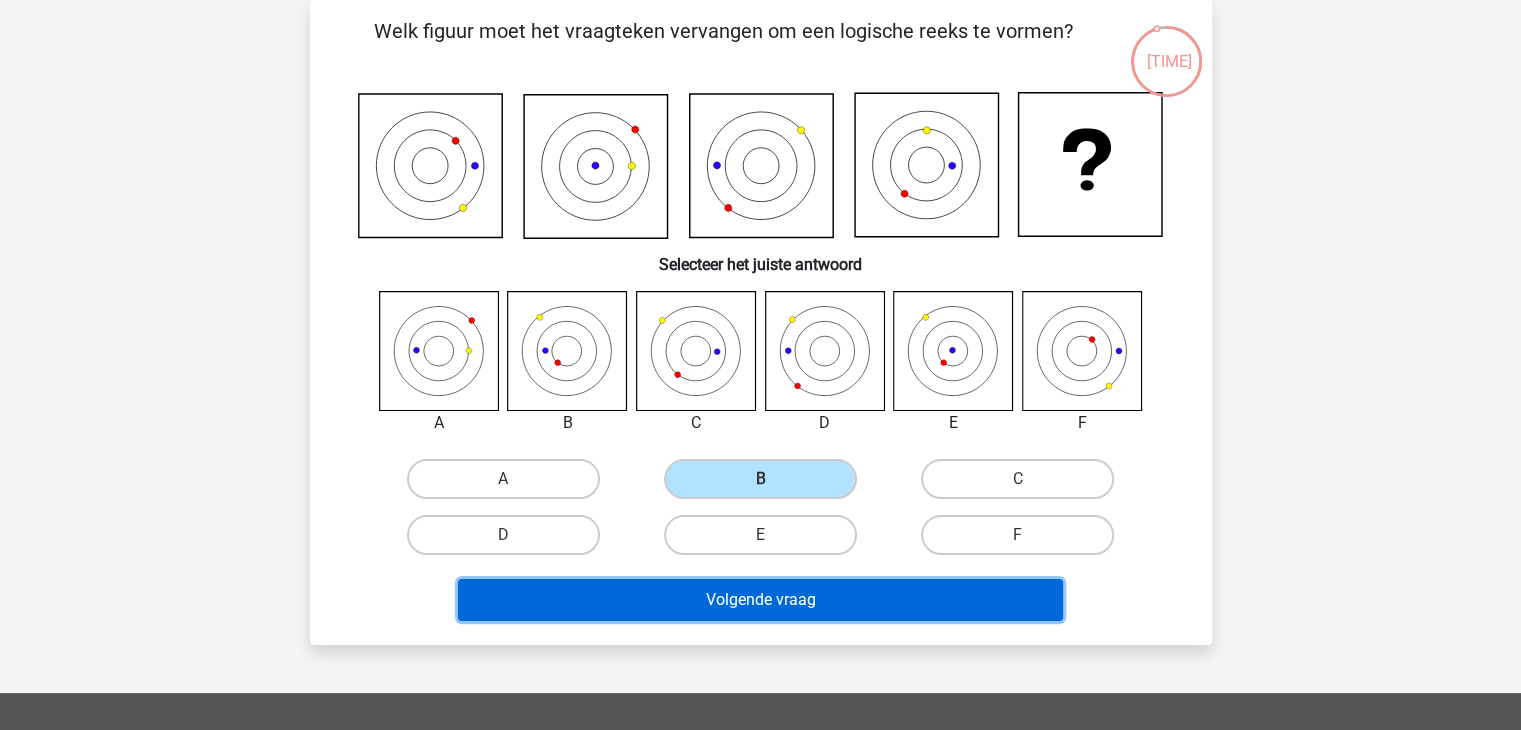 click on "Volgende vraag" at bounding box center [760, 600] 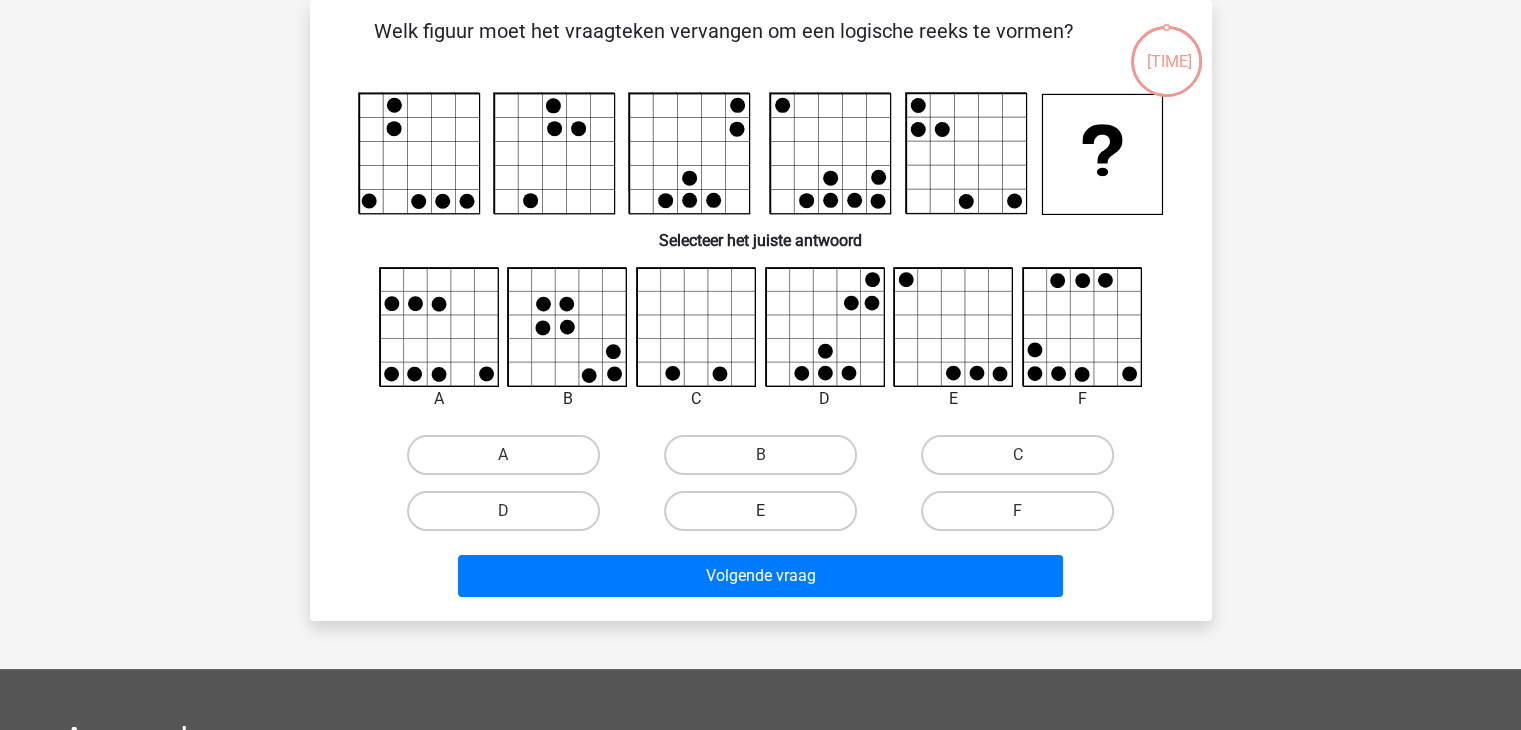 click on "E" at bounding box center [760, 511] 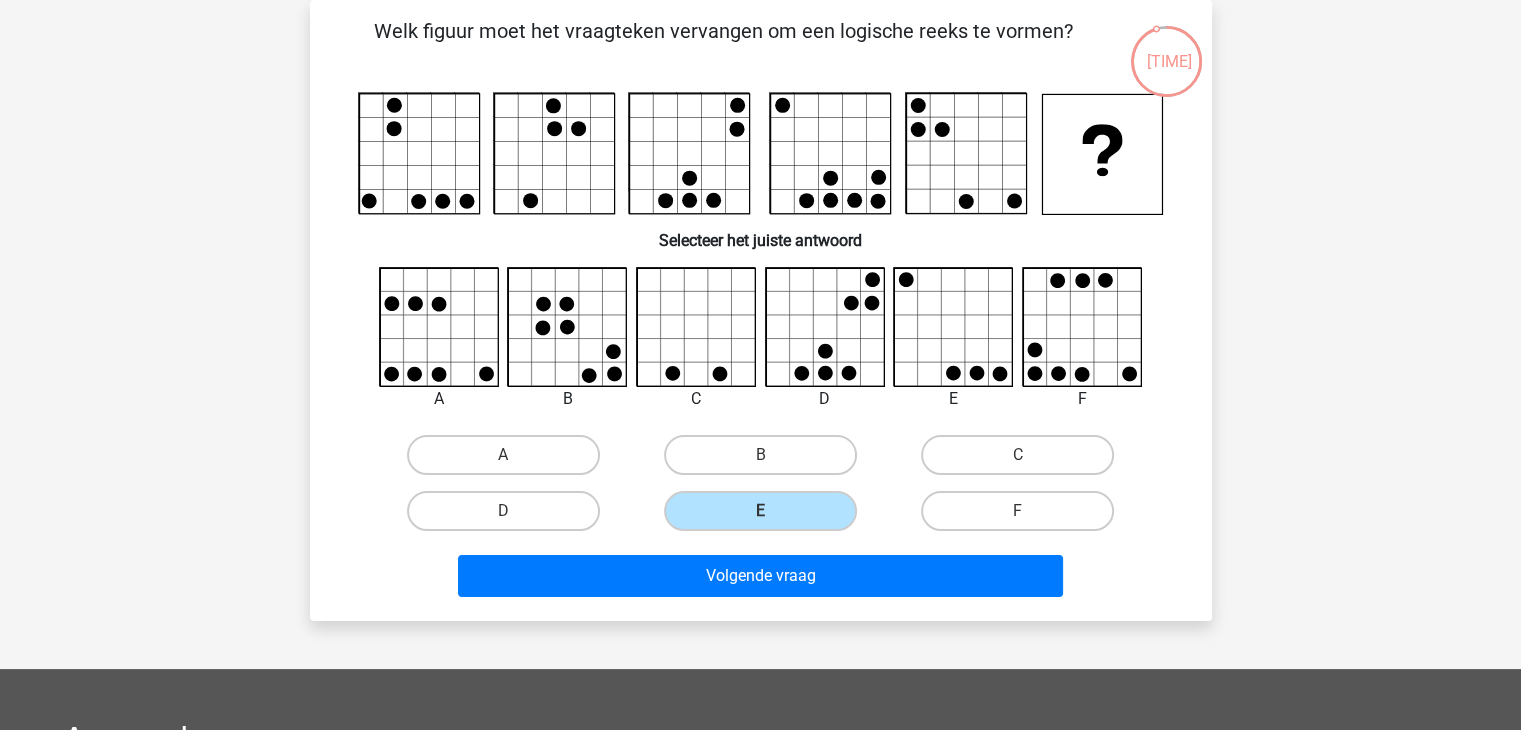 click on "Volgende vraag" at bounding box center [761, 572] 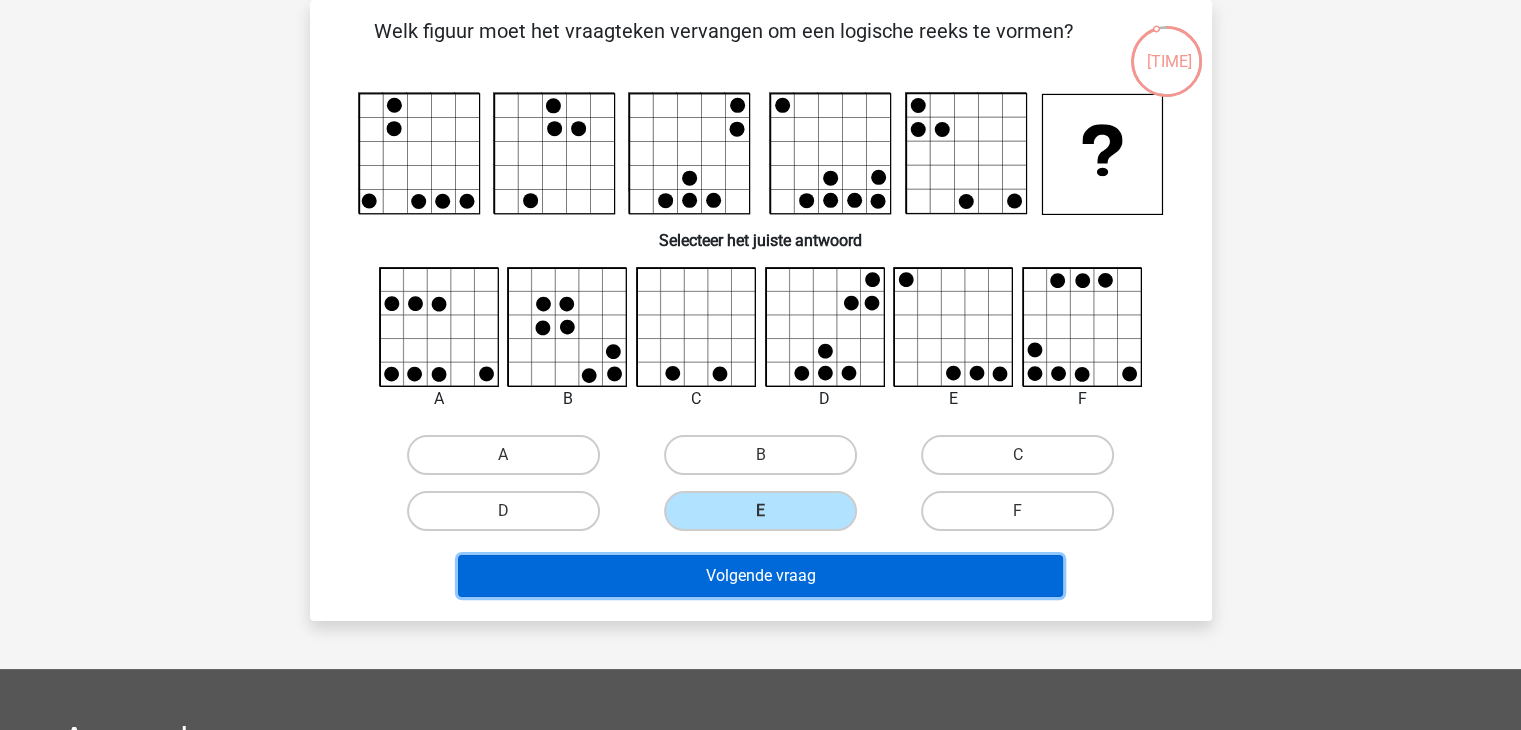 click on "Volgende vraag" at bounding box center (760, 576) 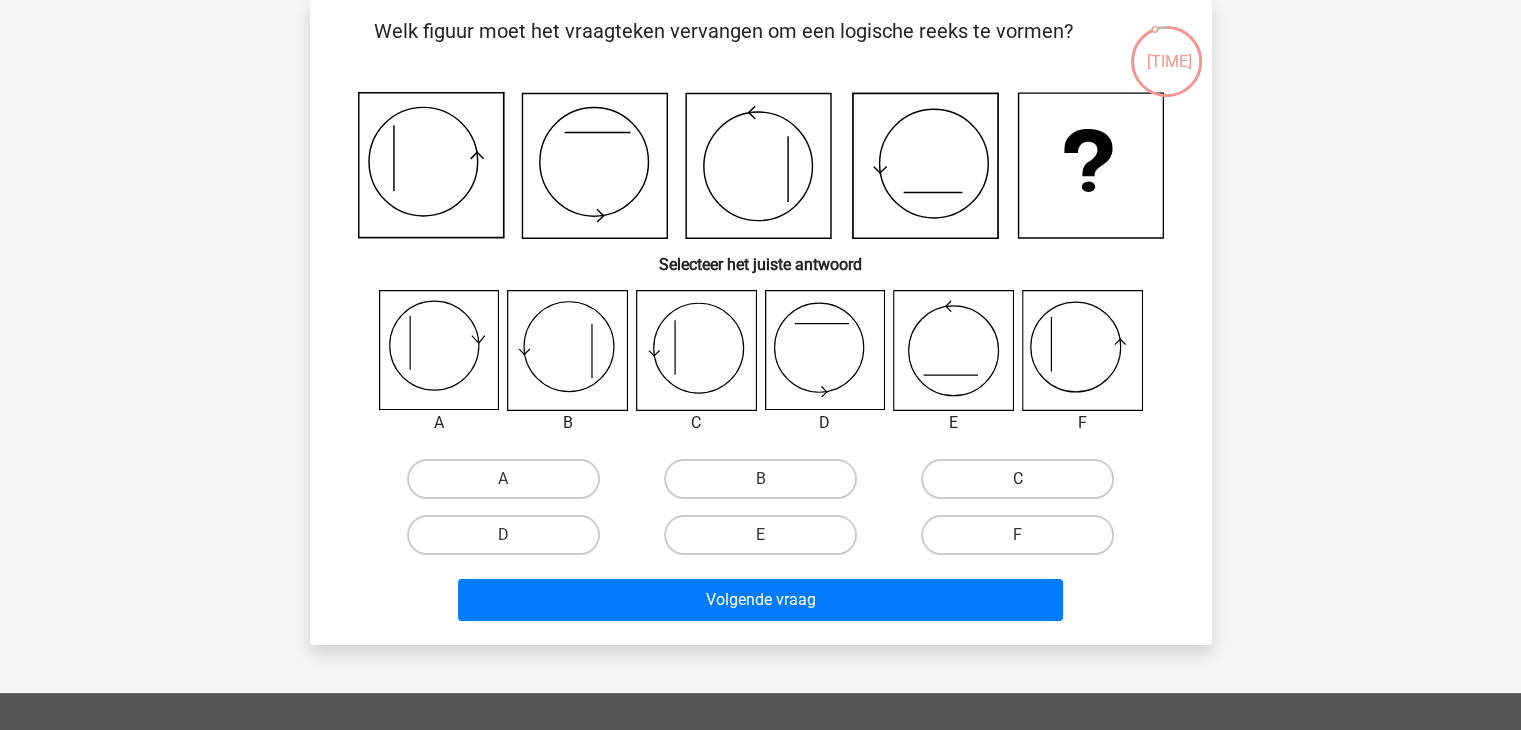 click on "C" at bounding box center [1017, 479] 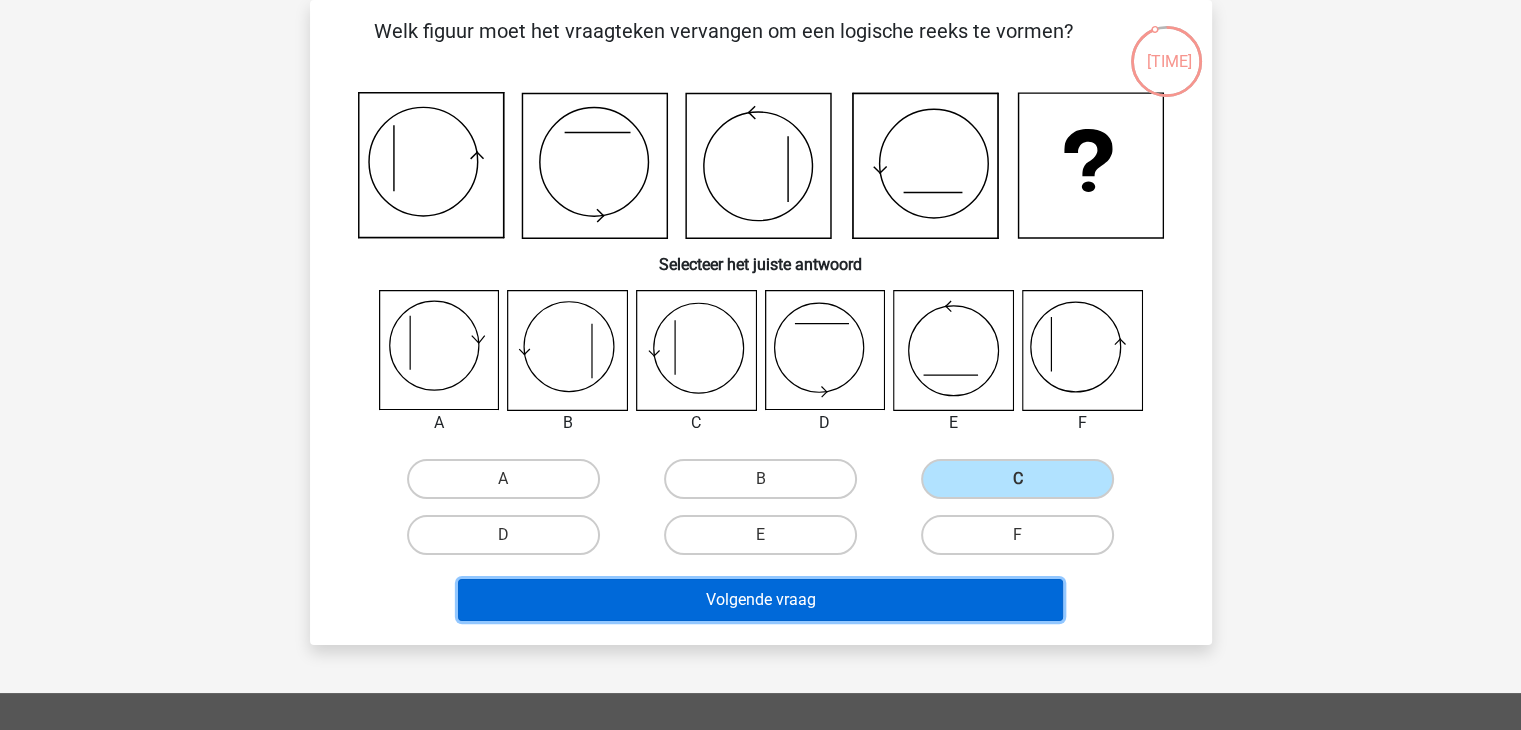 click on "Volgende vraag" at bounding box center (760, 600) 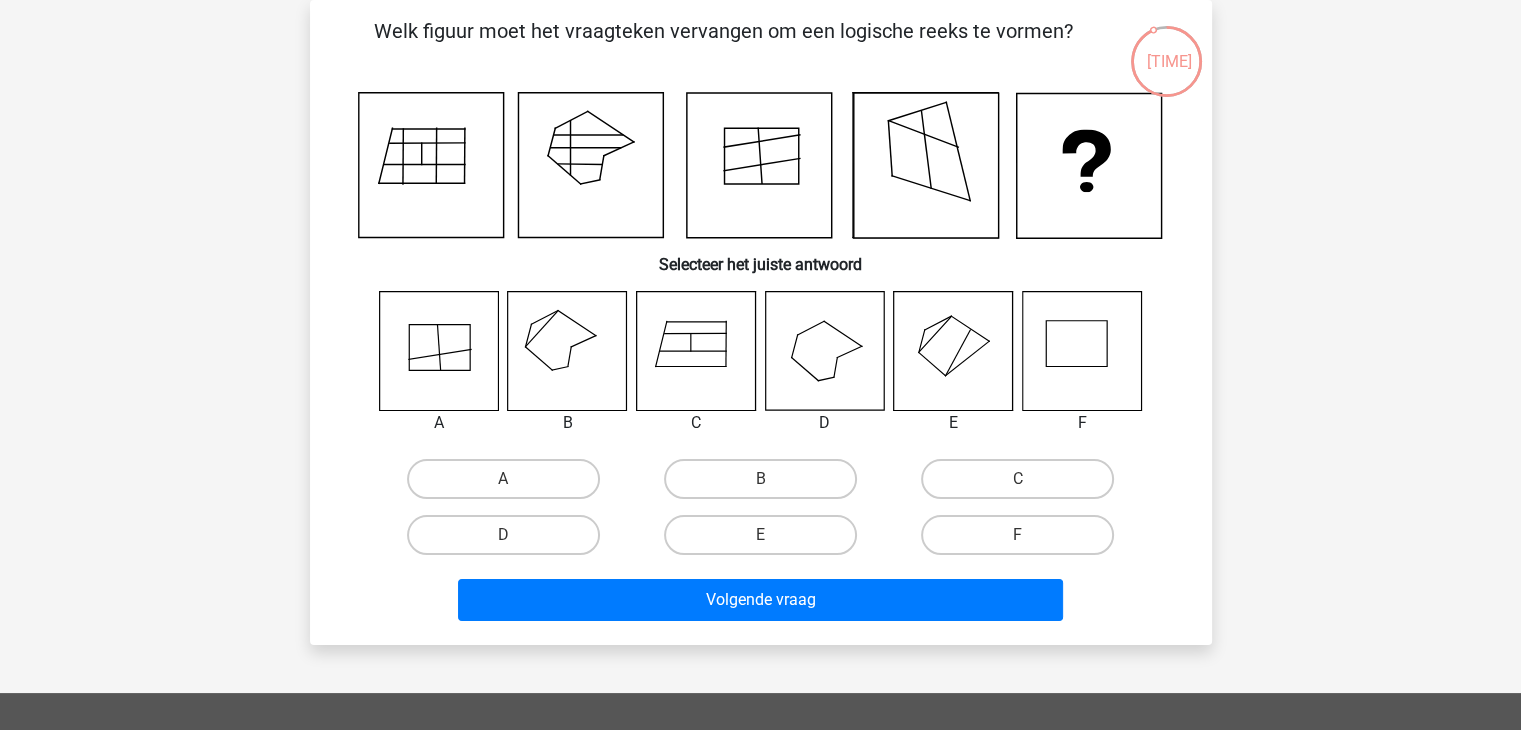 click on "B" at bounding box center (760, 479) 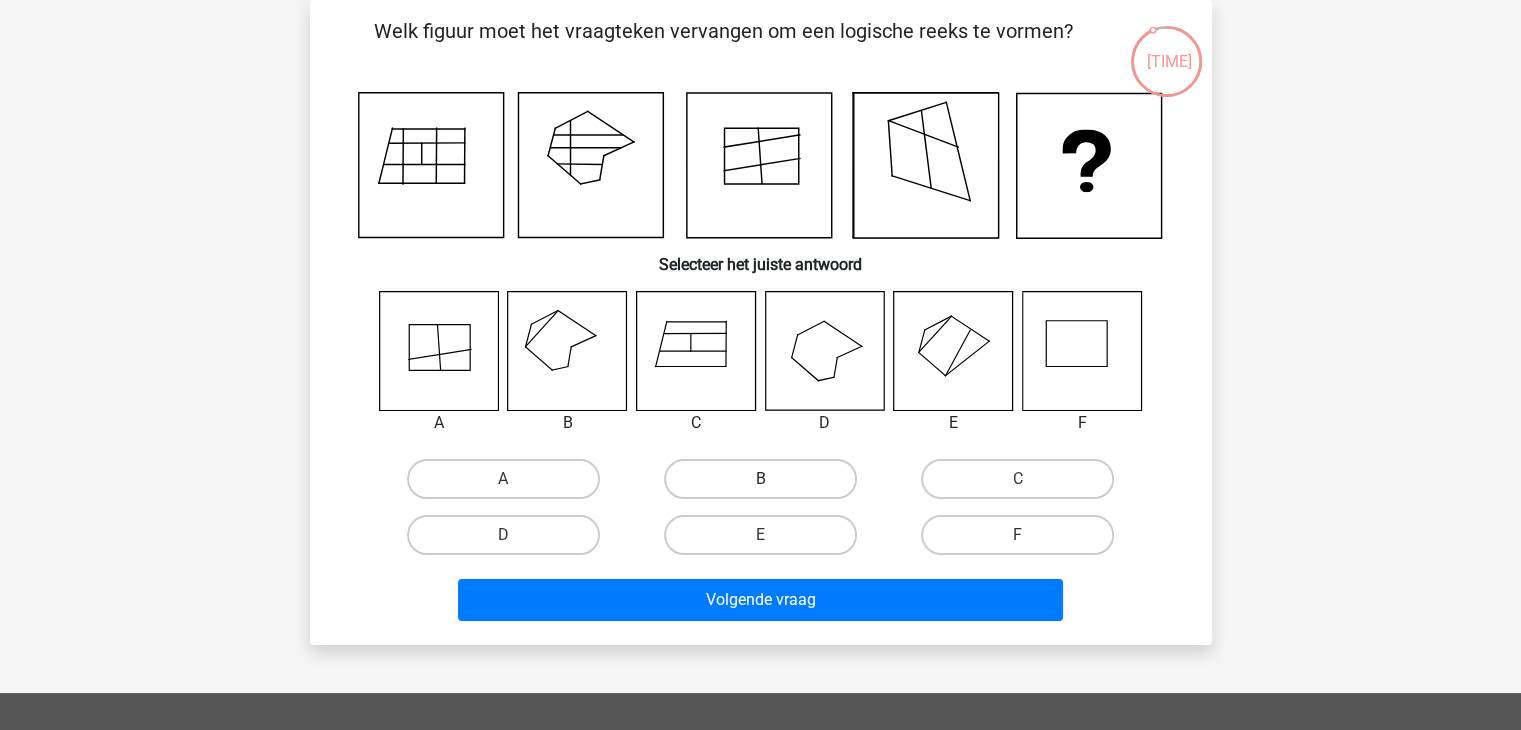 click on "B" at bounding box center [760, 479] 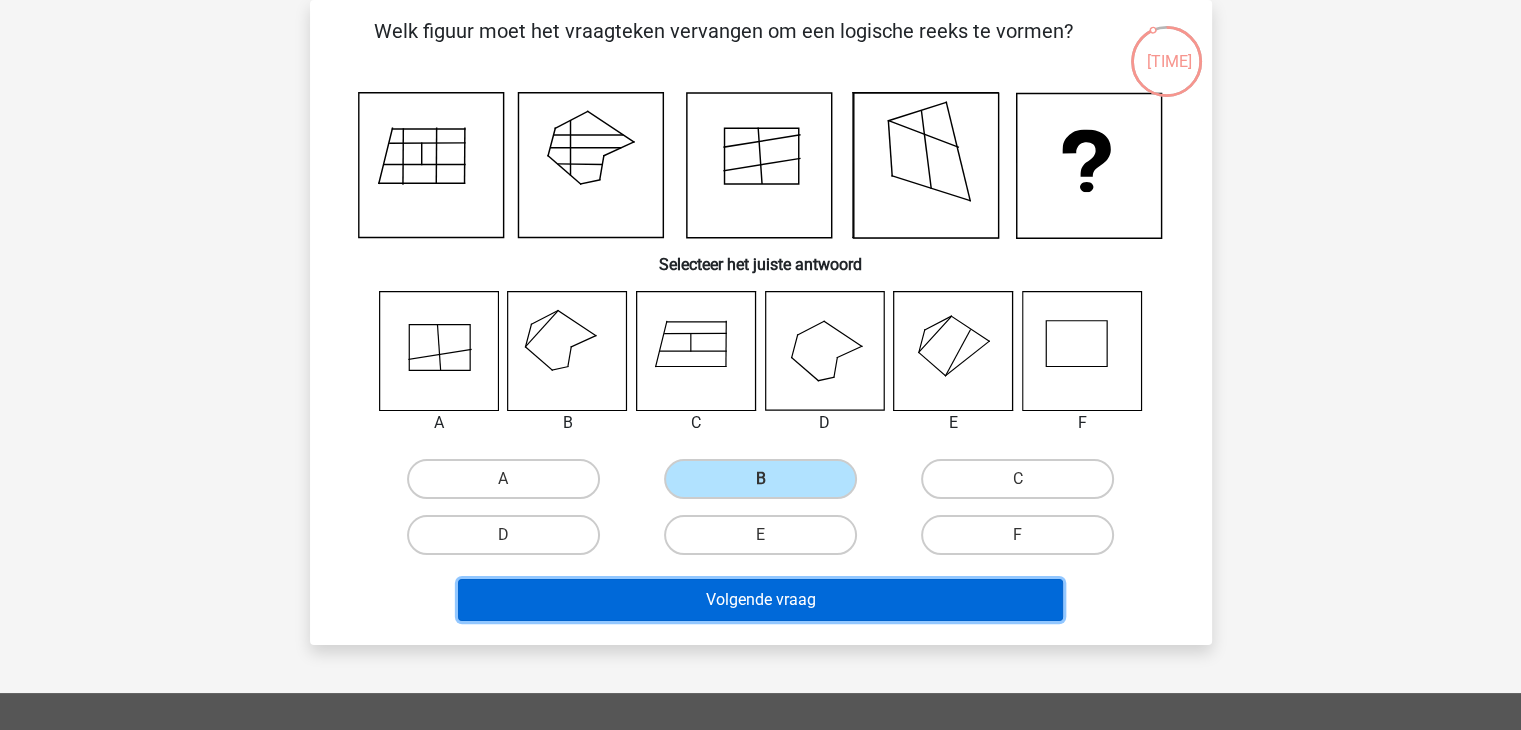 click on "Volgende vraag" at bounding box center [760, 600] 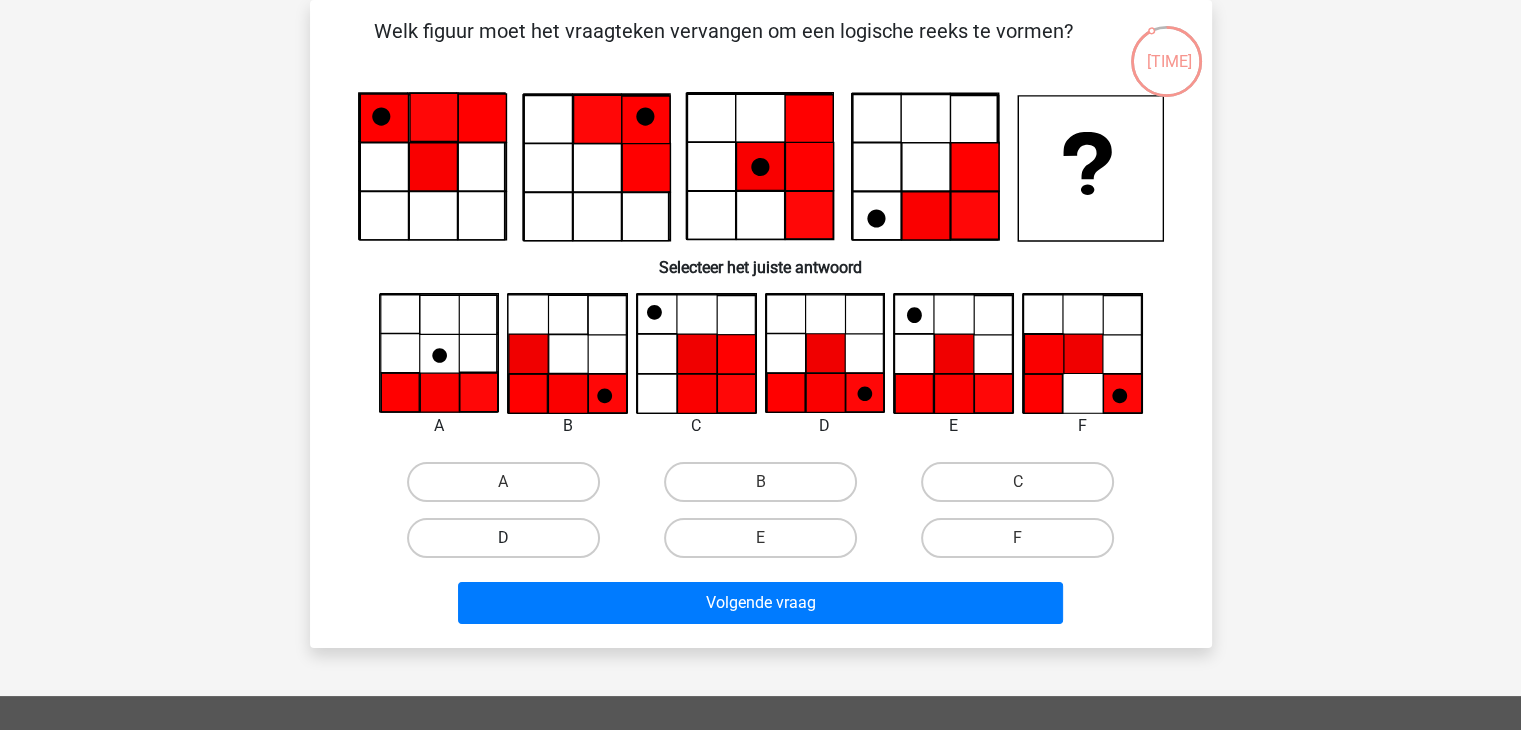 click on "D" at bounding box center (503, 538) 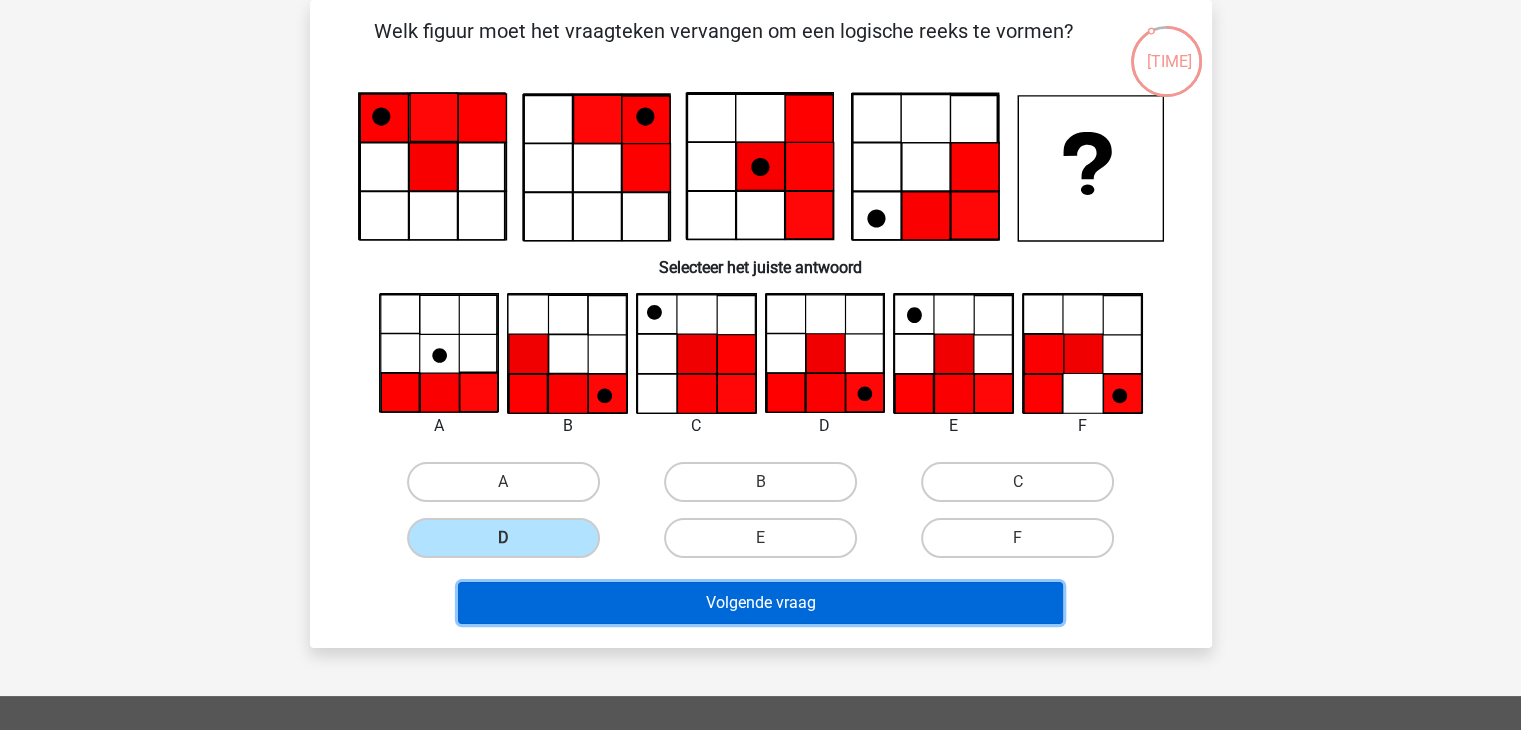 click on "Volgende vraag" at bounding box center (760, 603) 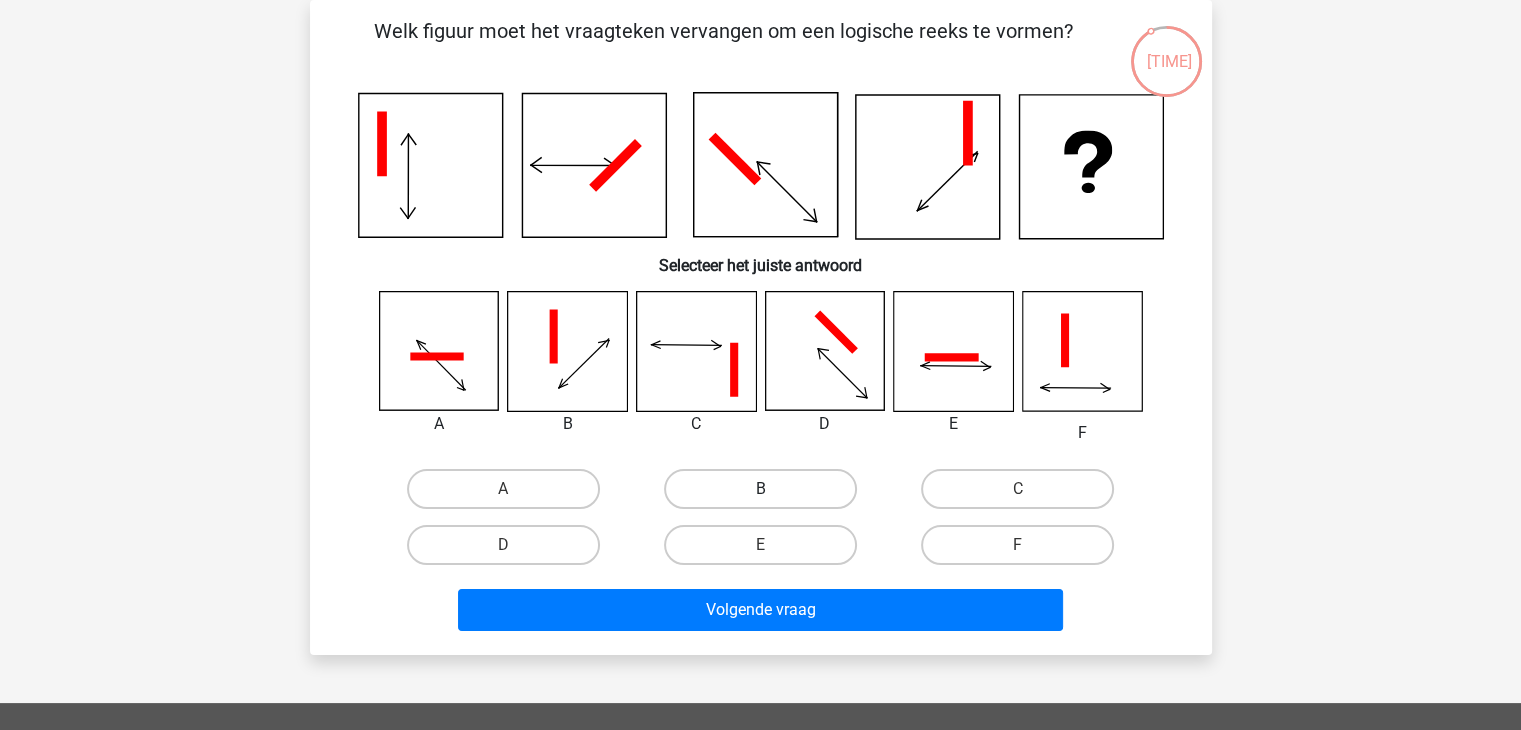 click on "B" at bounding box center [760, 489] 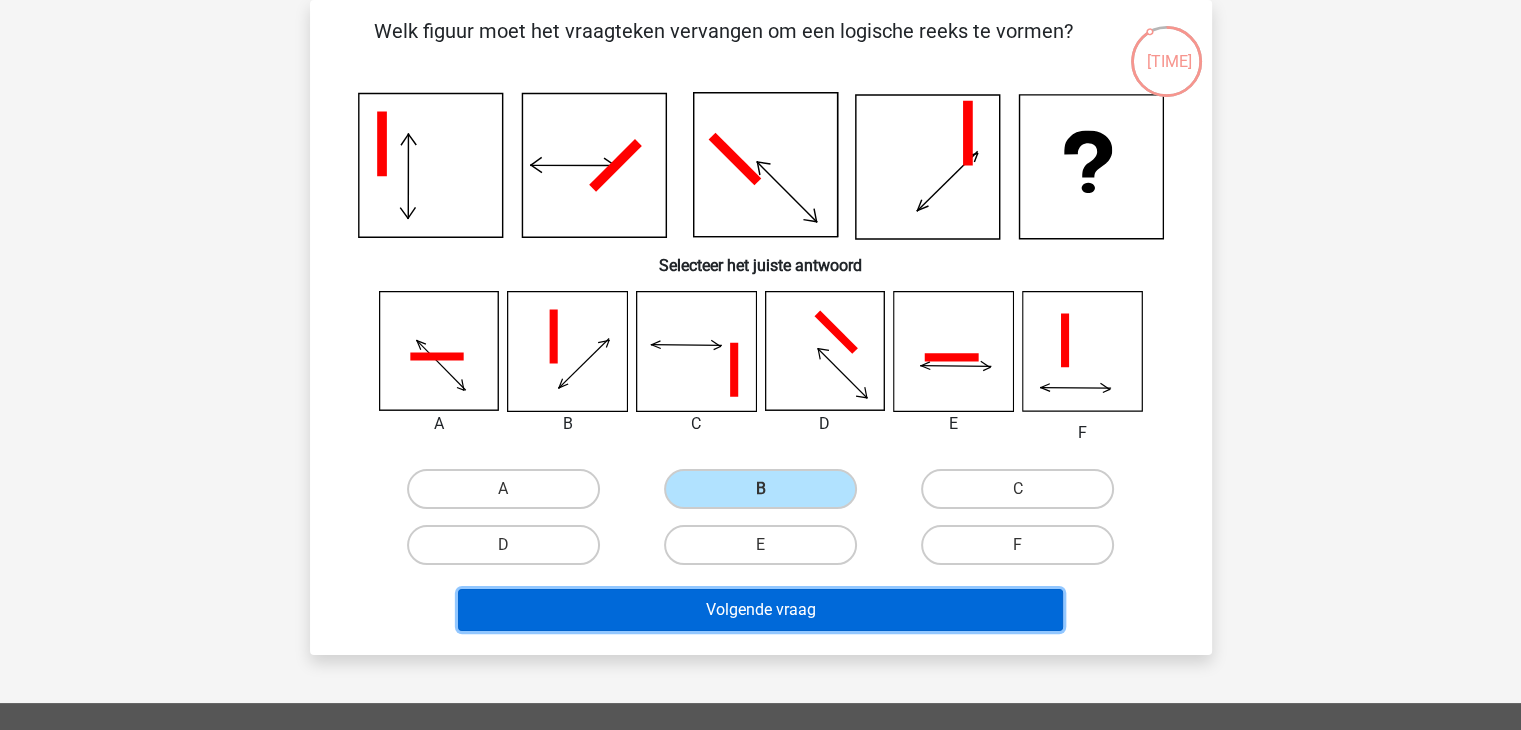 click on "Volgende vraag" at bounding box center (760, 610) 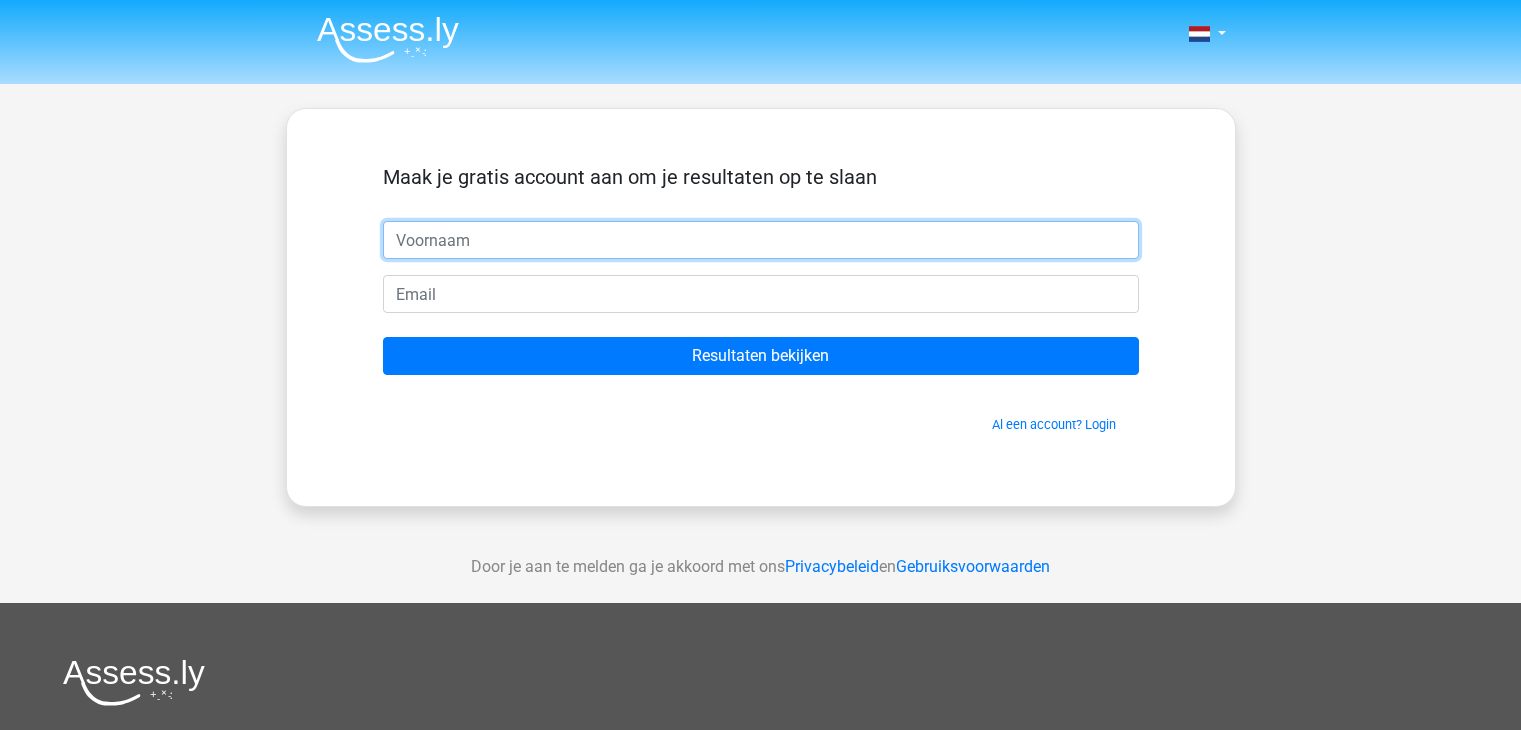 scroll, scrollTop: 0, scrollLeft: 0, axis: both 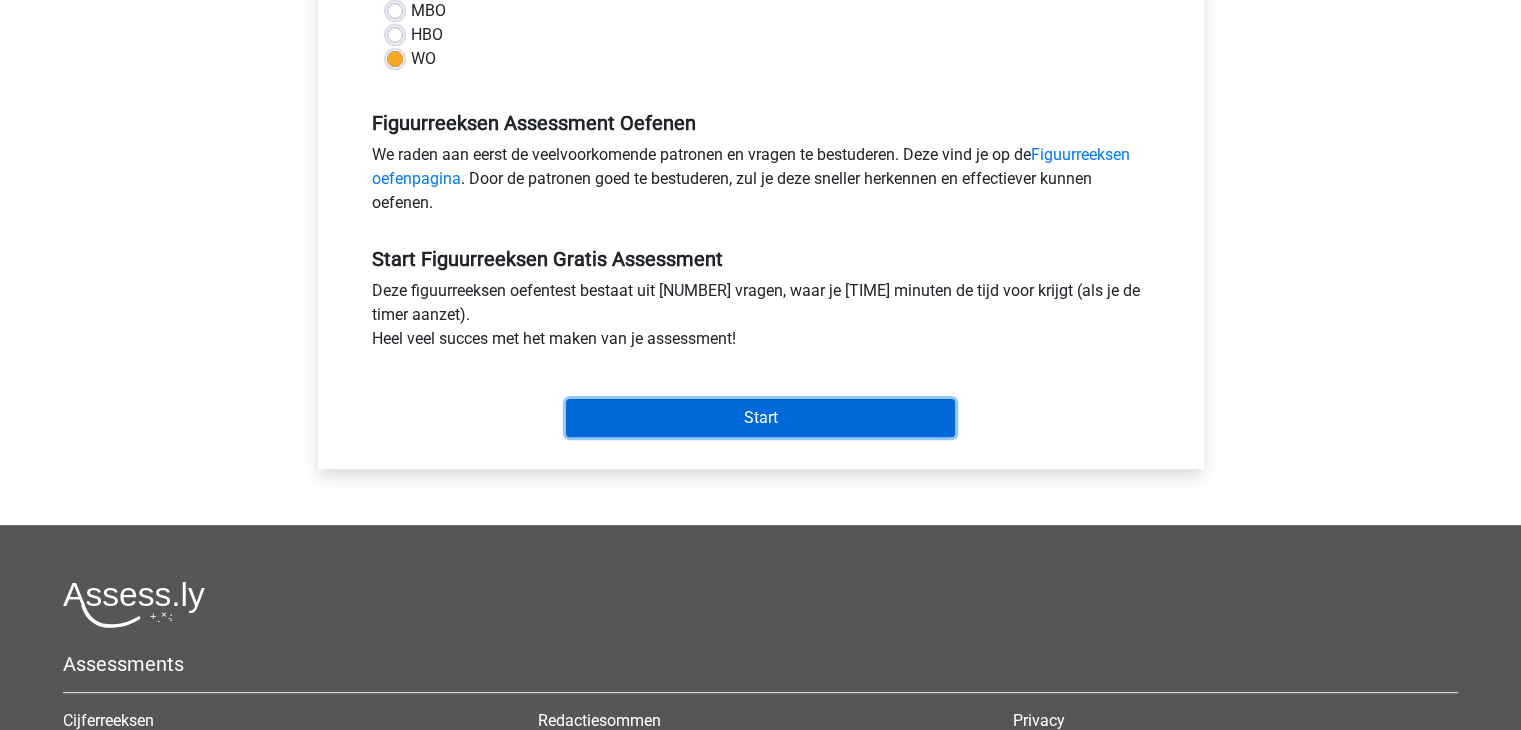click on "Start" at bounding box center [760, 418] 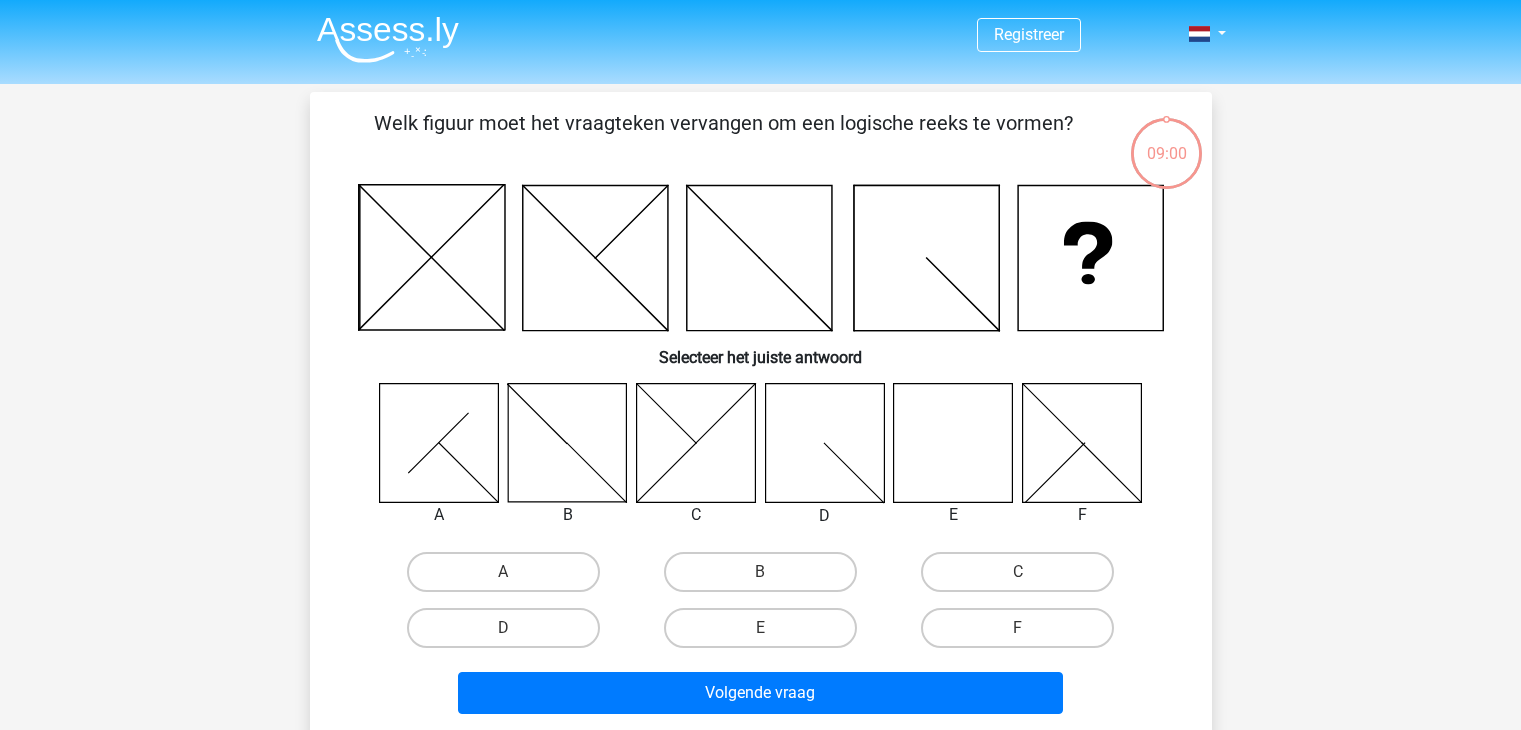 scroll, scrollTop: 0, scrollLeft: 0, axis: both 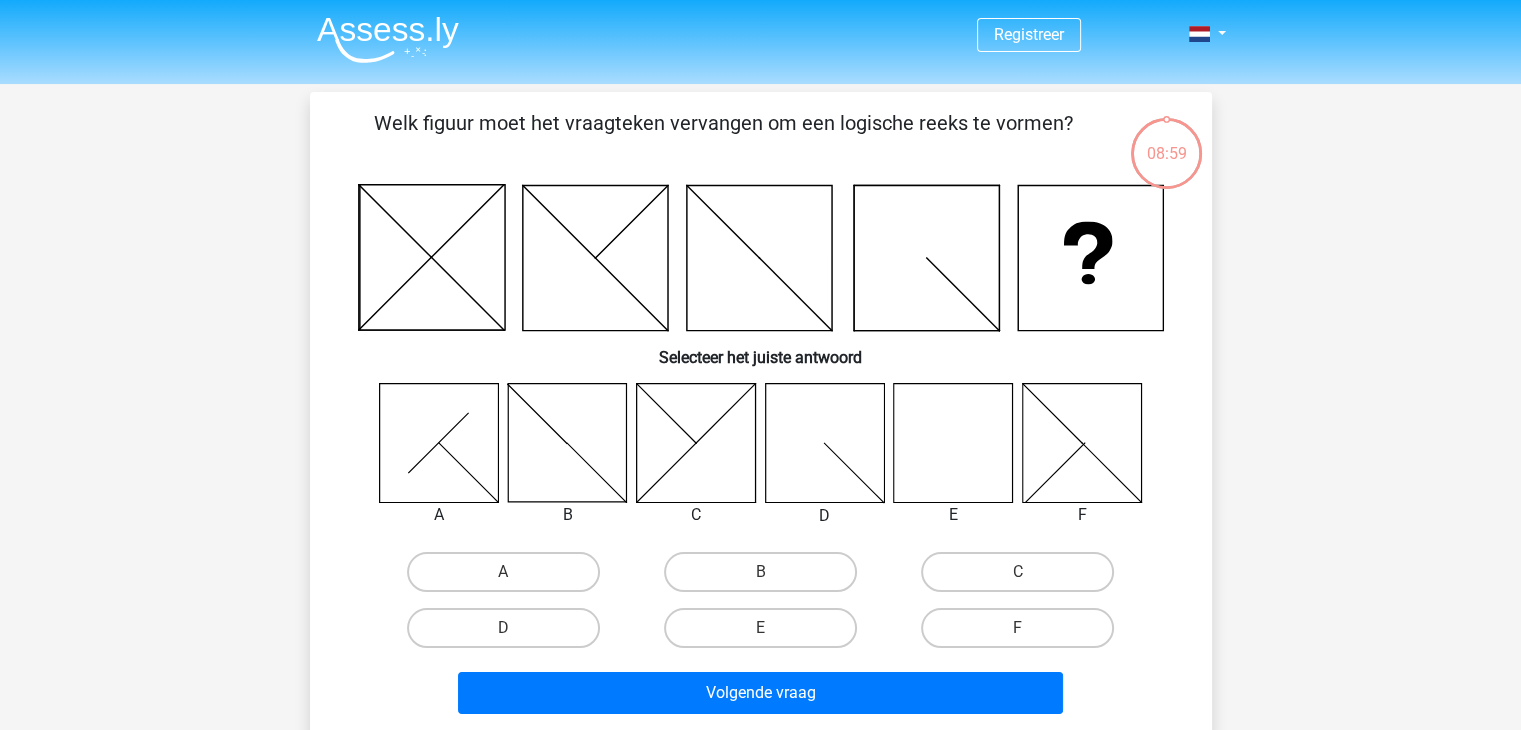 click on "B" at bounding box center [760, 572] 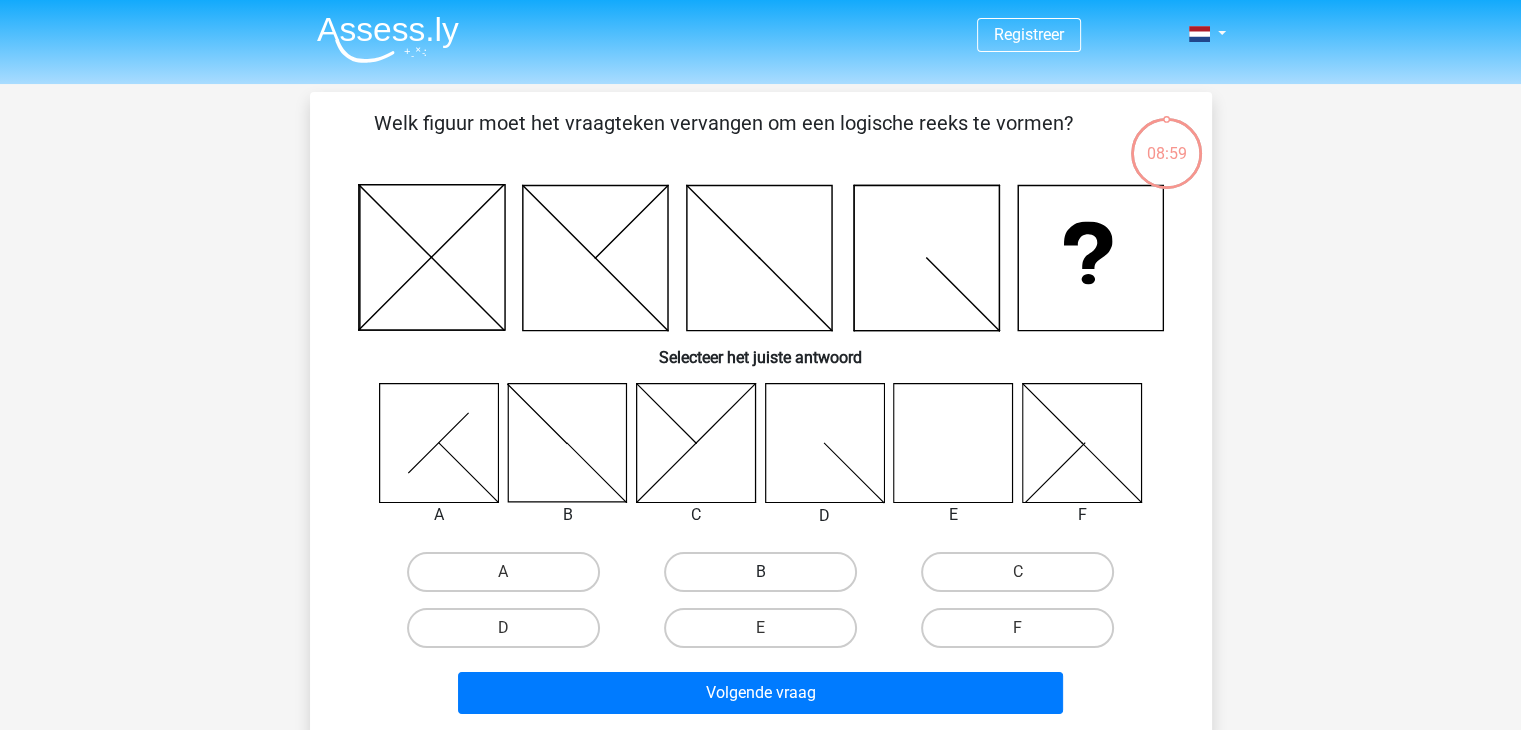 click on "B" at bounding box center (760, 572) 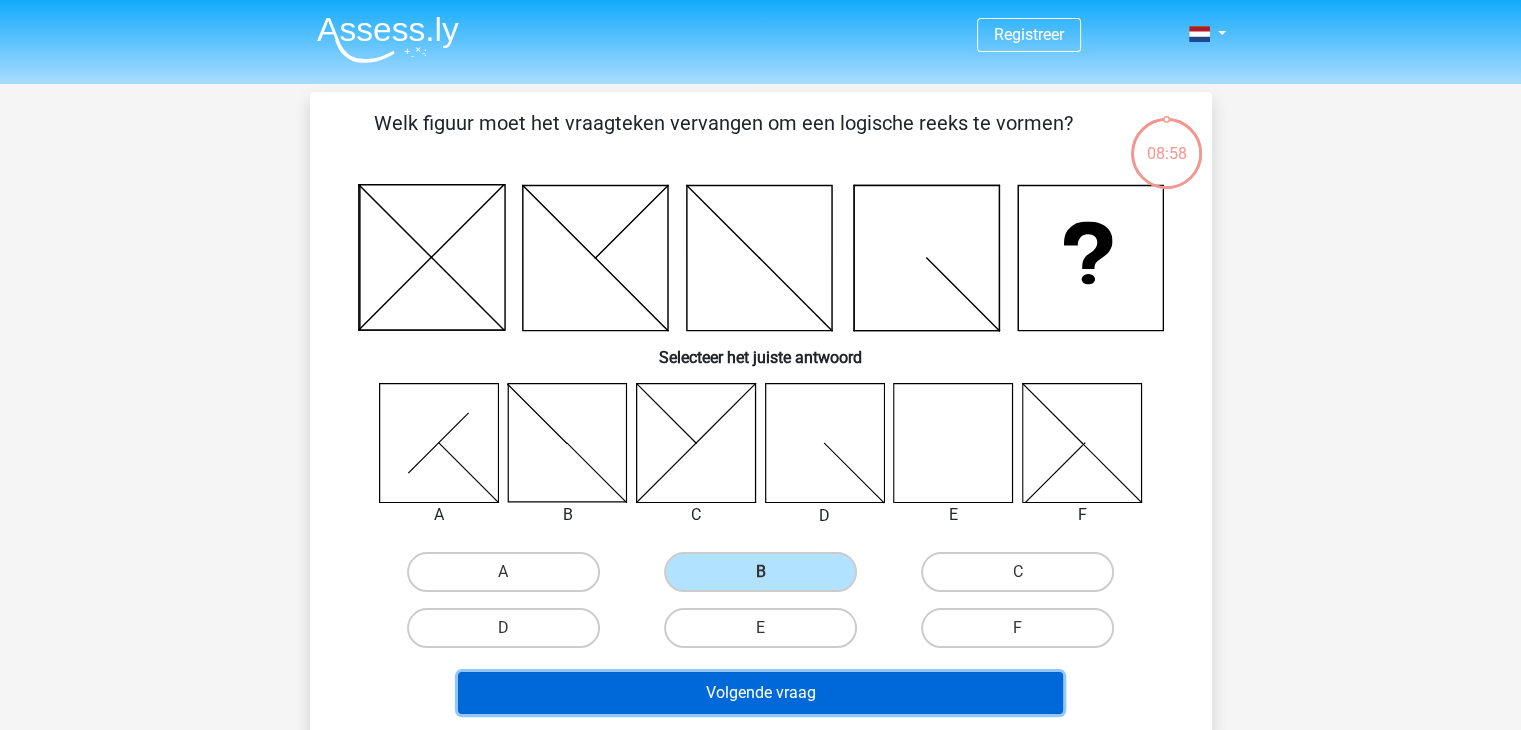 click on "Volgende vraag" at bounding box center [760, 693] 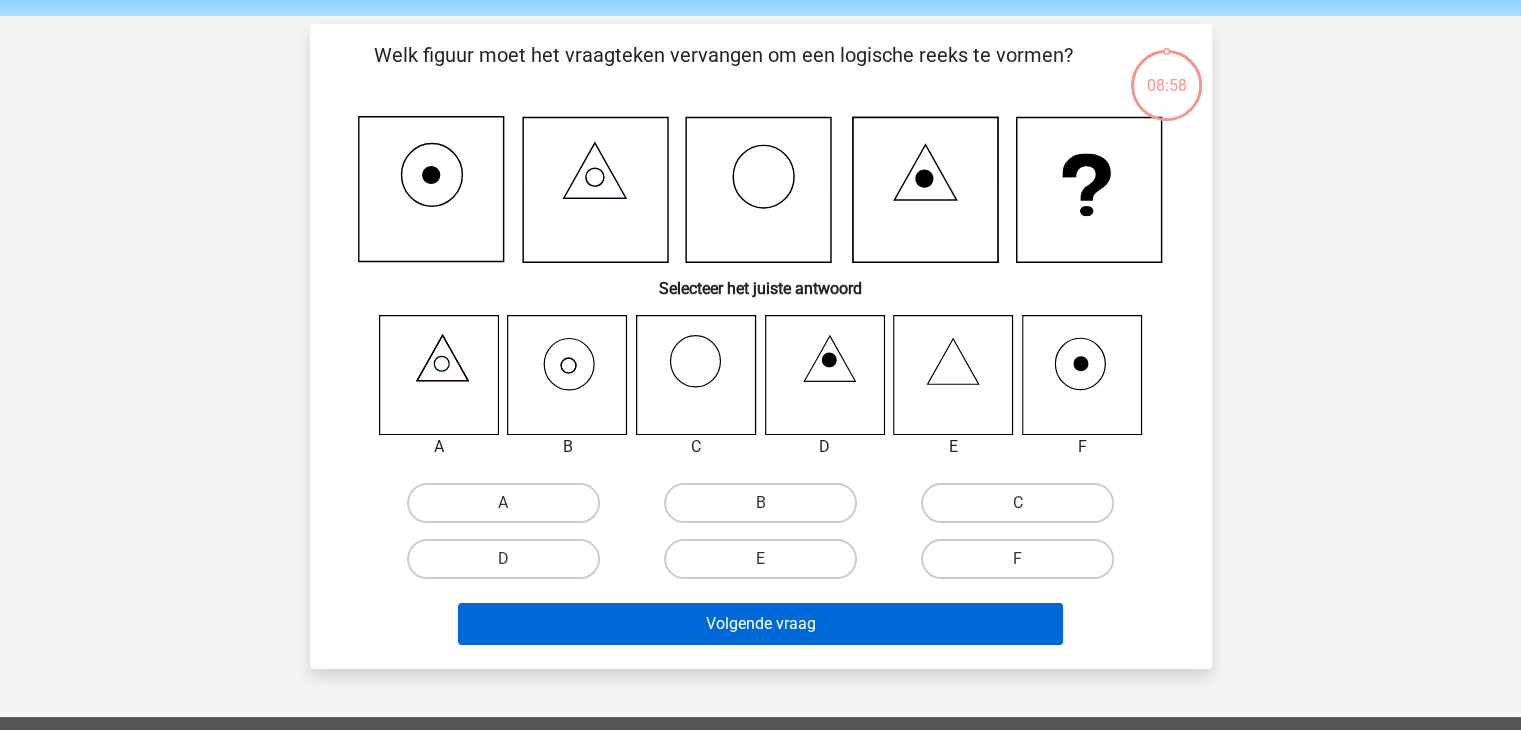 scroll, scrollTop: 92, scrollLeft: 0, axis: vertical 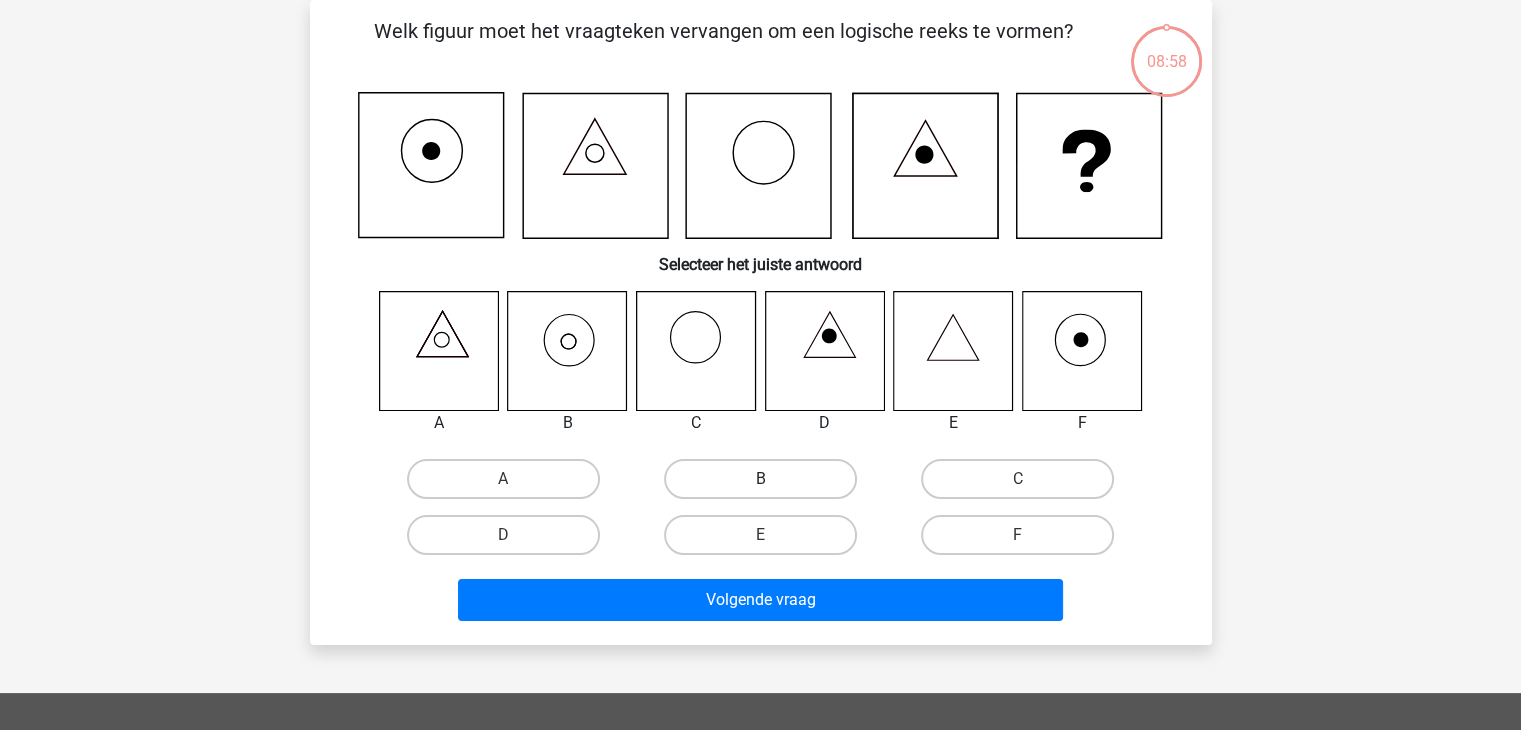 click on "B" at bounding box center (760, 479) 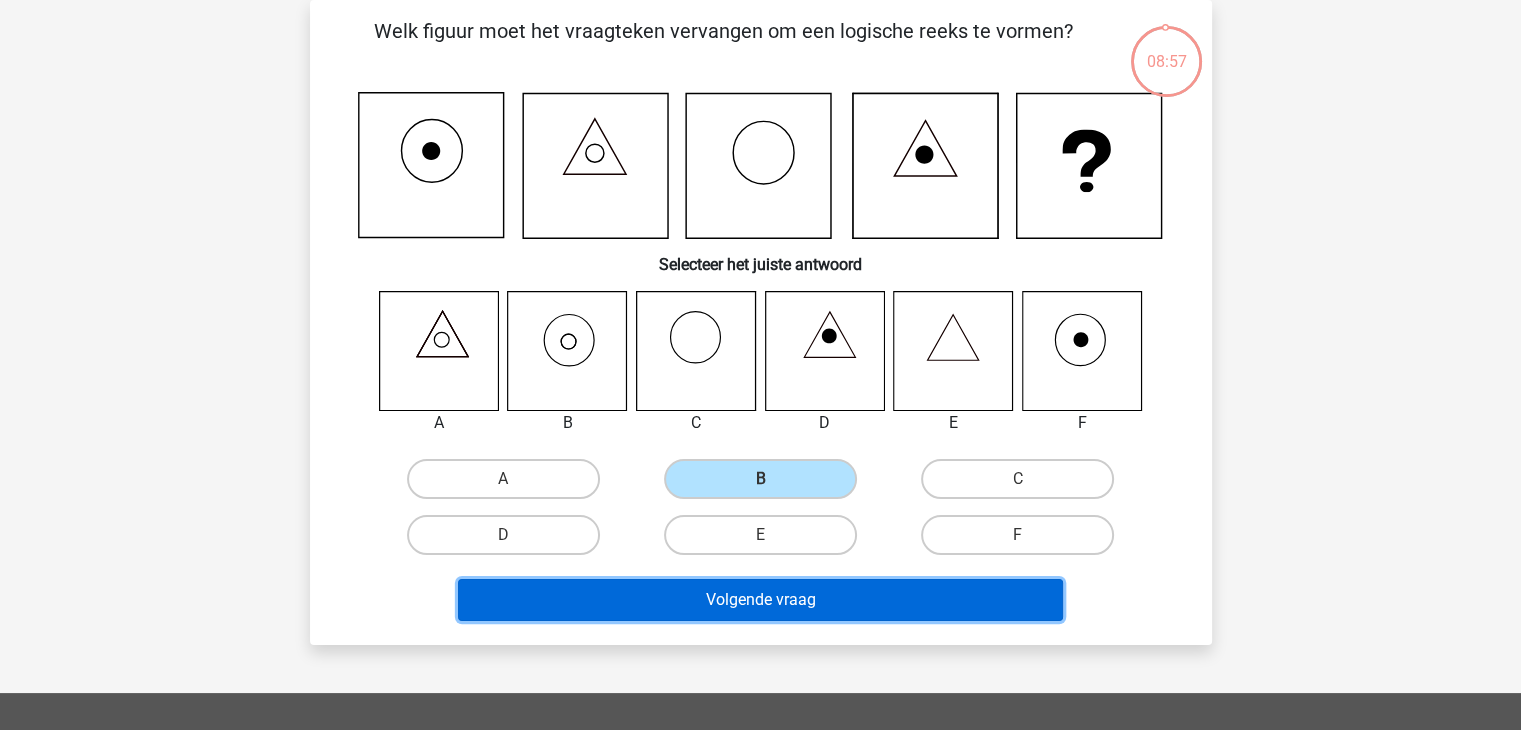 click on "Volgende vraag" at bounding box center (760, 600) 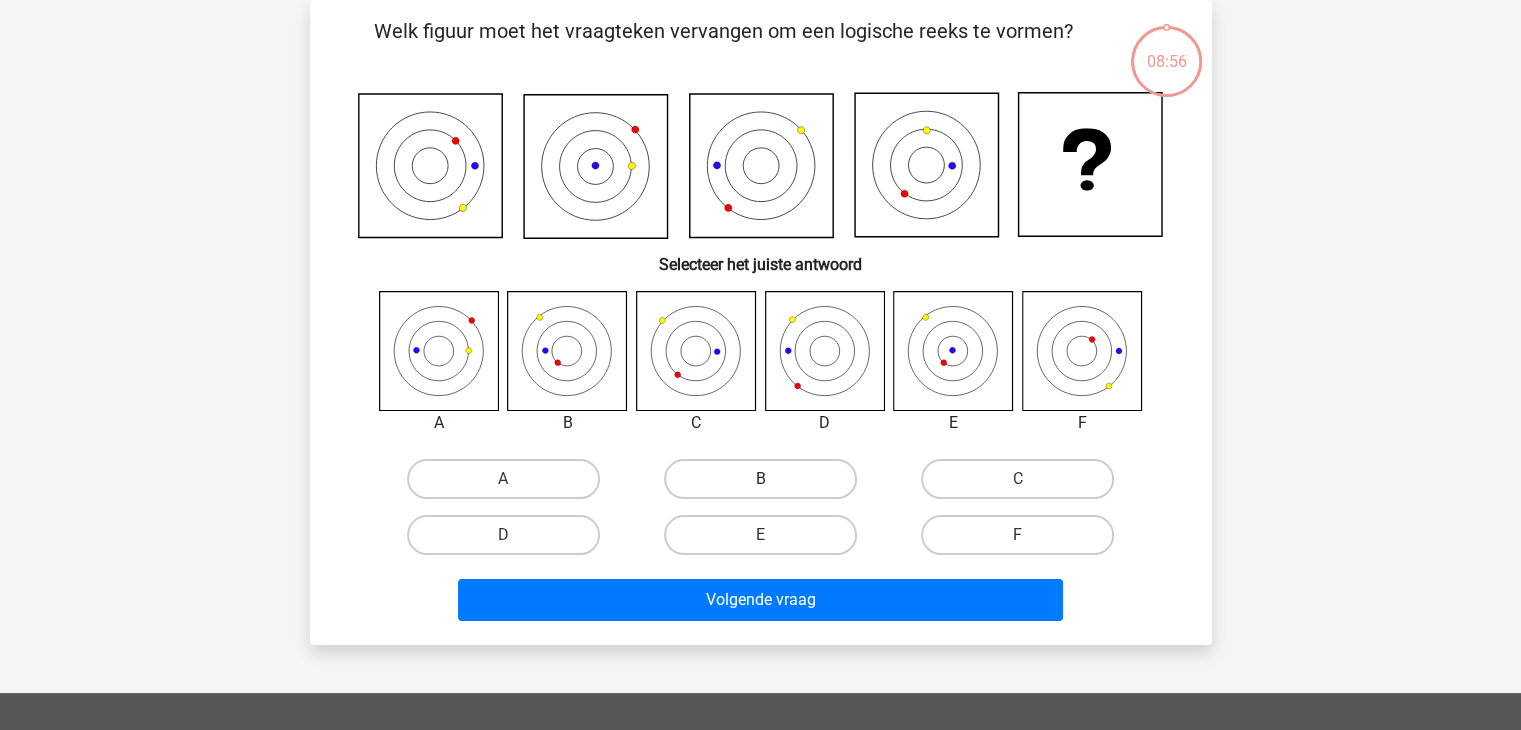 click on "B" at bounding box center (760, 479) 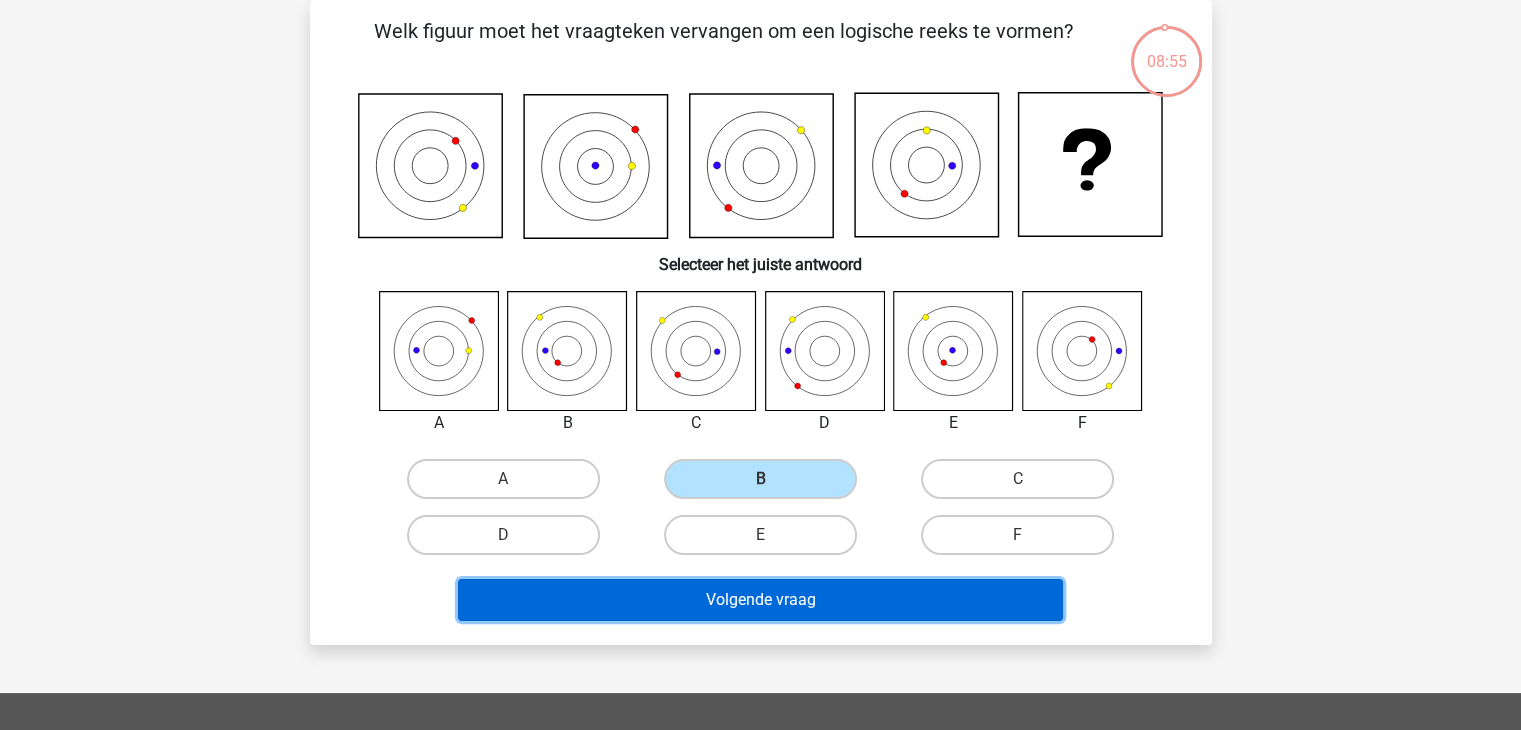 click on "Volgende vraag" at bounding box center (760, 600) 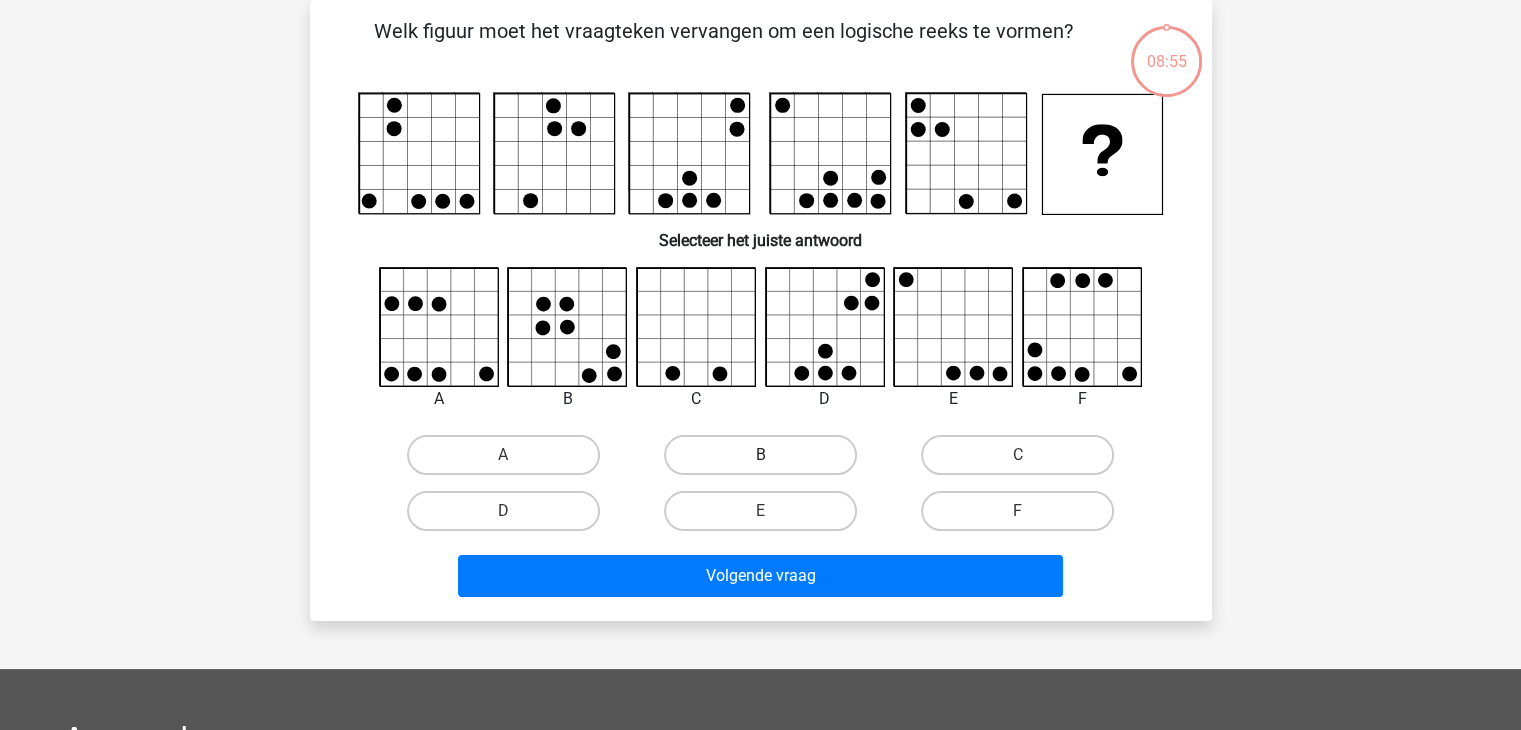 click on "B" at bounding box center (760, 455) 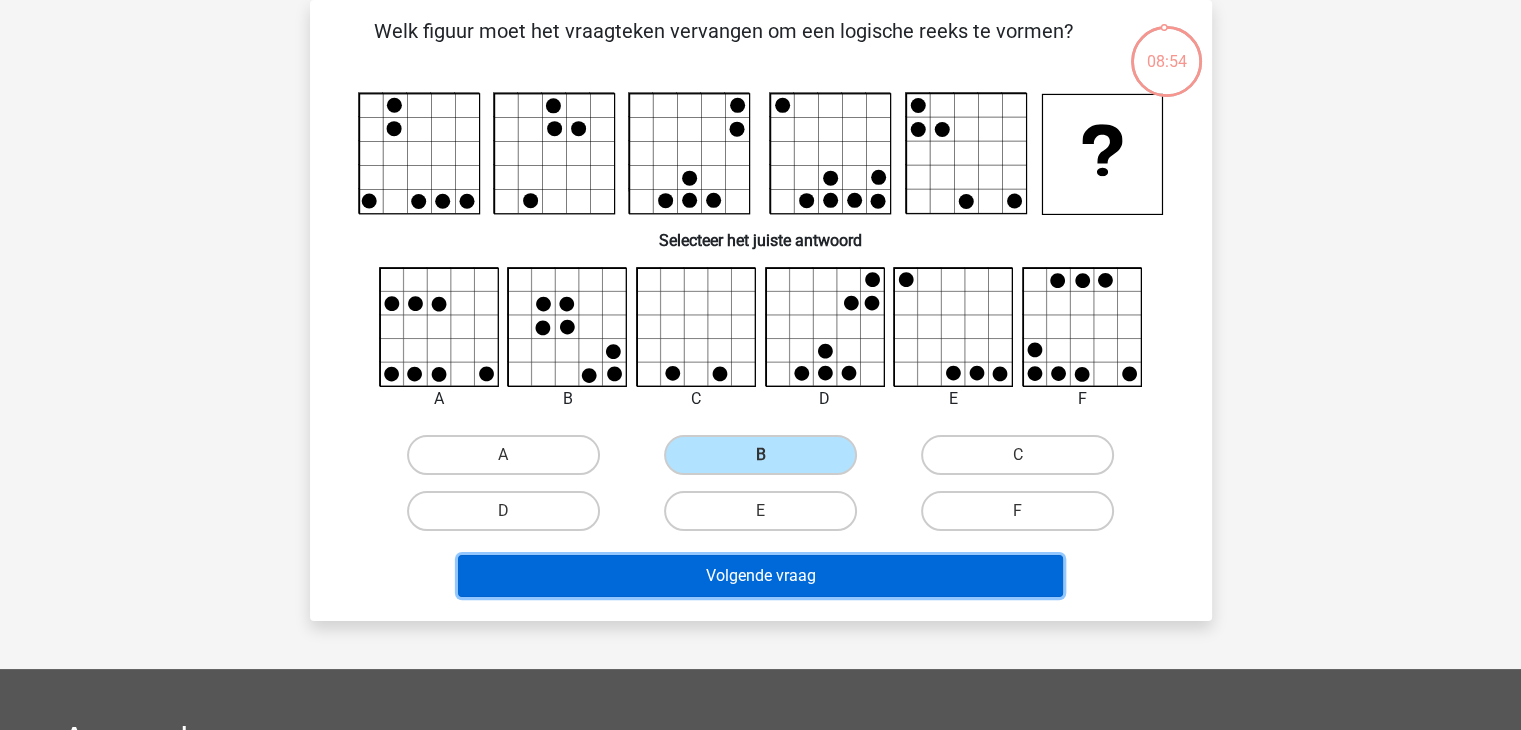 click on "Volgende vraag" at bounding box center [760, 576] 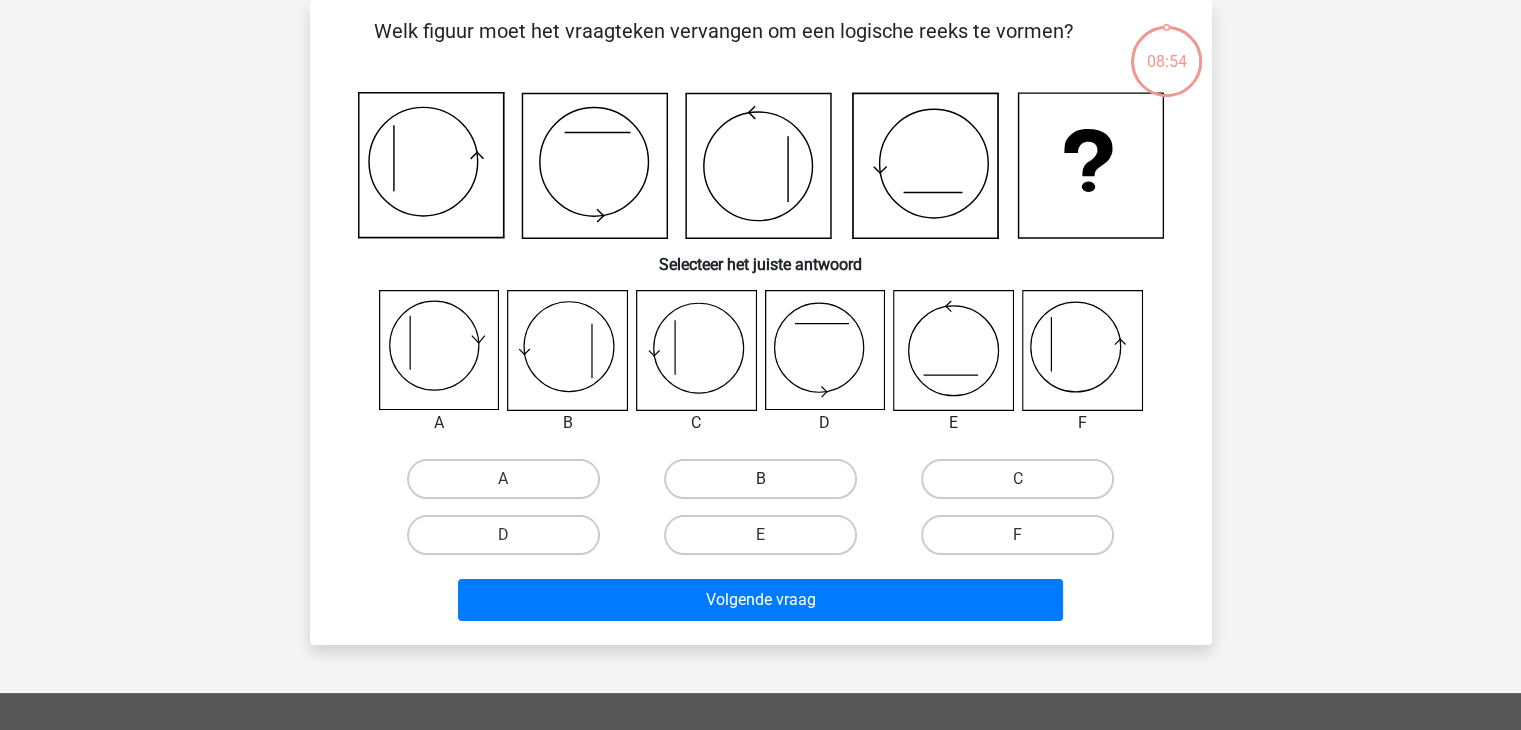 click on "B" at bounding box center (760, 479) 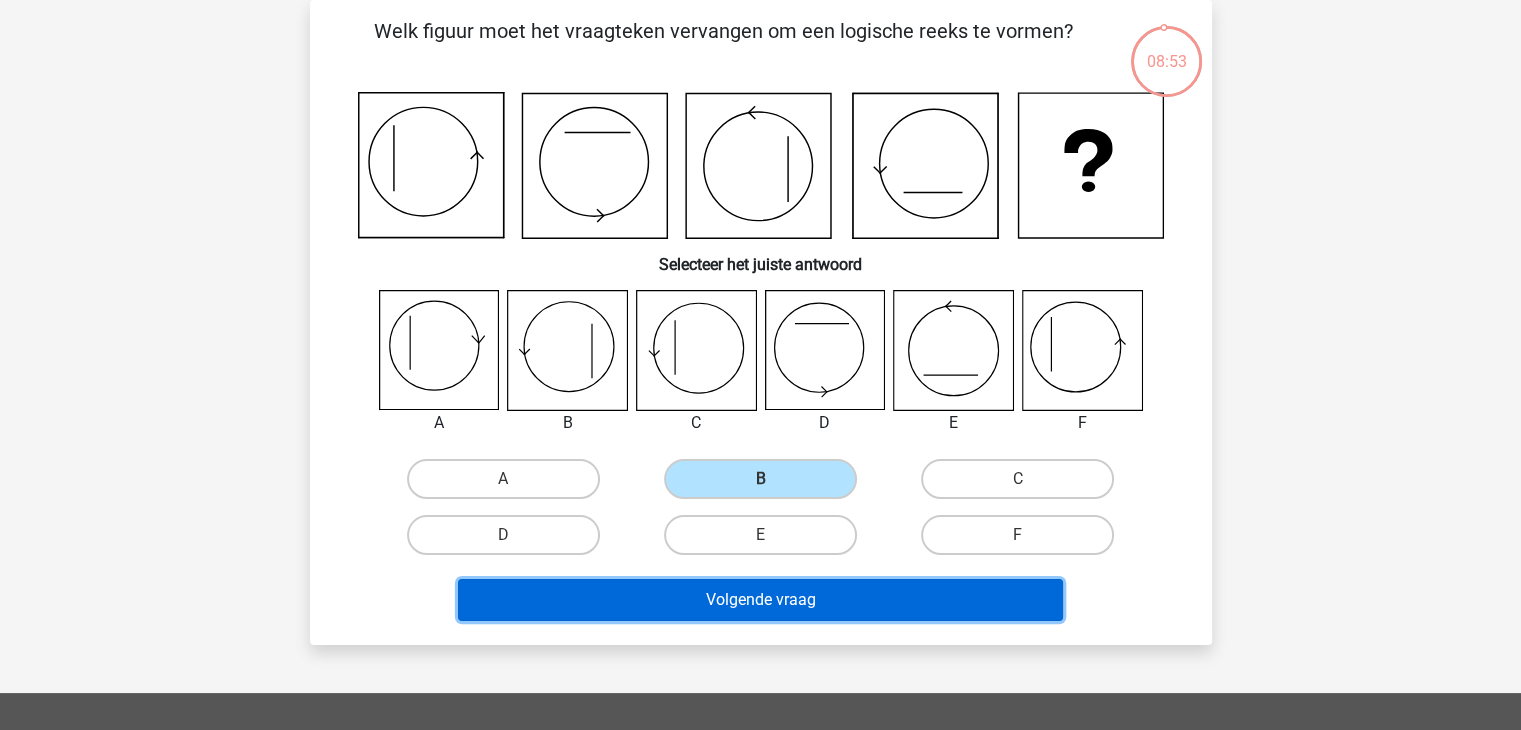 click on "Volgende vraag" at bounding box center (760, 600) 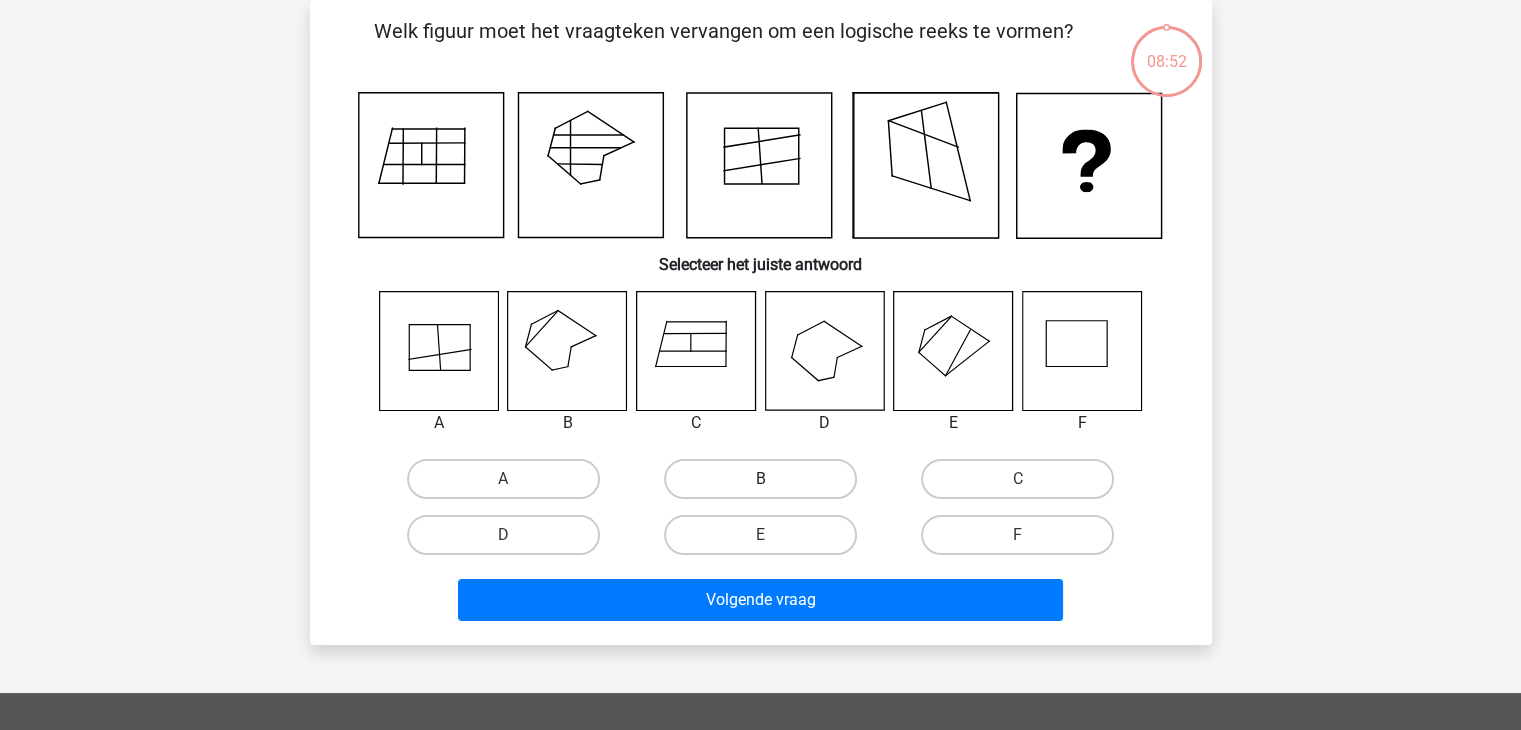 click on "B" at bounding box center [760, 479] 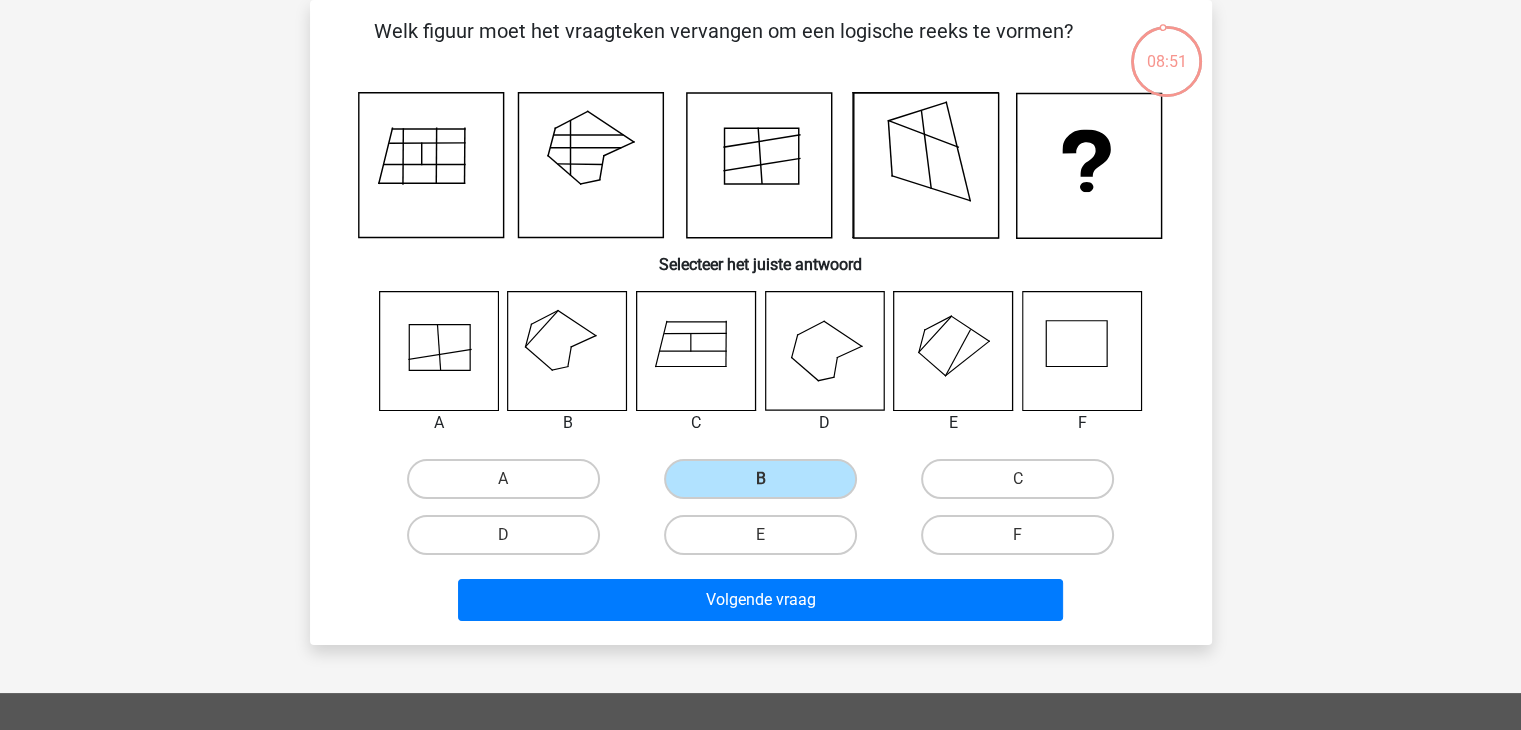 click on "Volgende vraag" at bounding box center [761, 604] 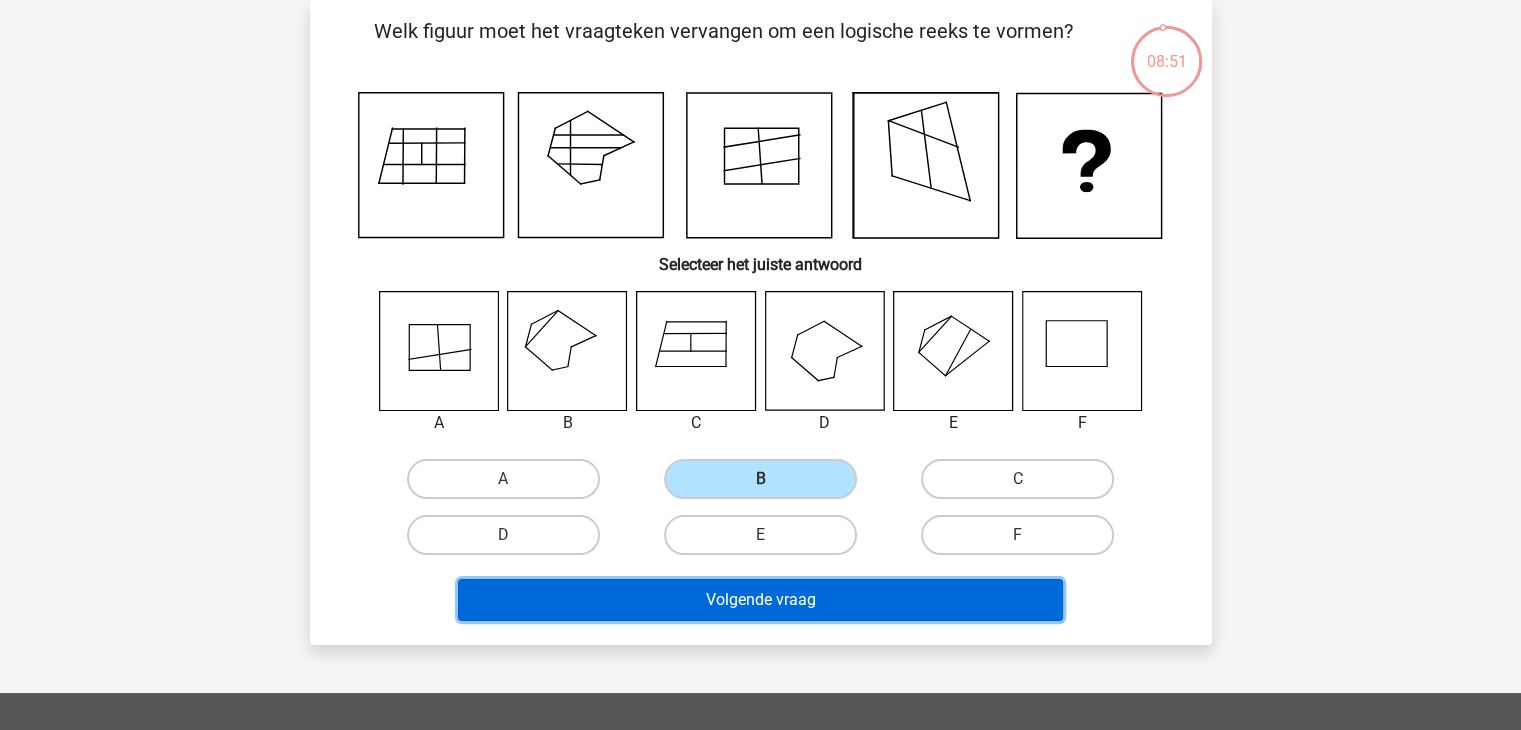click on "Volgende vraag" at bounding box center (760, 600) 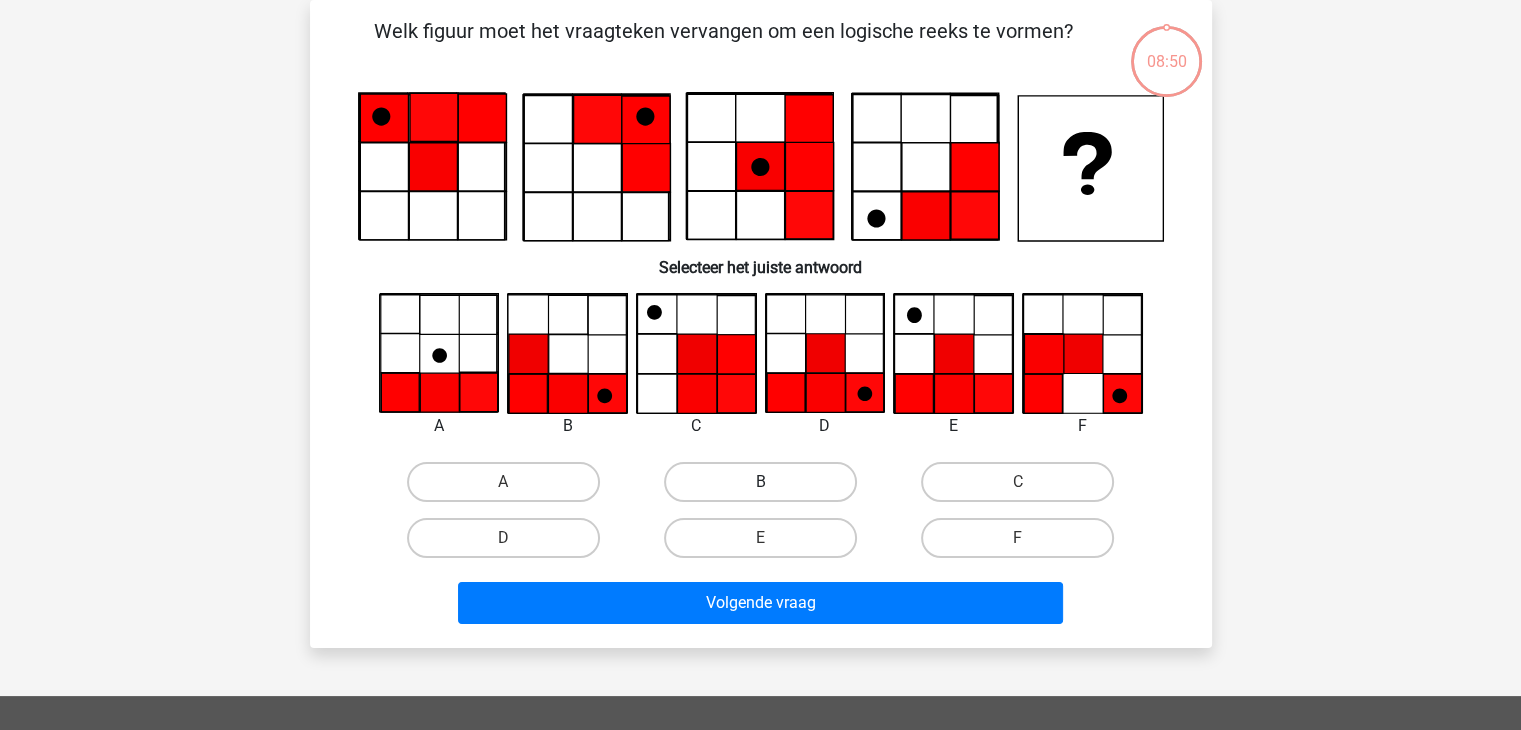 click on "B" at bounding box center [760, 482] 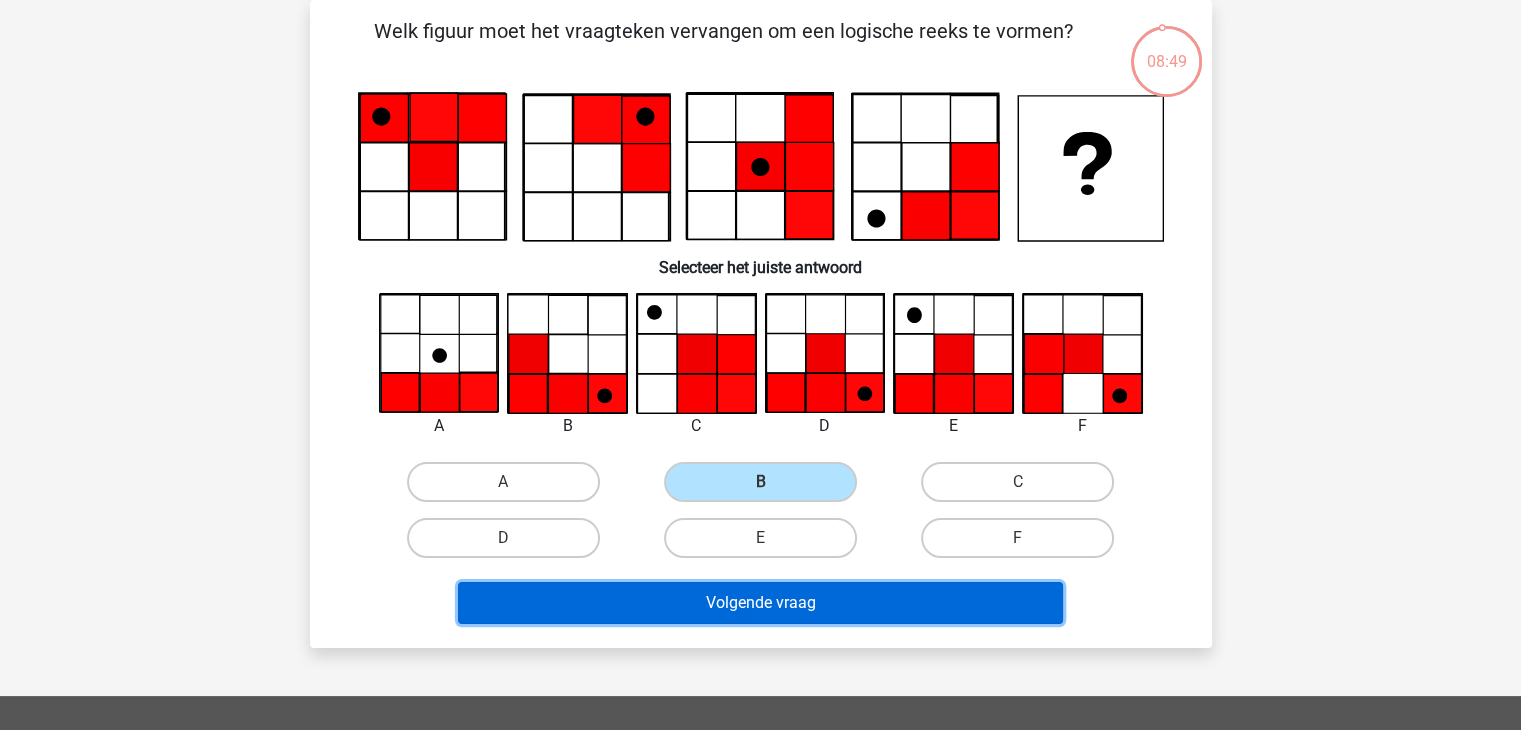 click on "Volgende vraag" at bounding box center (760, 603) 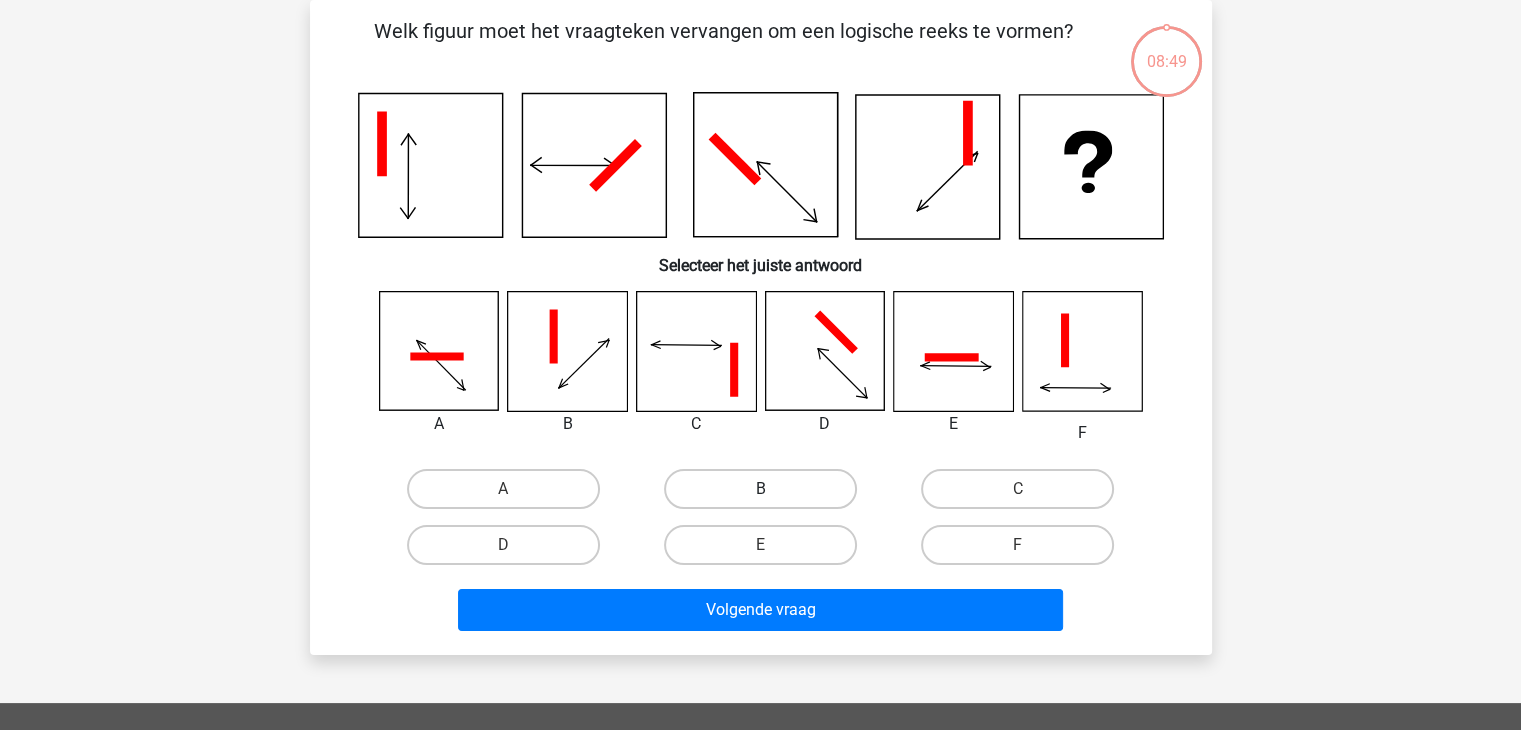 click on "B" at bounding box center [760, 489] 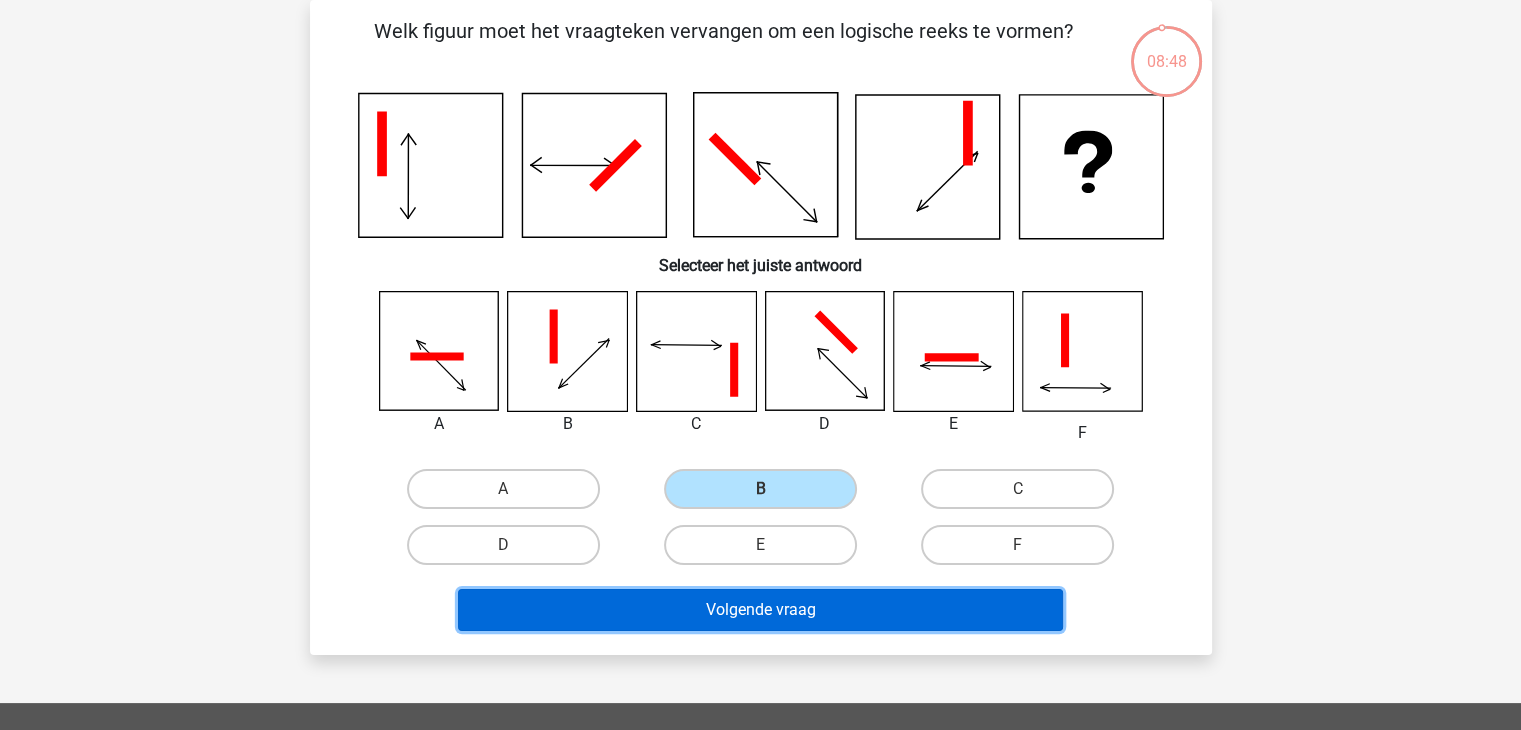 click on "Volgende vraag" at bounding box center (760, 610) 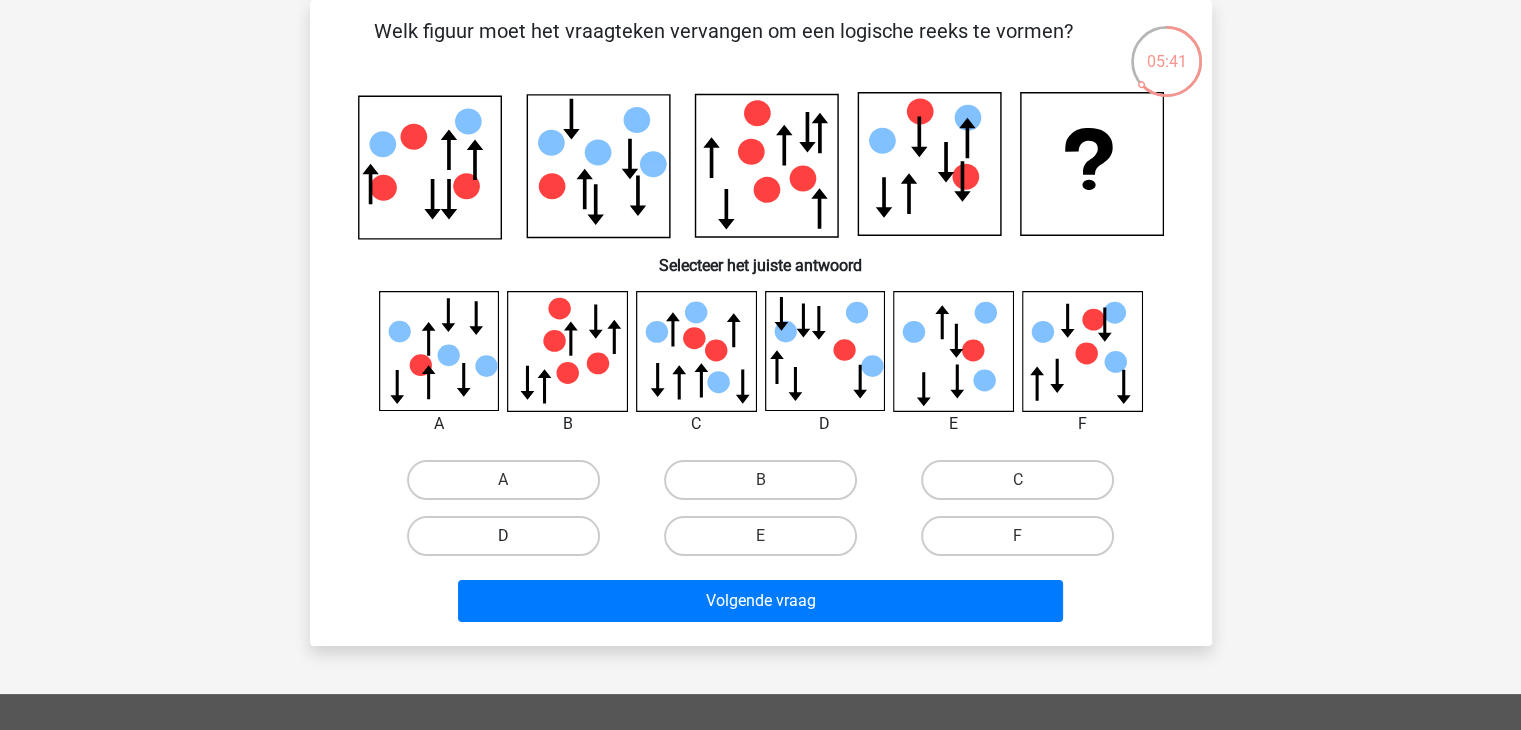 click on "D" at bounding box center (503, 536) 